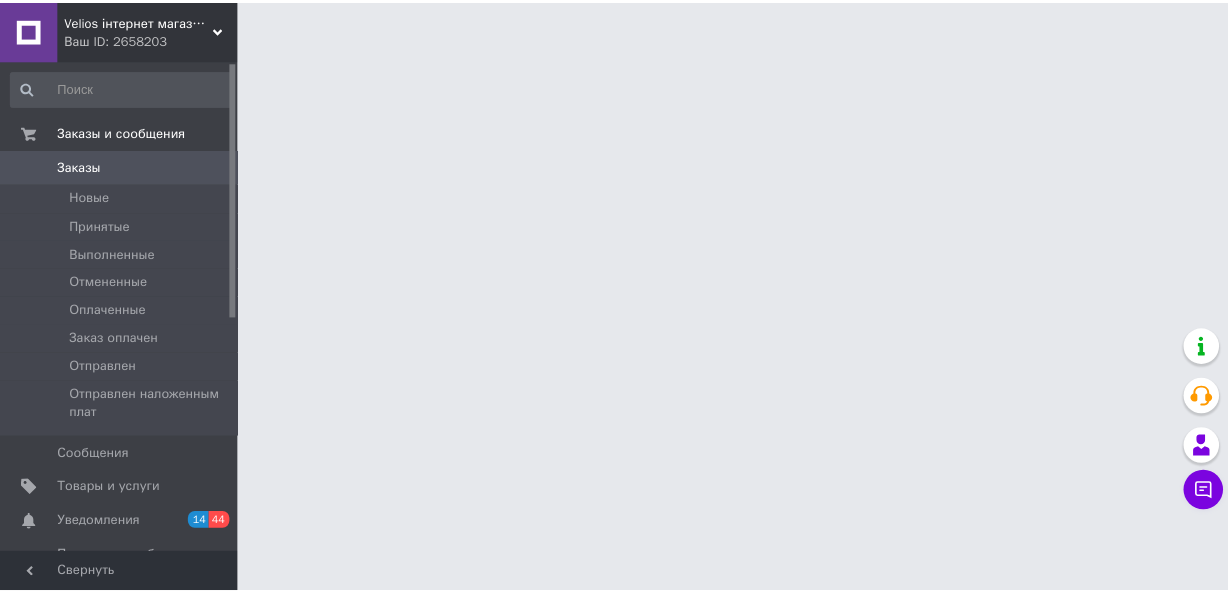 scroll, scrollTop: 0, scrollLeft: 0, axis: both 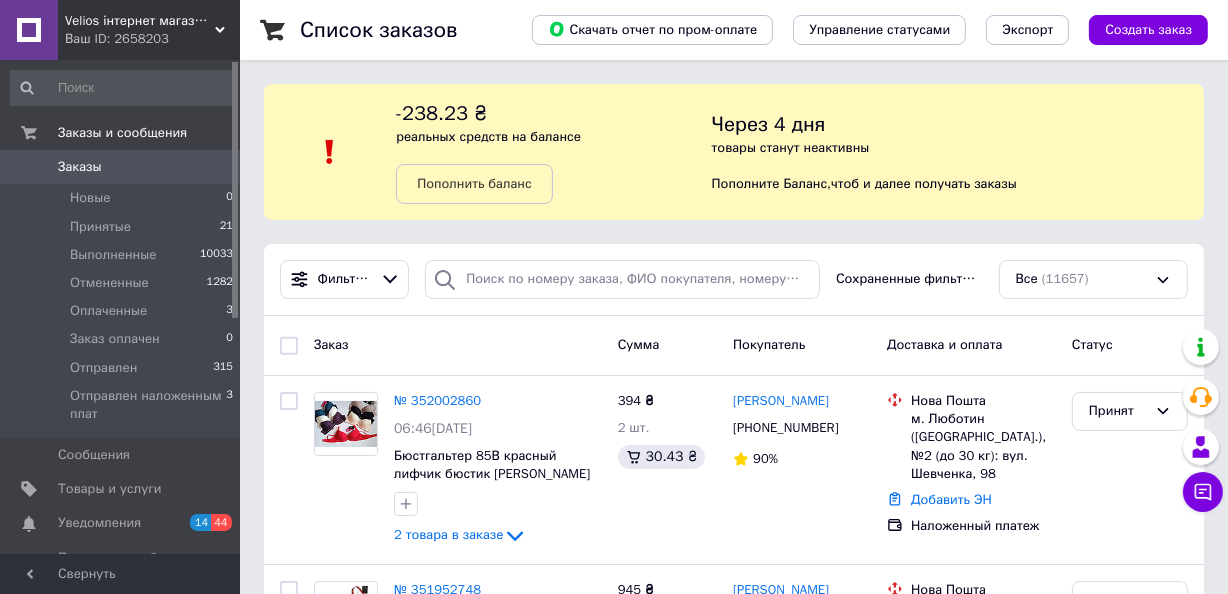 click on "Заказы" at bounding box center (121, 167) 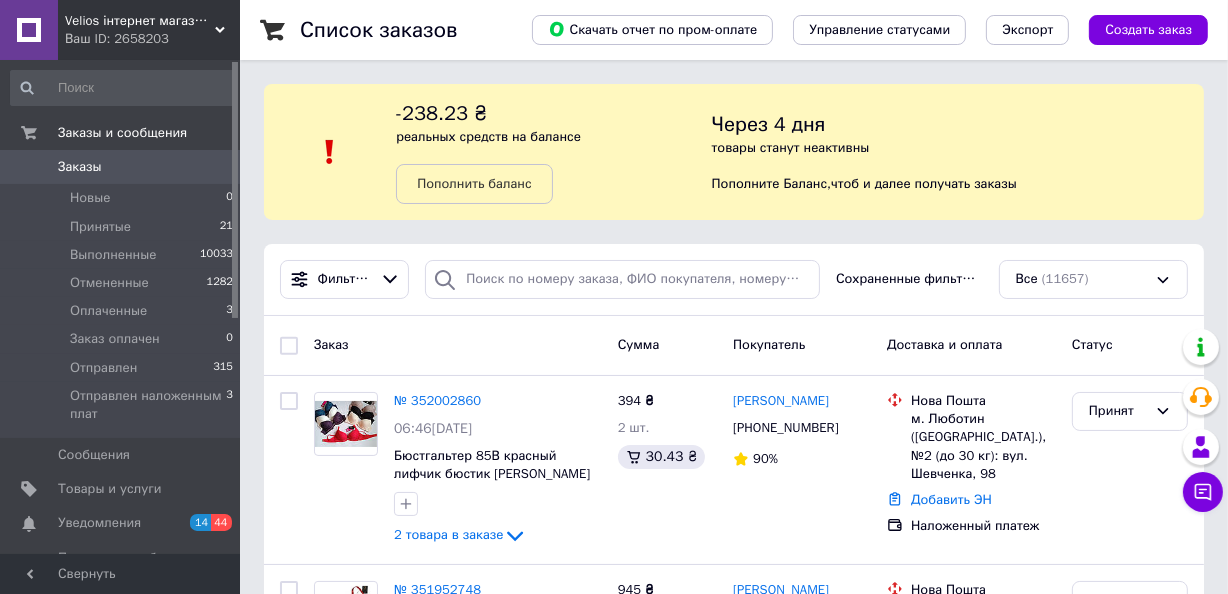 click on "Заказы" at bounding box center (121, 167) 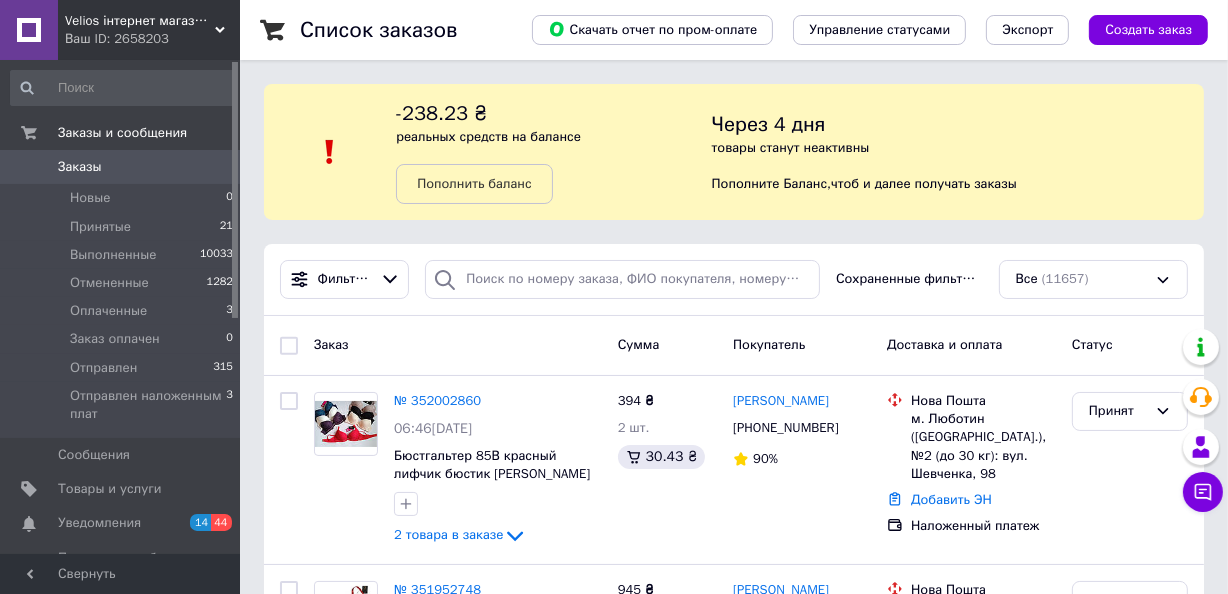 scroll, scrollTop: 90, scrollLeft: 0, axis: vertical 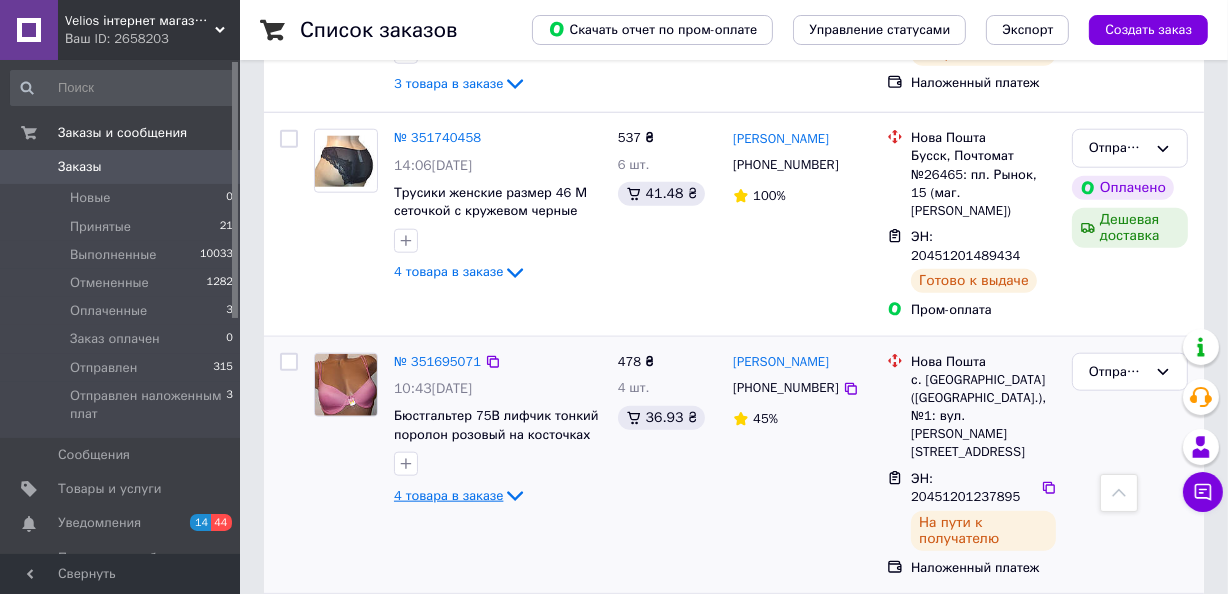 click on "4 товара в заказе" at bounding box center (448, 495) 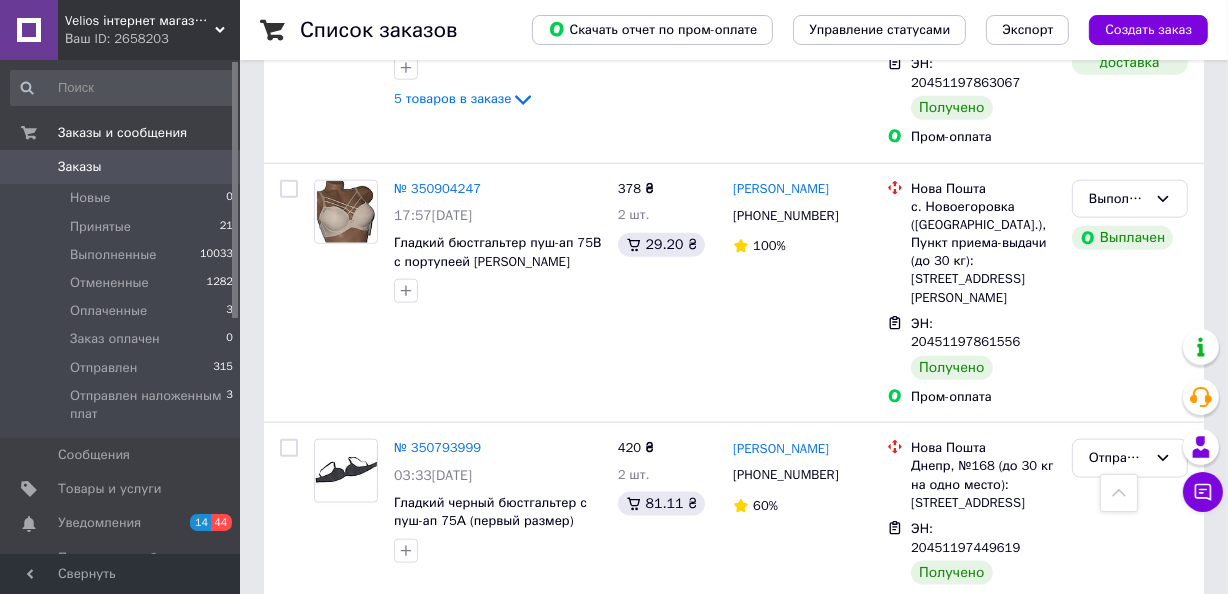 scroll, scrollTop: 8818, scrollLeft: 0, axis: vertical 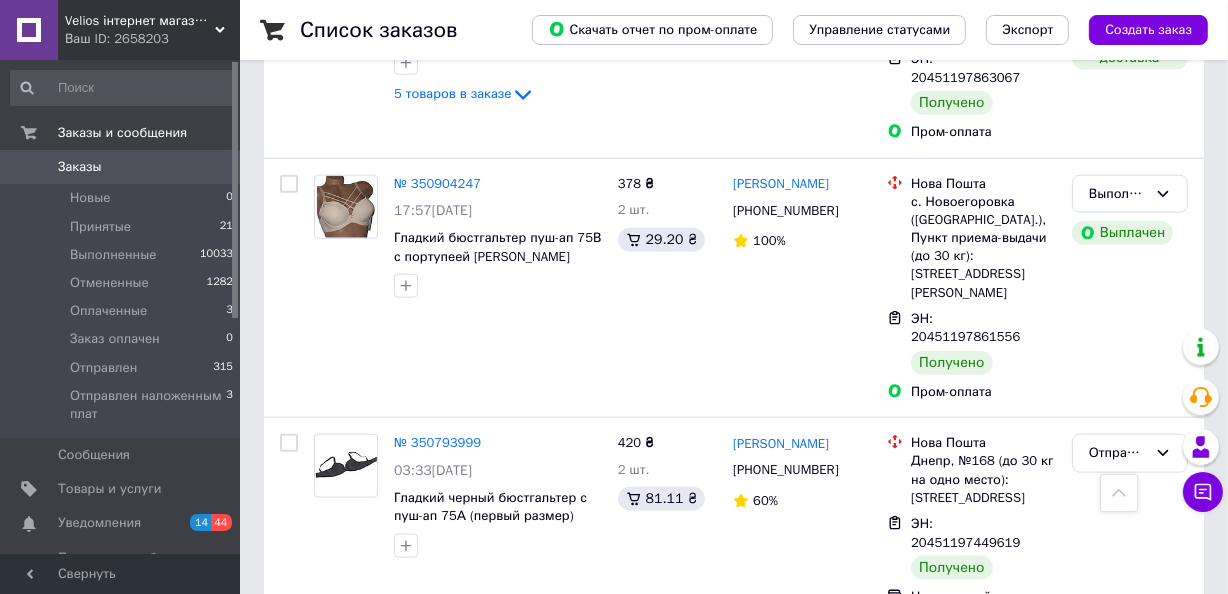 click on "Заказы" at bounding box center (80, 167) 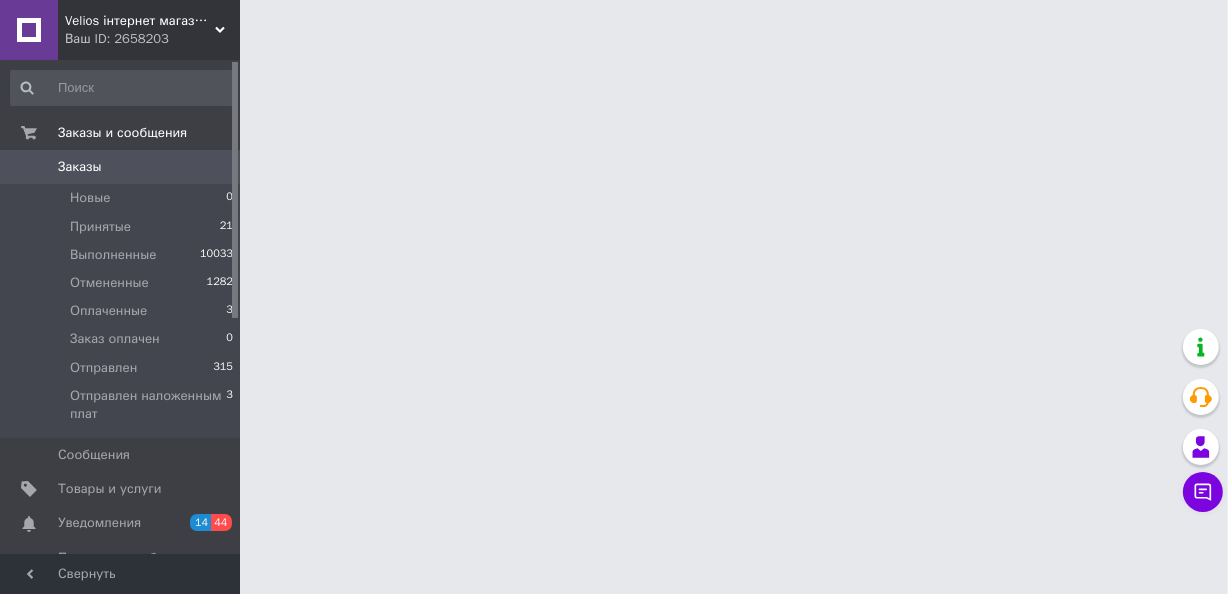 scroll, scrollTop: 0, scrollLeft: 0, axis: both 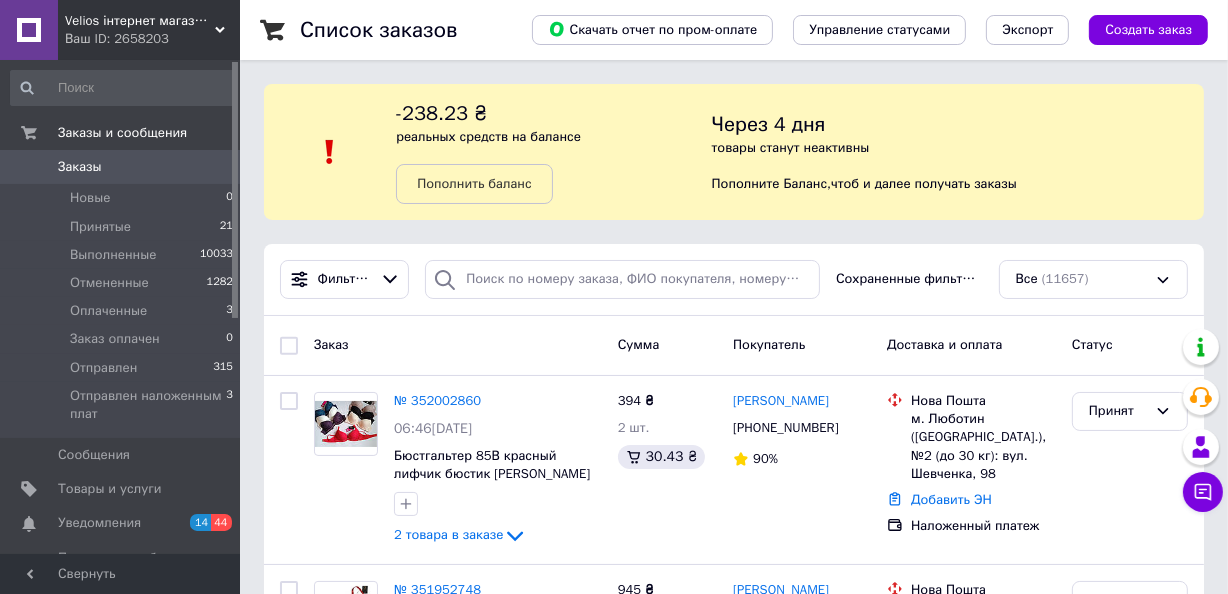 click on "Заказы" at bounding box center (80, 167) 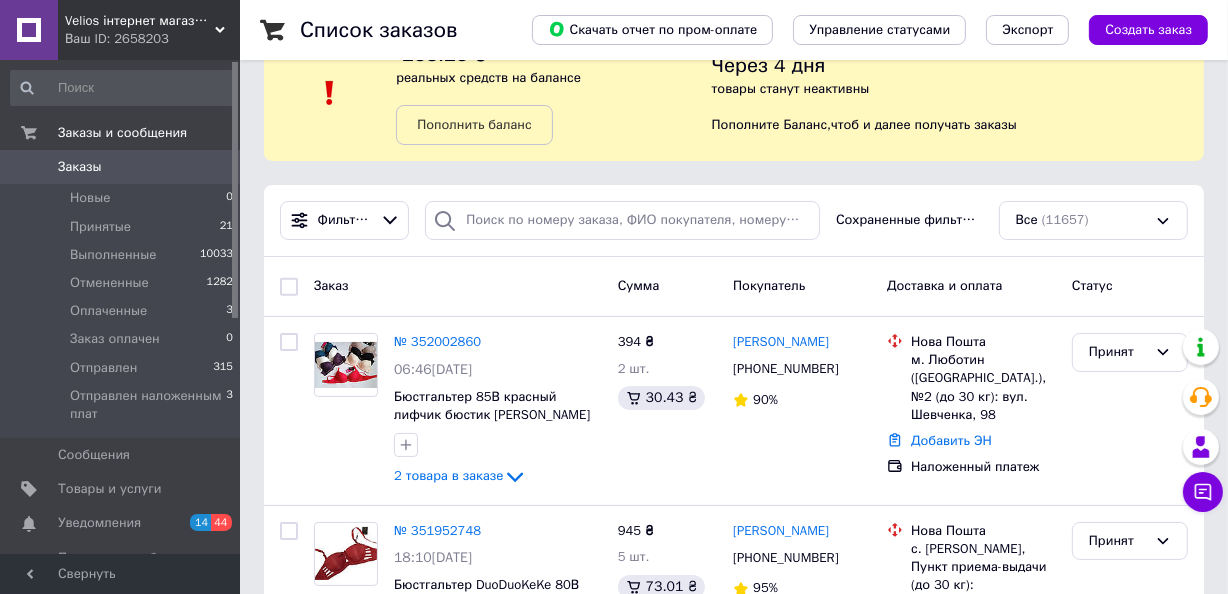 scroll, scrollTop: 90, scrollLeft: 0, axis: vertical 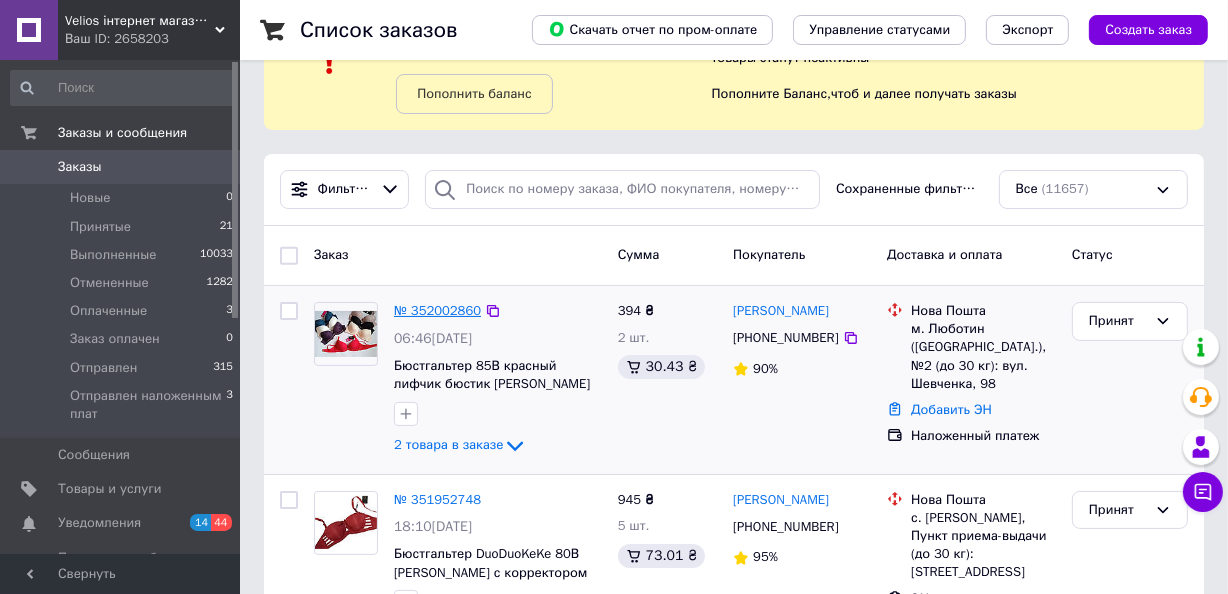 click on "№ 352002860" at bounding box center [437, 310] 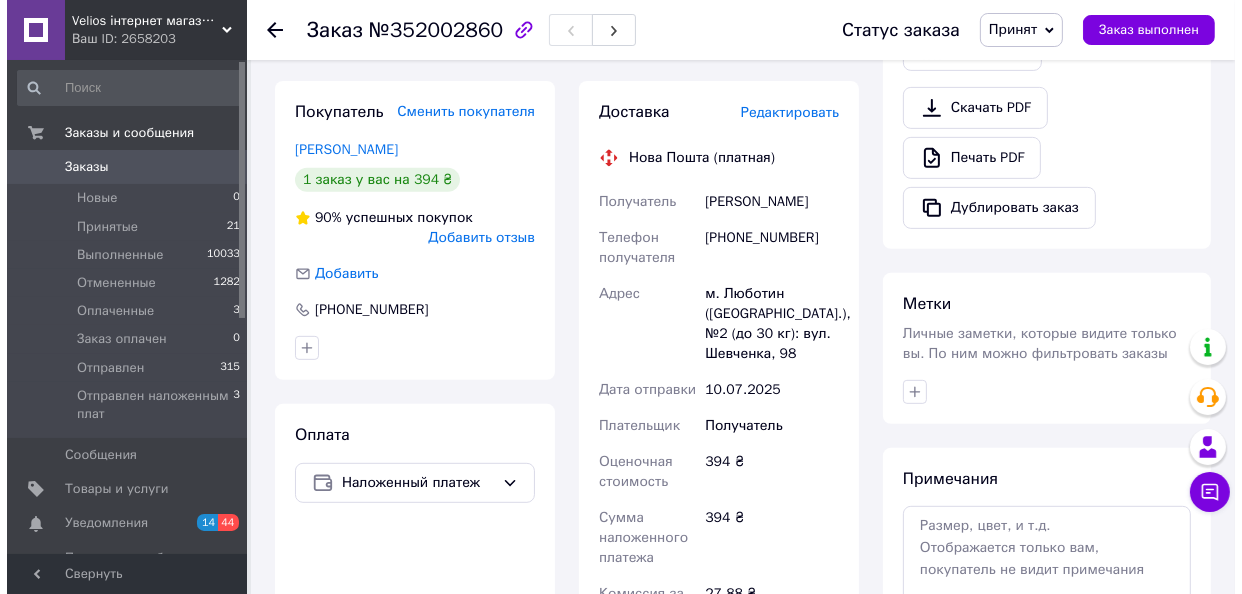 scroll, scrollTop: 727, scrollLeft: 0, axis: vertical 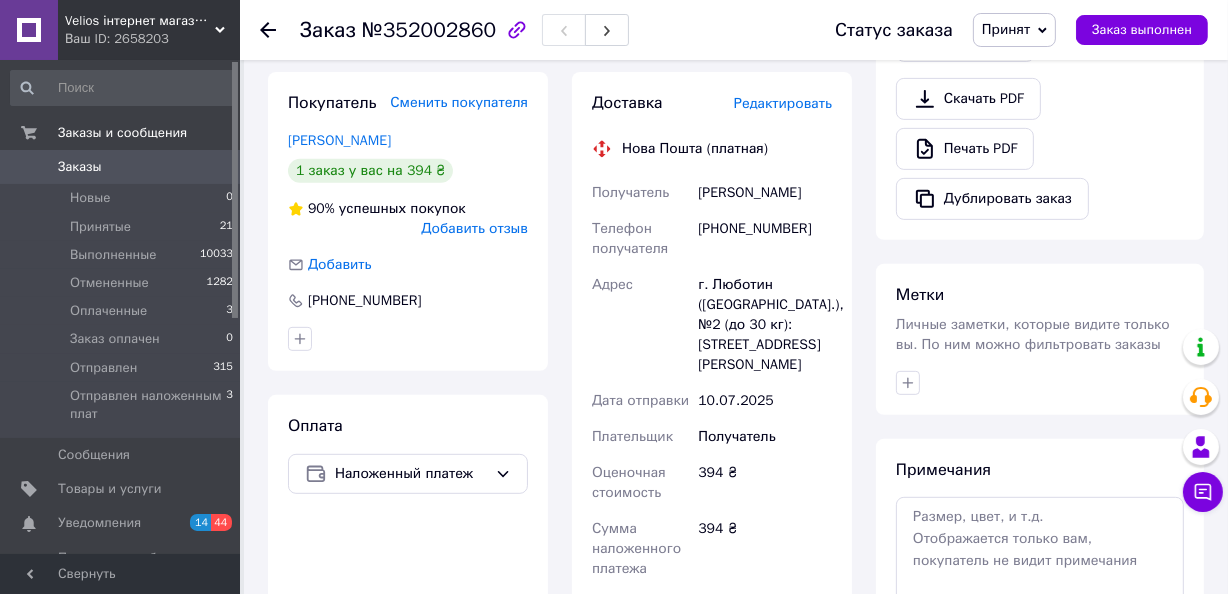 click on "Редактировать" at bounding box center [783, 103] 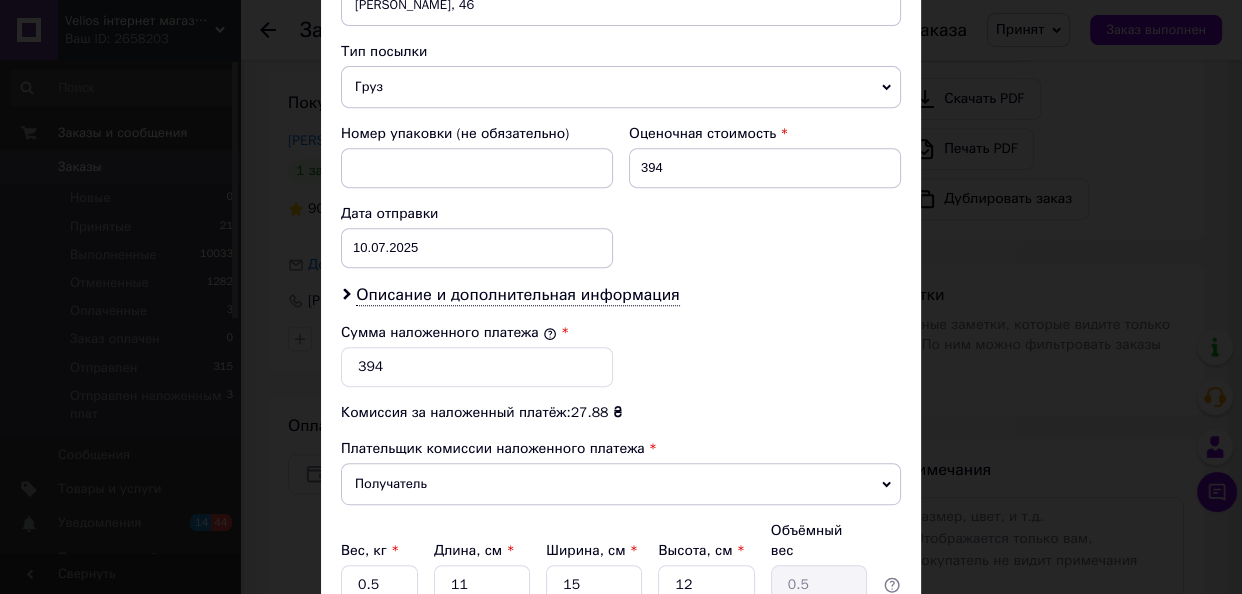 scroll, scrollTop: 818, scrollLeft: 0, axis: vertical 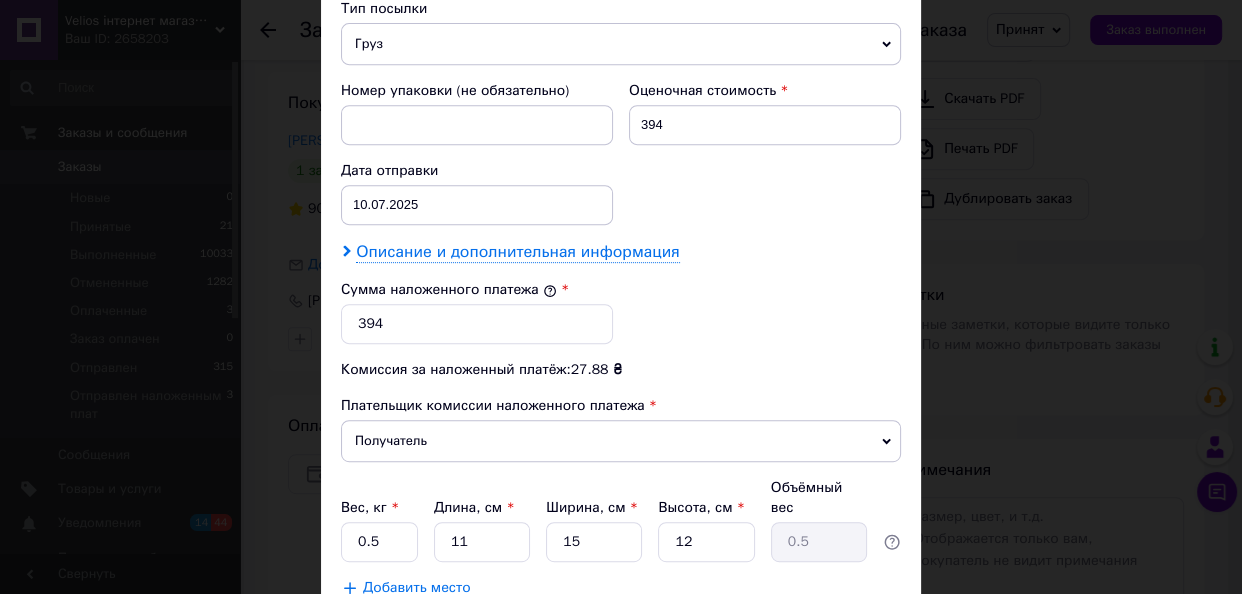 click on "Описание и дополнительная информация" at bounding box center (517, 252) 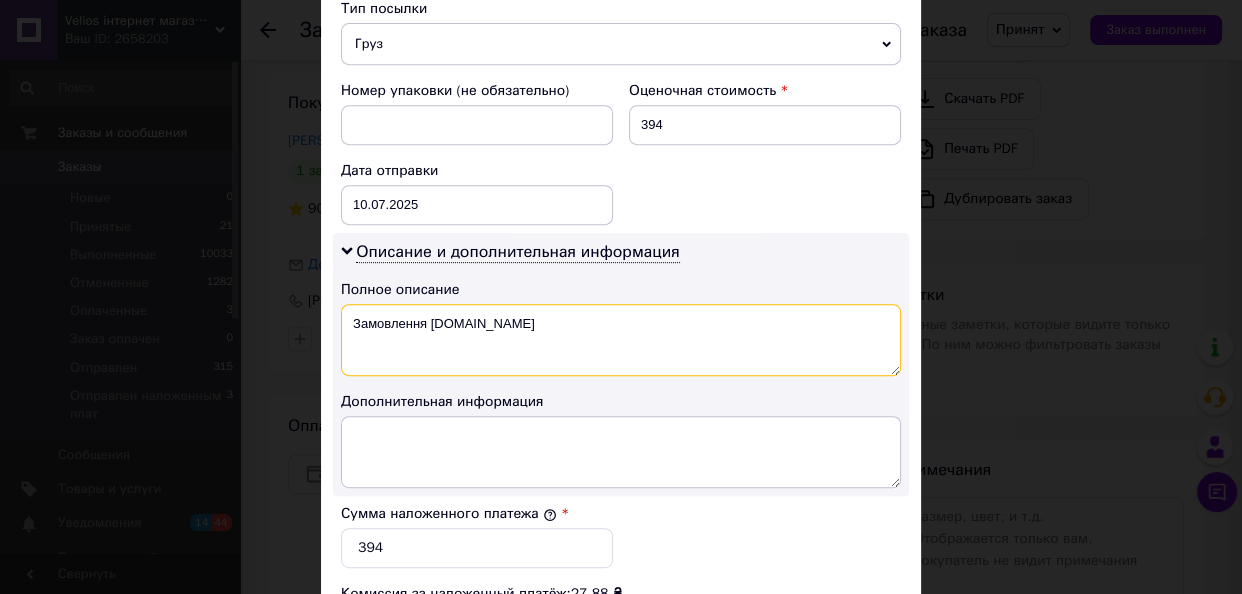 drag, startPoint x: 347, startPoint y: 329, endPoint x: 483, endPoint y: 331, distance: 136.01471 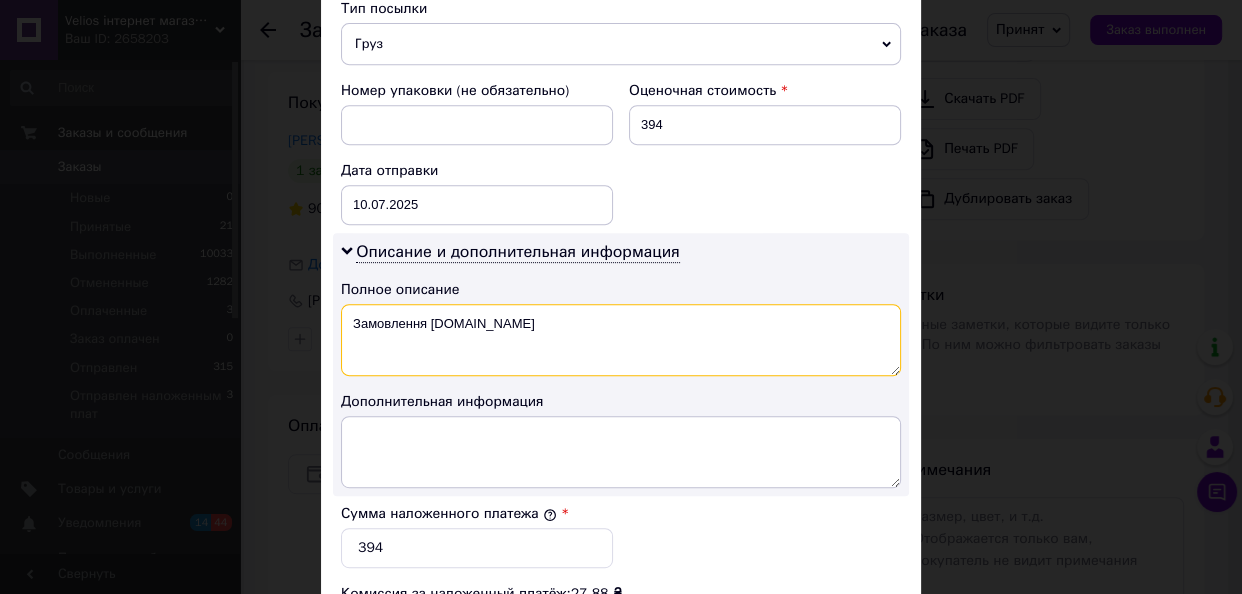 click on "Замовлення Prom.ua" at bounding box center [621, 340] 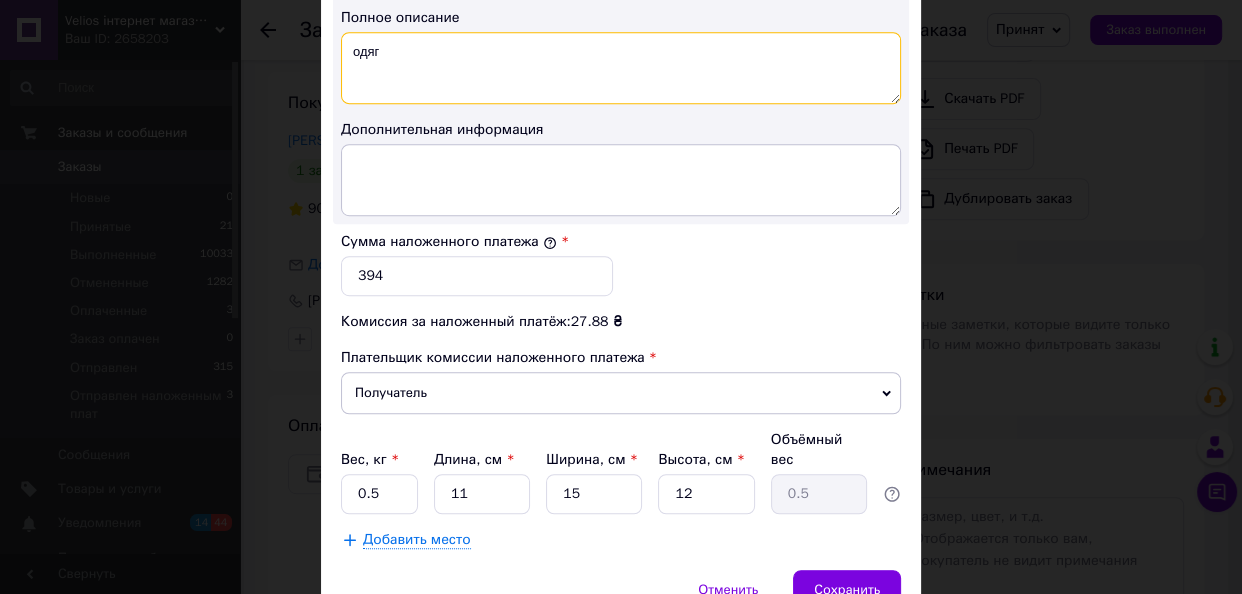 scroll, scrollTop: 1172, scrollLeft: 0, axis: vertical 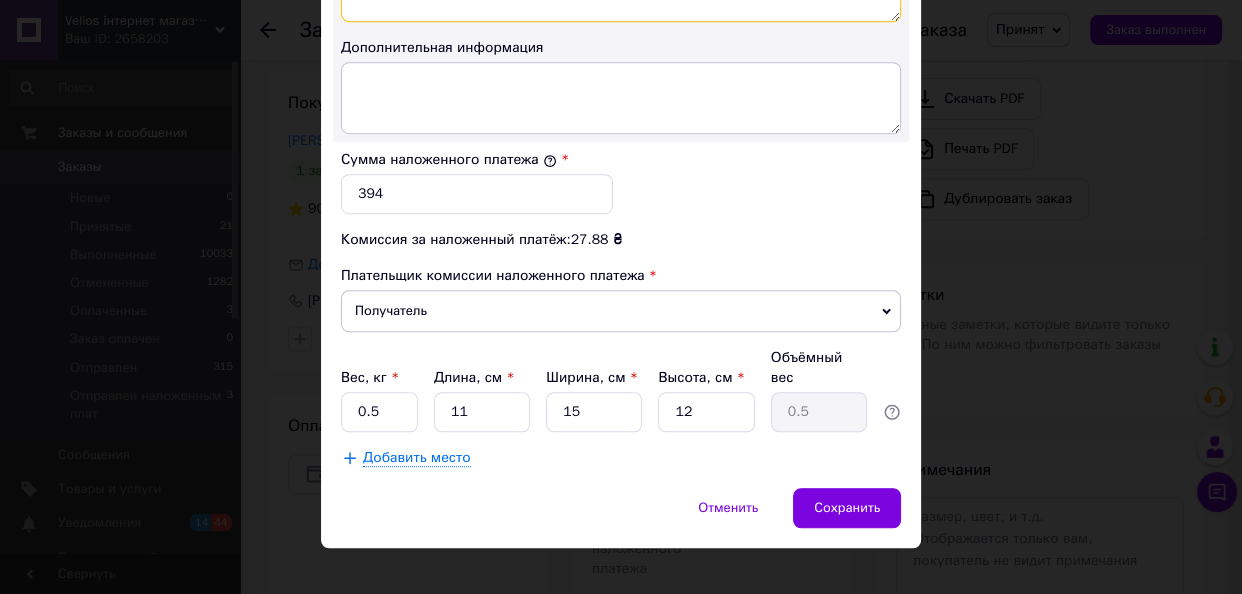 type on "одяг" 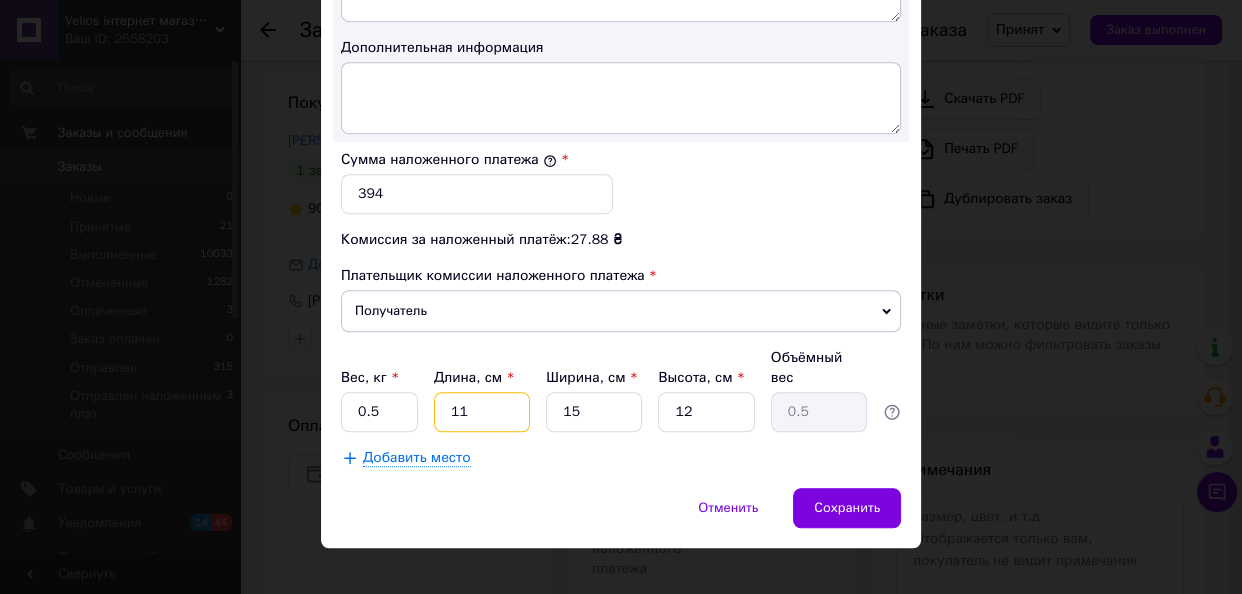 click on "11" at bounding box center [482, 412] 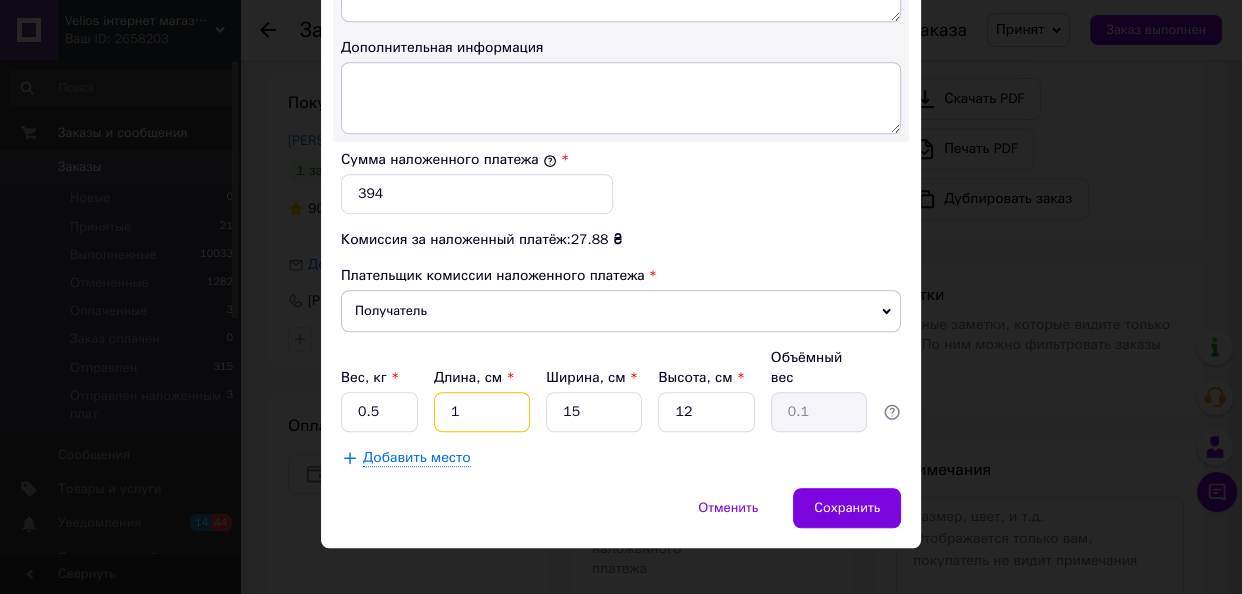 type 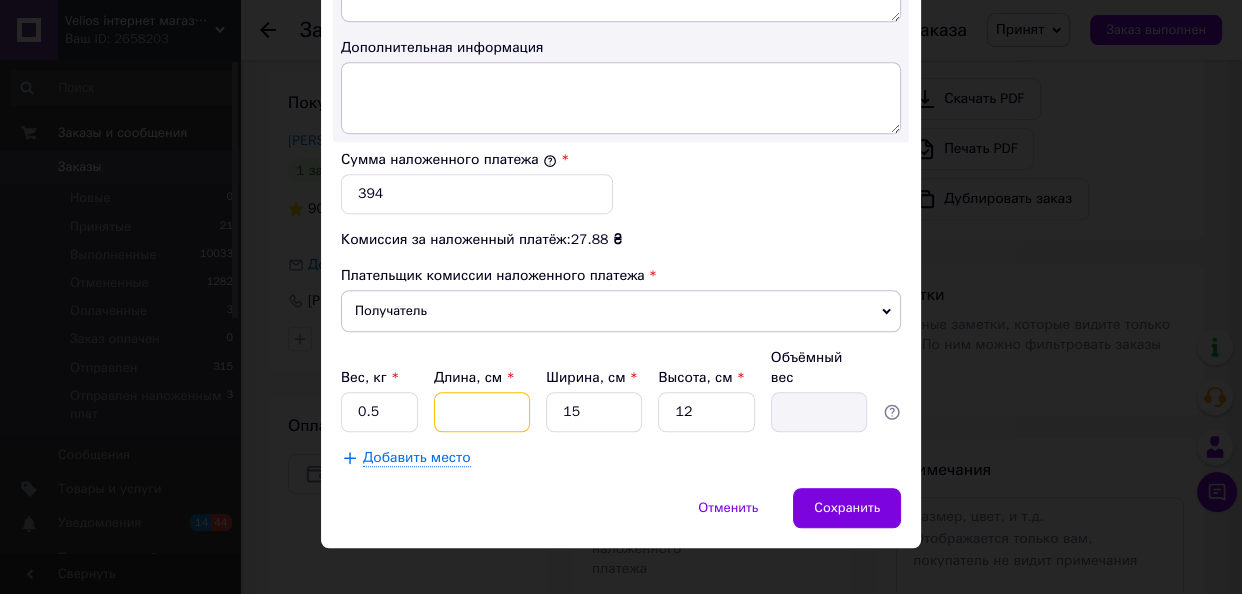 type on "2" 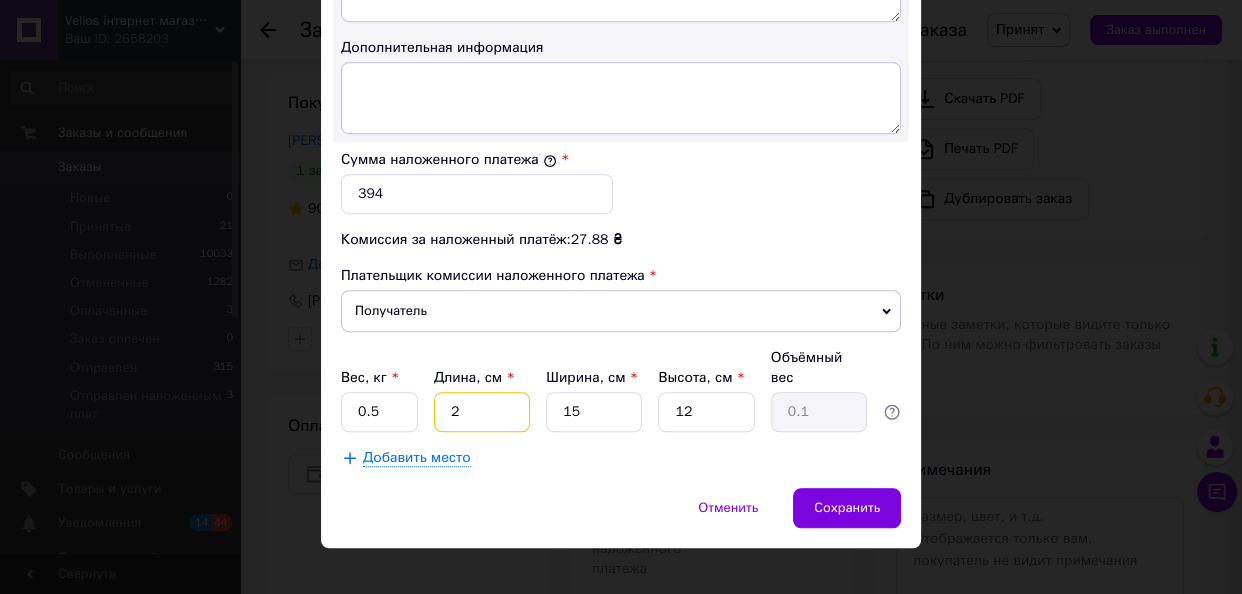type on "20" 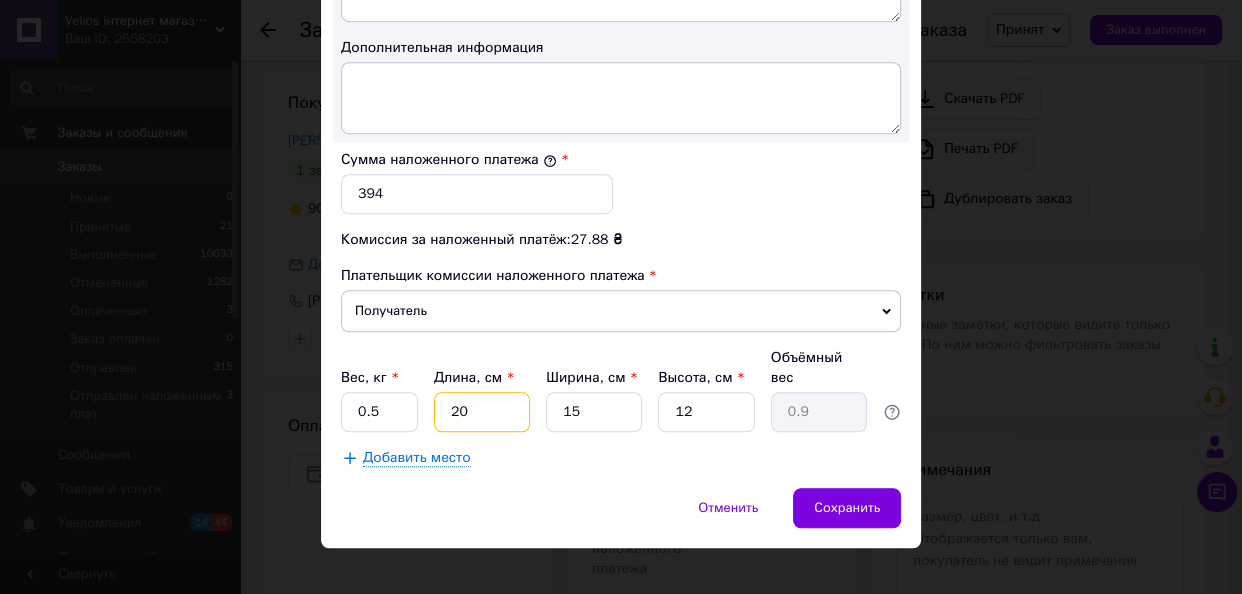 type on "20" 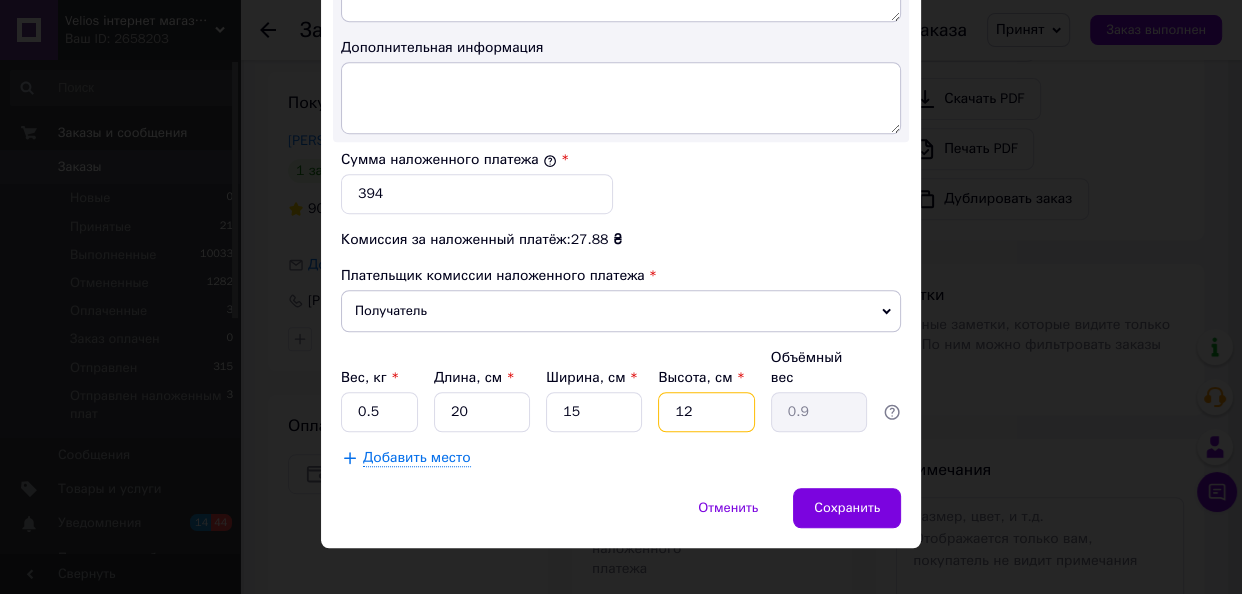 click on "12" at bounding box center [706, 412] 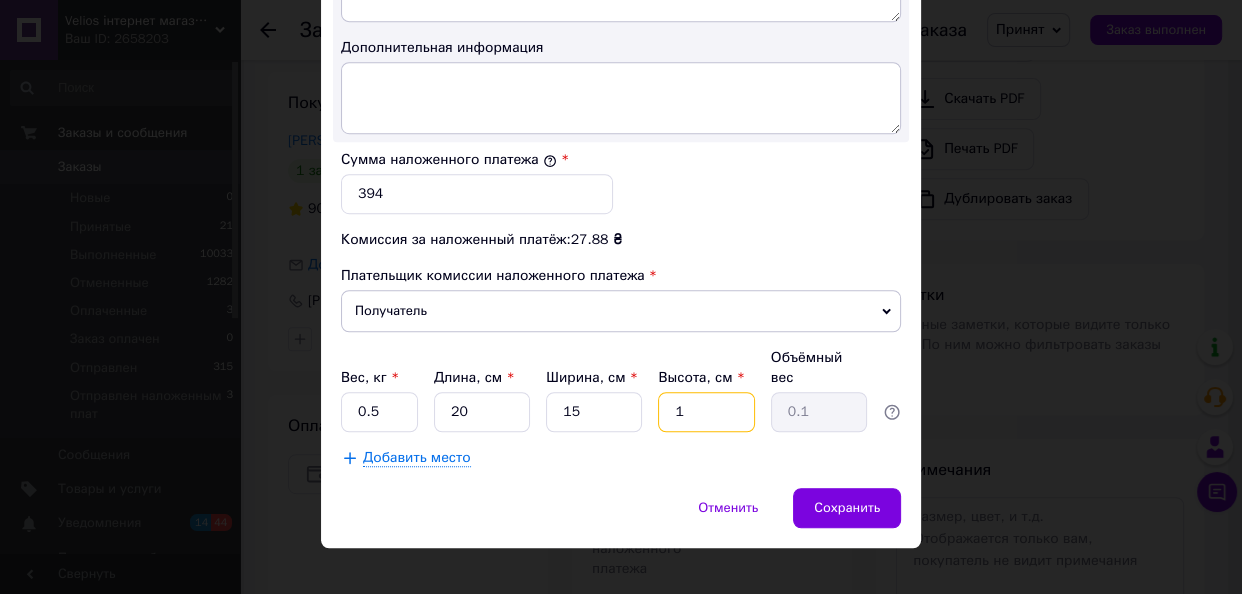 type 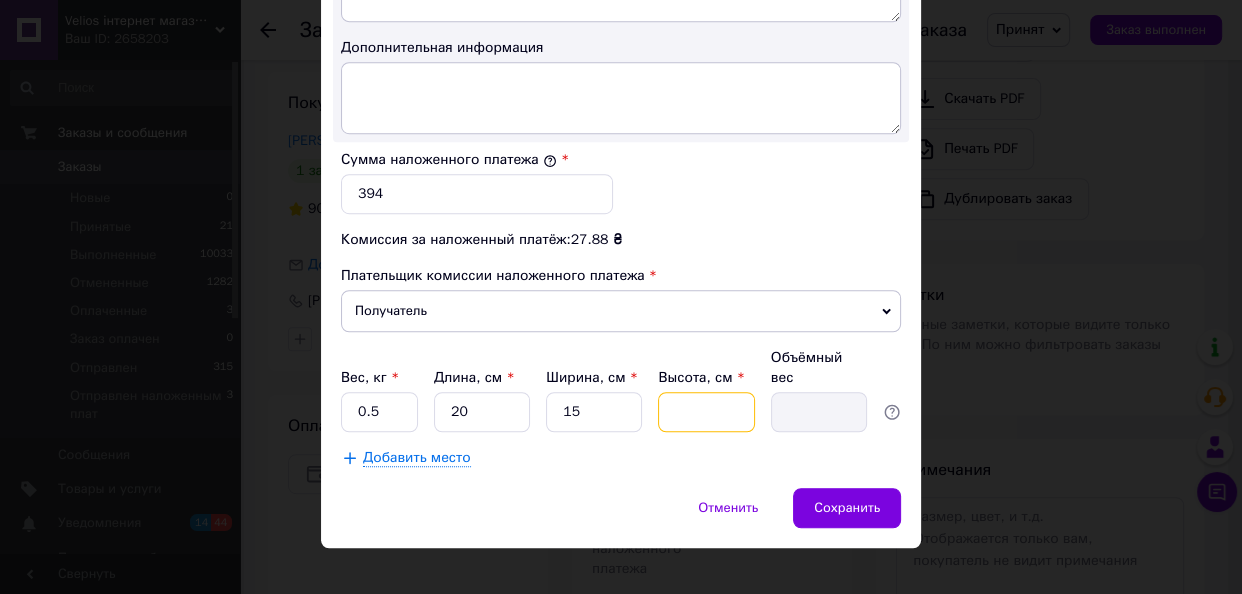 type on "9" 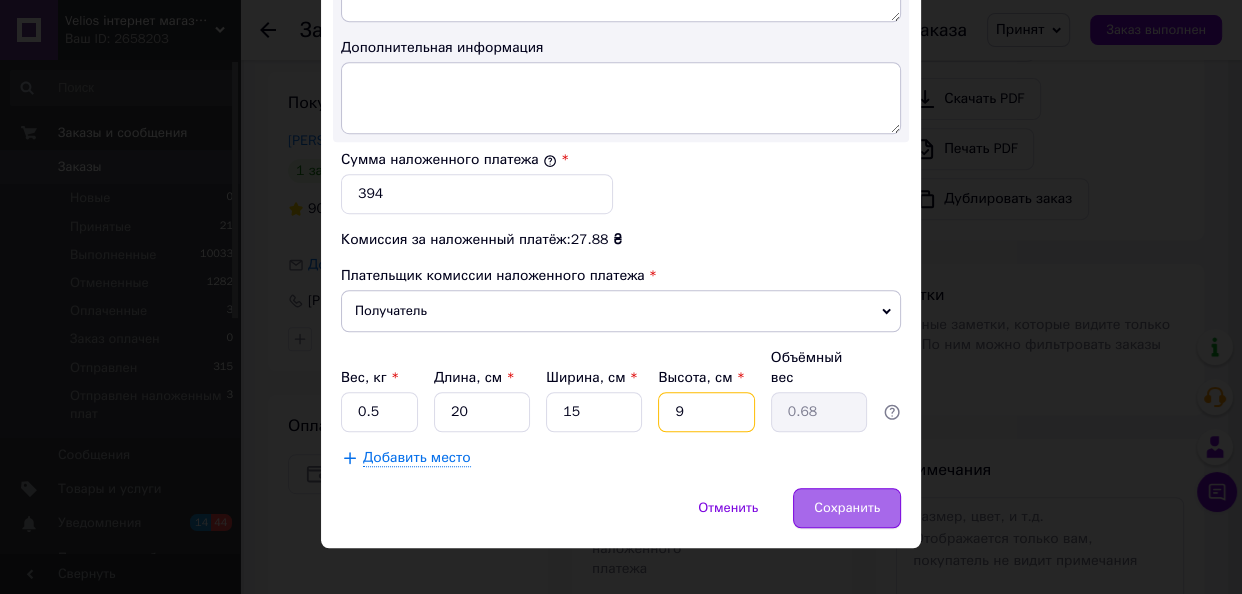type on "9" 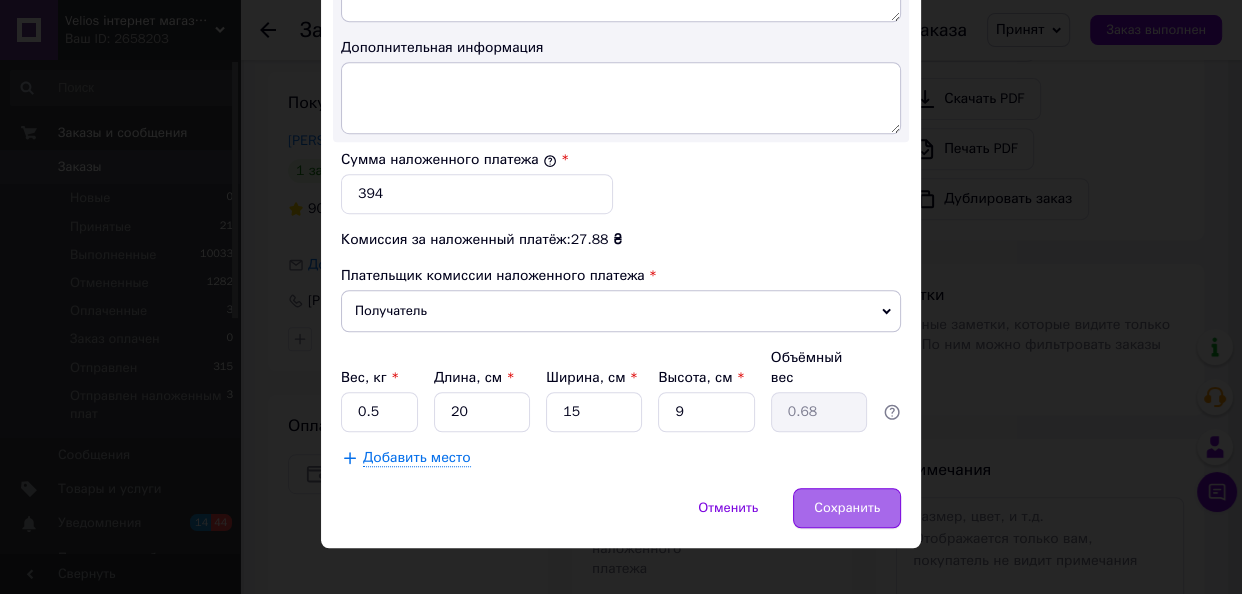 click on "Сохранить" at bounding box center (847, 508) 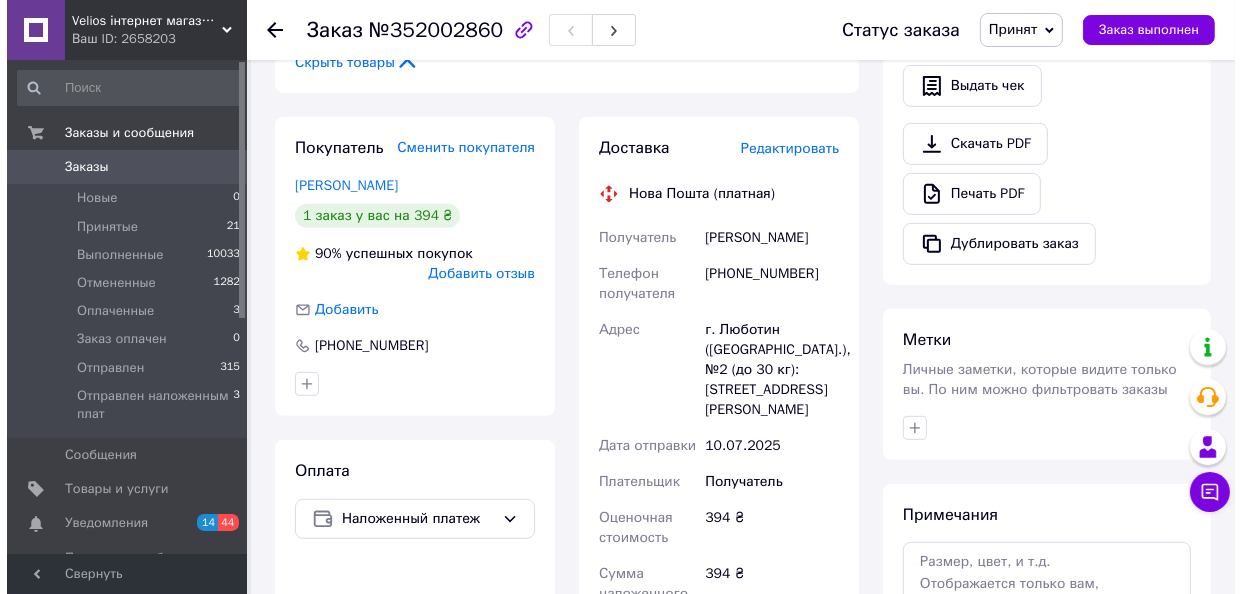 scroll, scrollTop: 683, scrollLeft: 0, axis: vertical 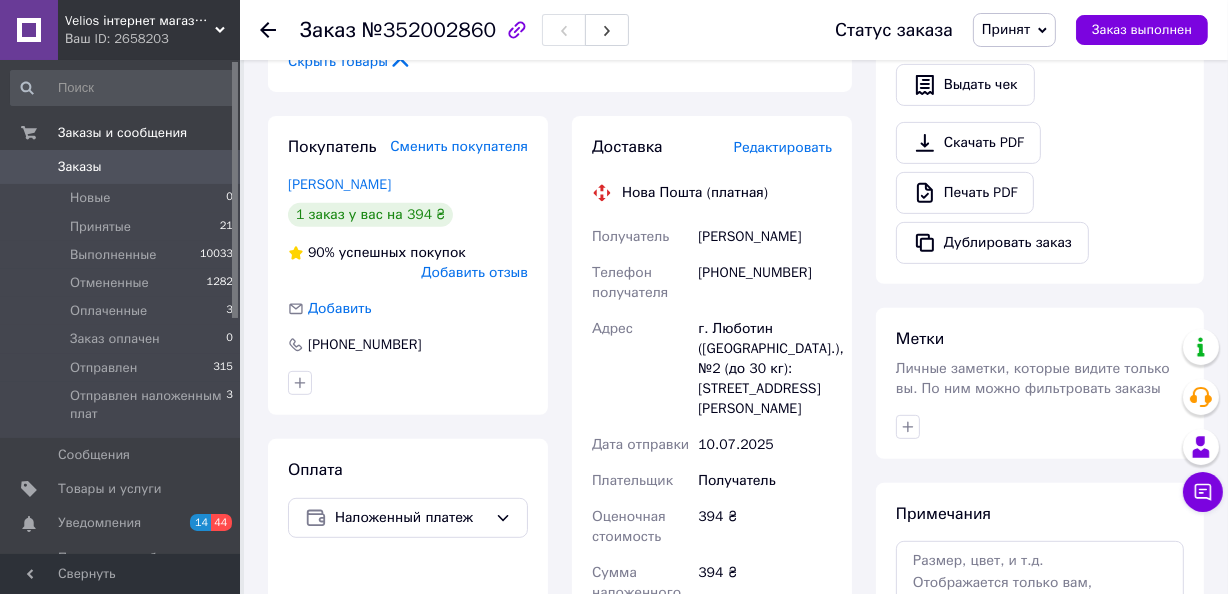 click on "Редактировать" at bounding box center (783, 147) 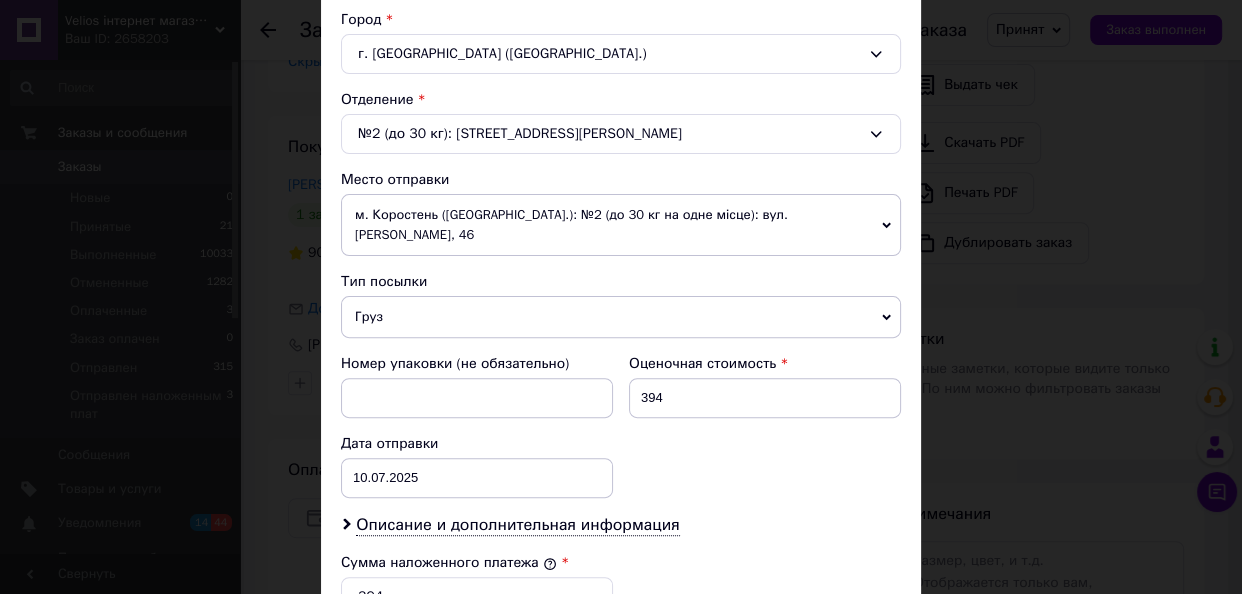 scroll, scrollTop: 636, scrollLeft: 0, axis: vertical 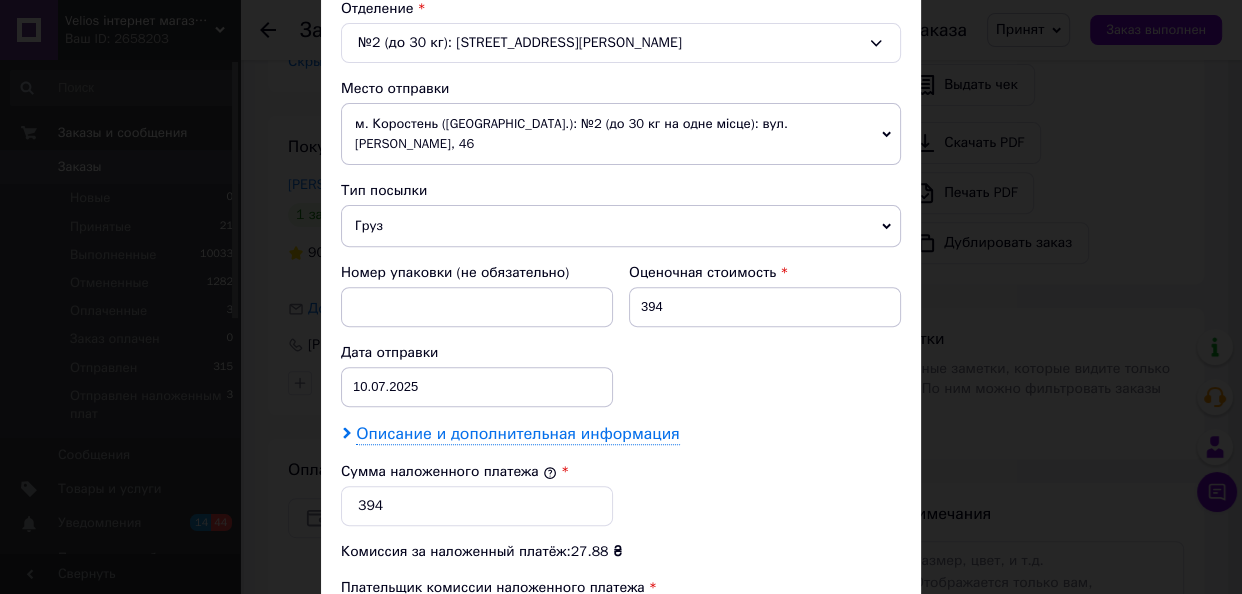 click on "Описание и дополнительная информация" at bounding box center (517, 434) 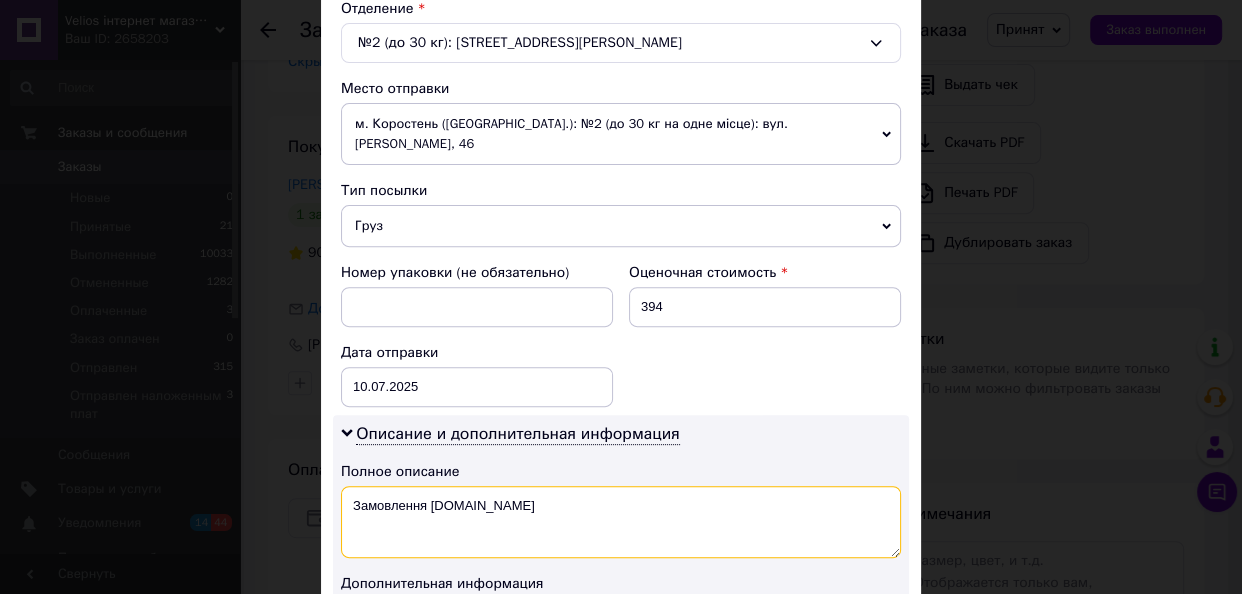 drag, startPoint x: 341, startPoint y: 491, endPoint x: 486, endPoint y: 516, distance: 147.13939 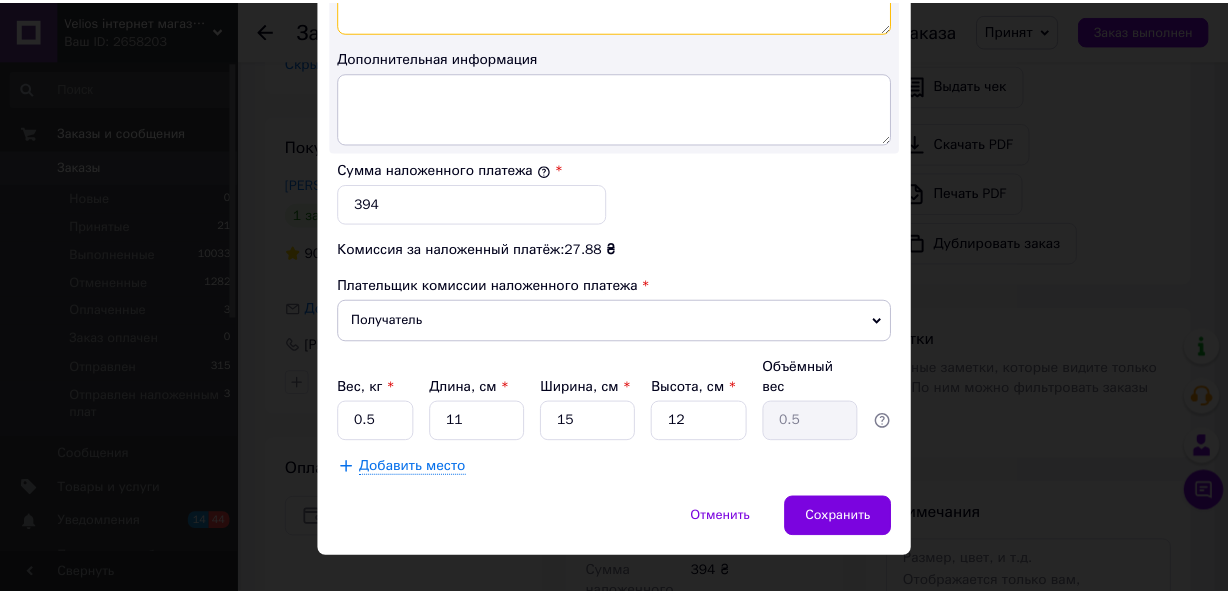 scroll, scrollTop: 1172, scrollLeft: 0, axis: vertical 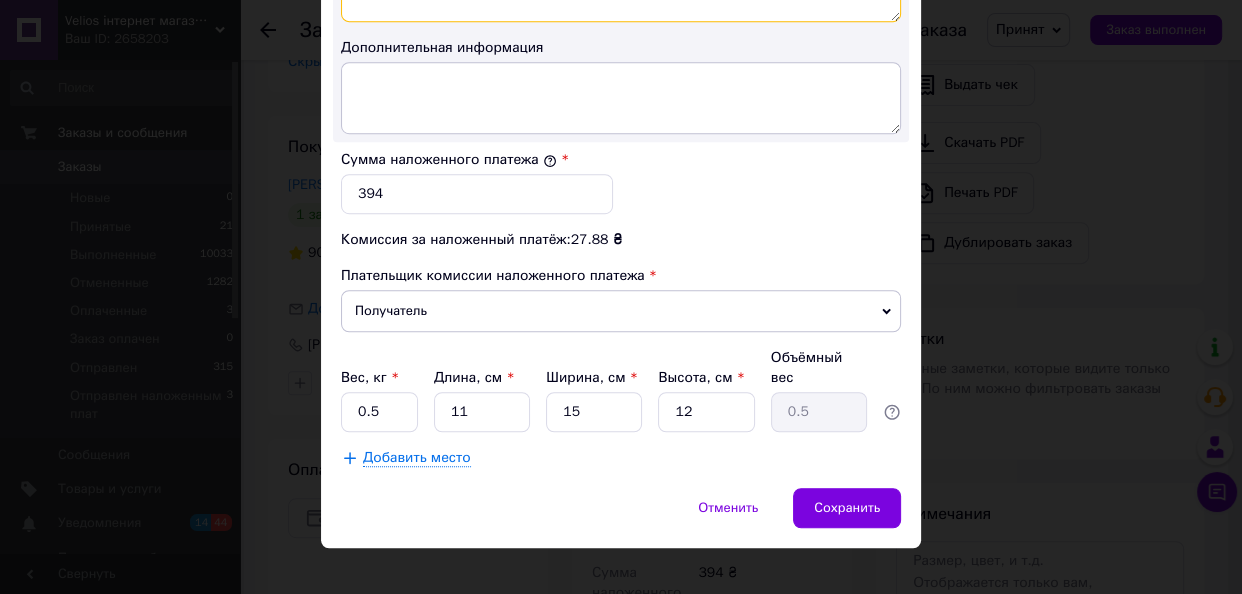 type on "одяг" 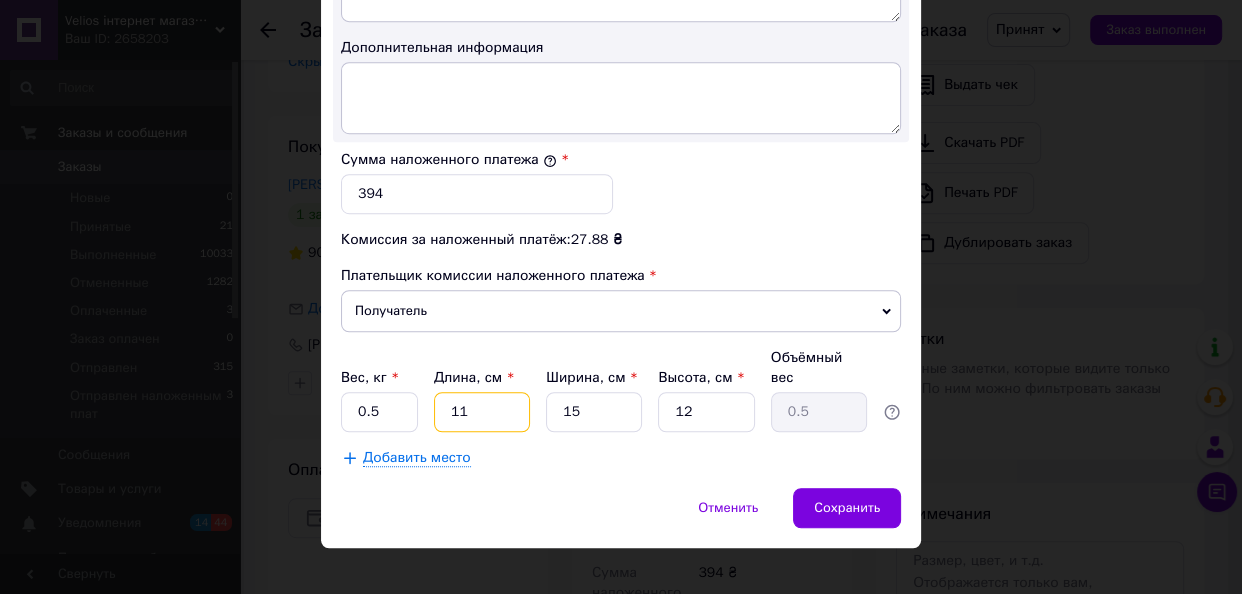 click on "11" at bounding box center [482, 412] 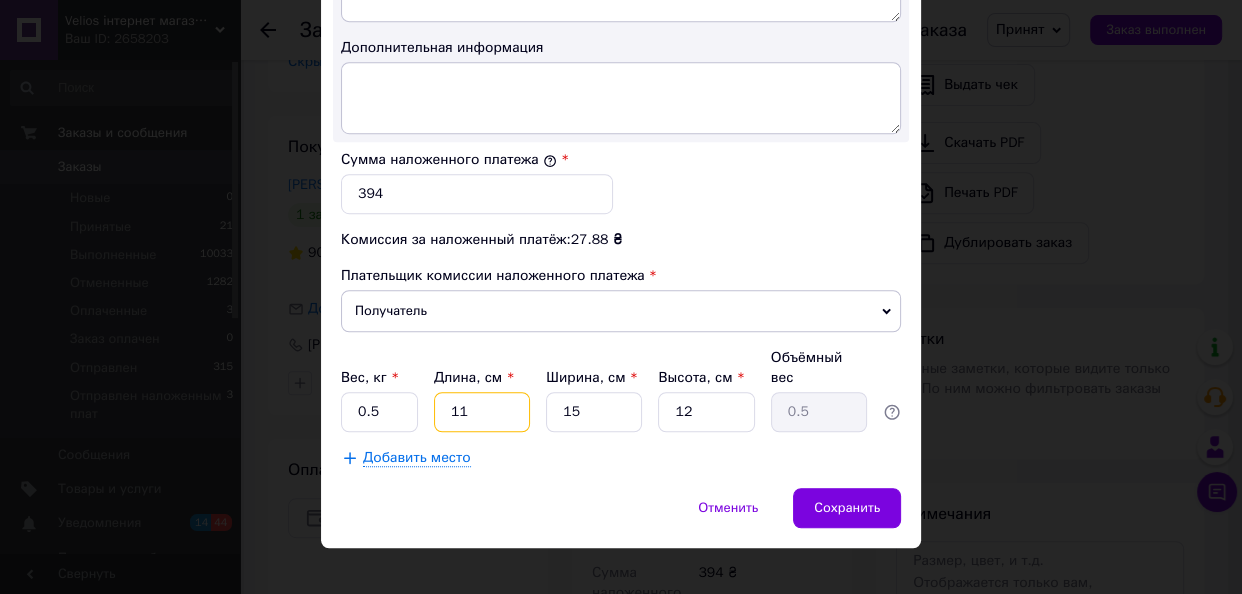 type on "1" 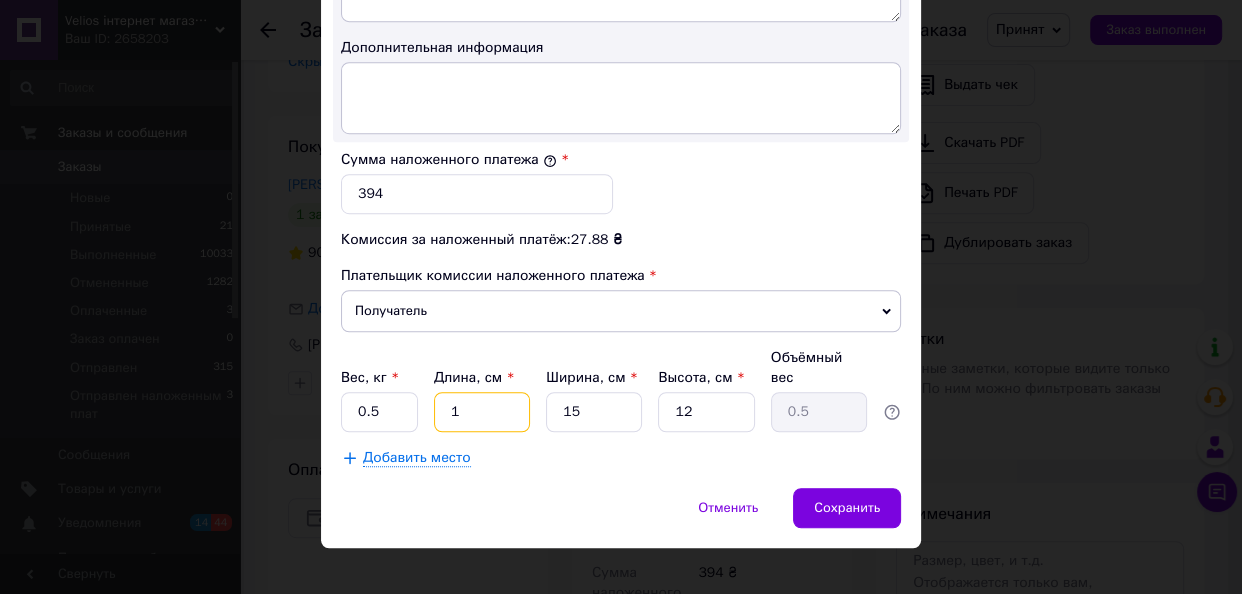type on "0.1" 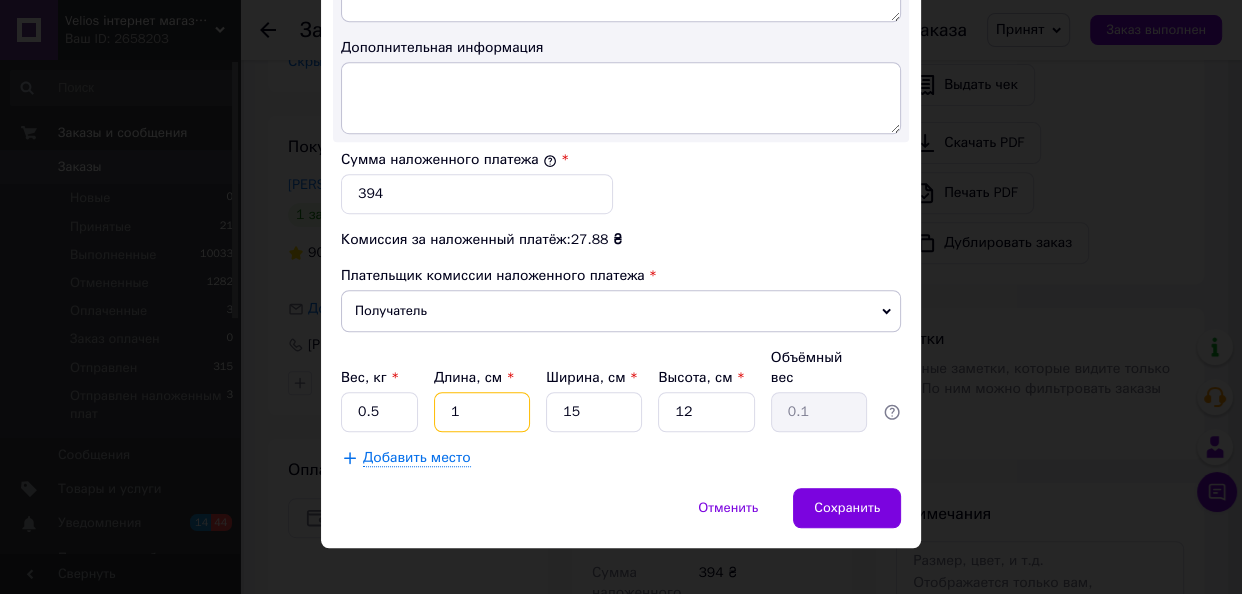 type 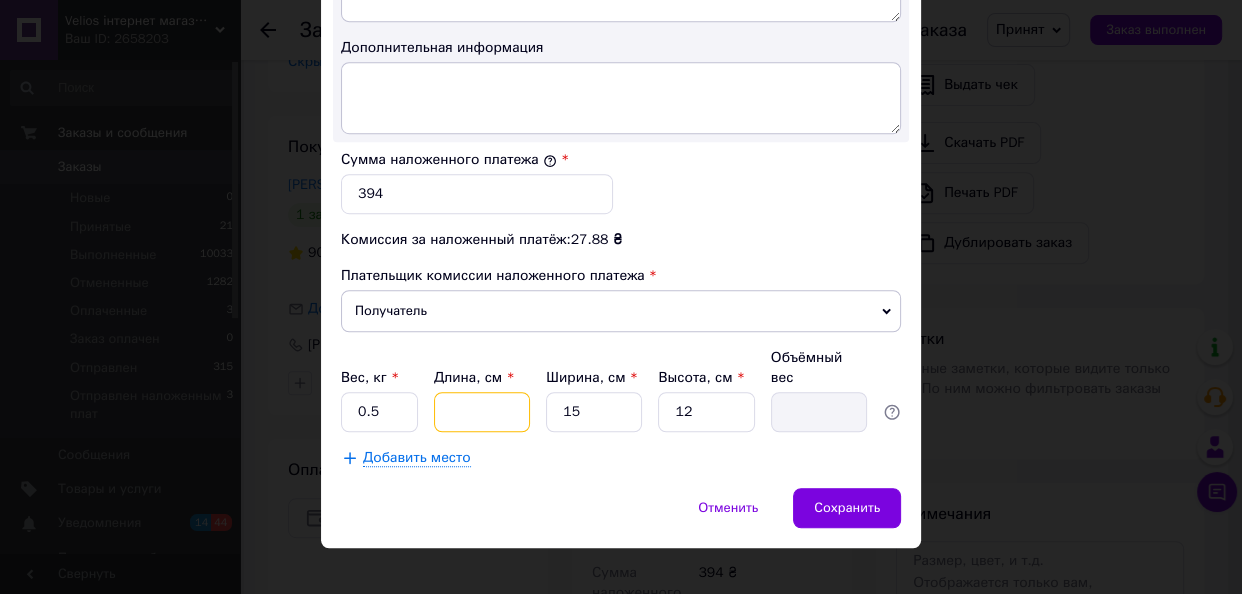 type on "2" 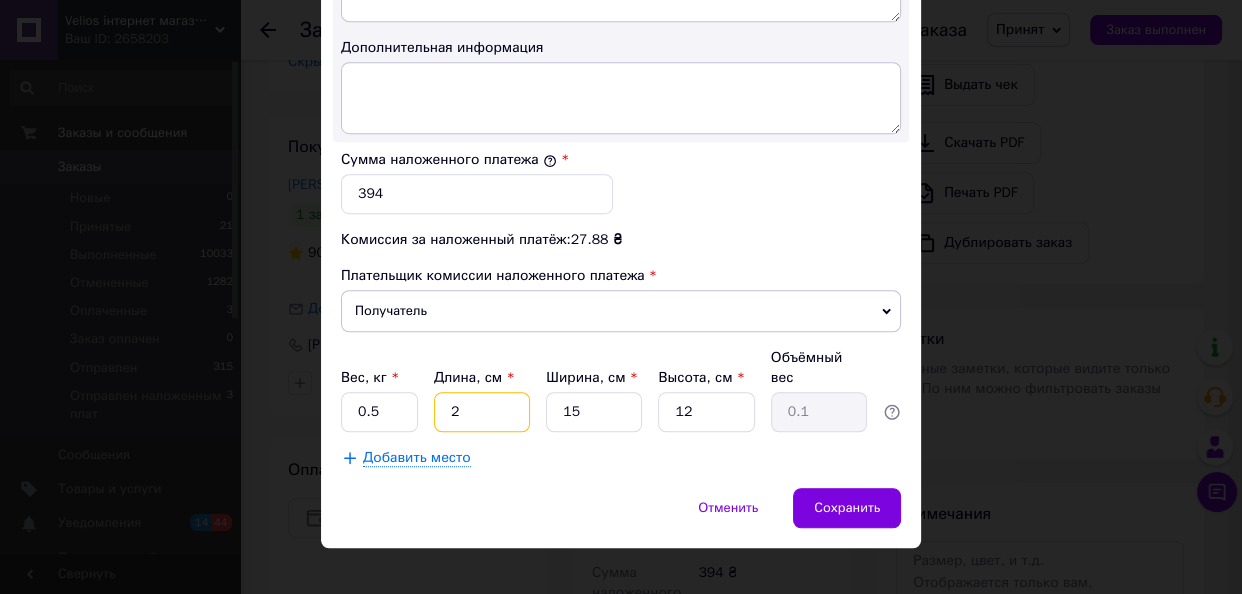type on "20" 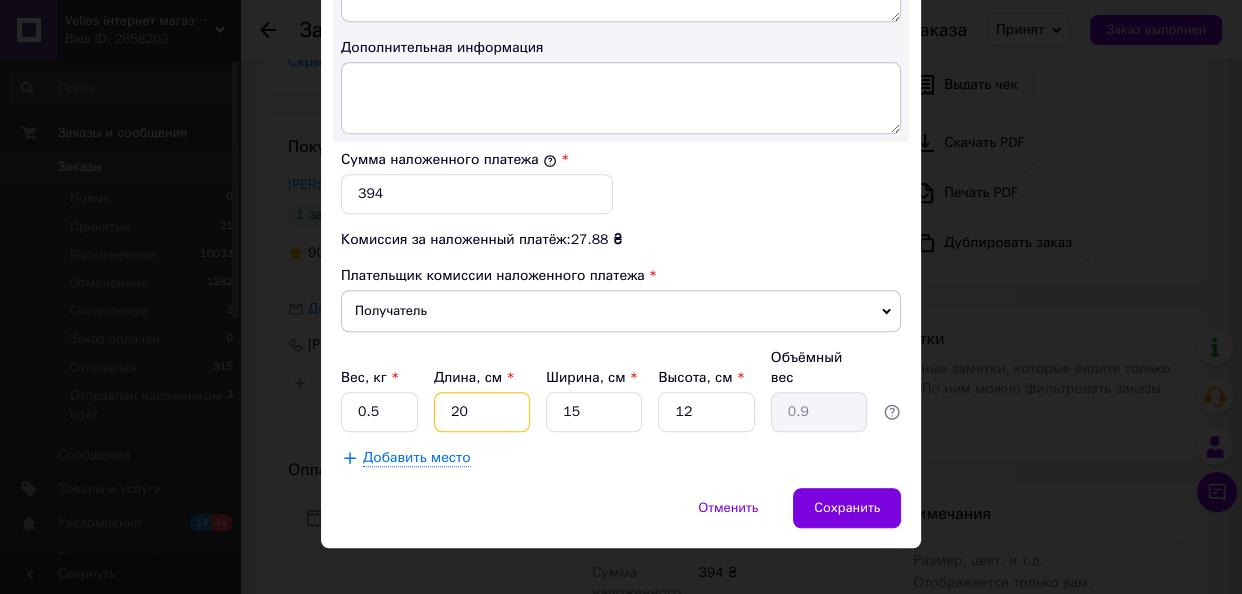type on "20" 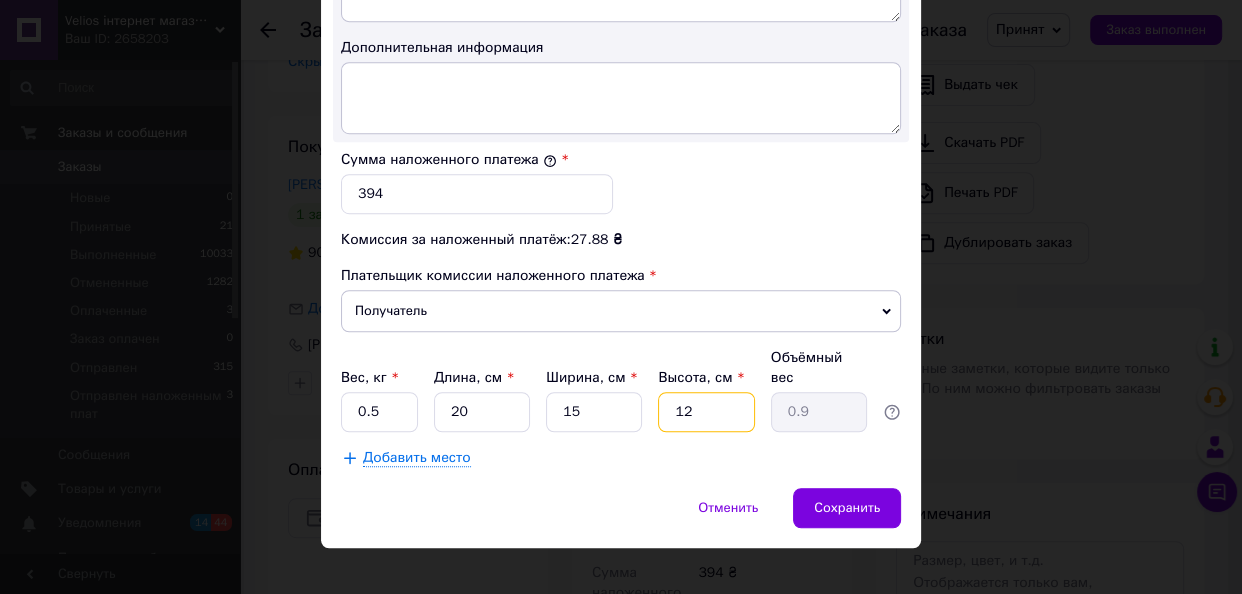 click on "12" at bounding box center (706, 412) 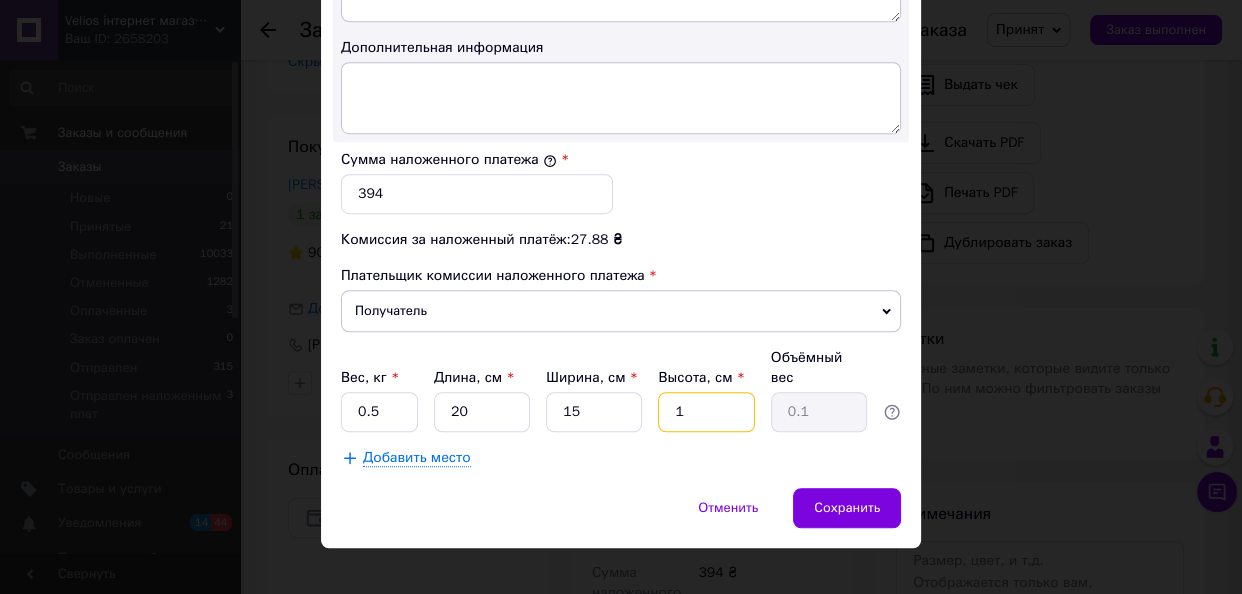 type 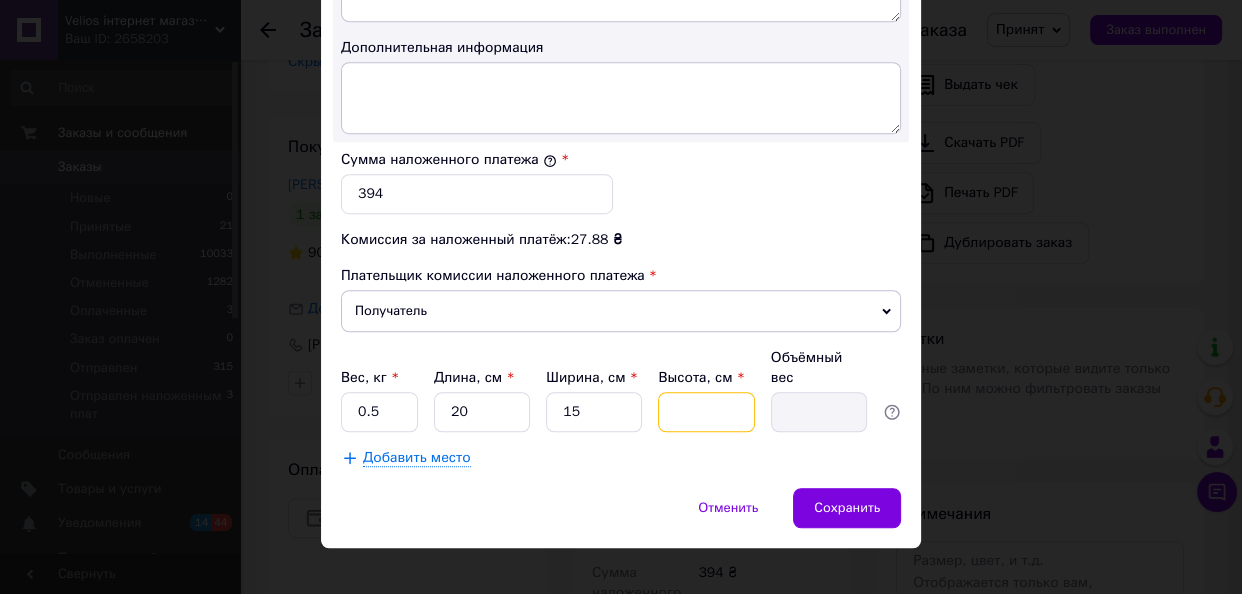 type on "9" 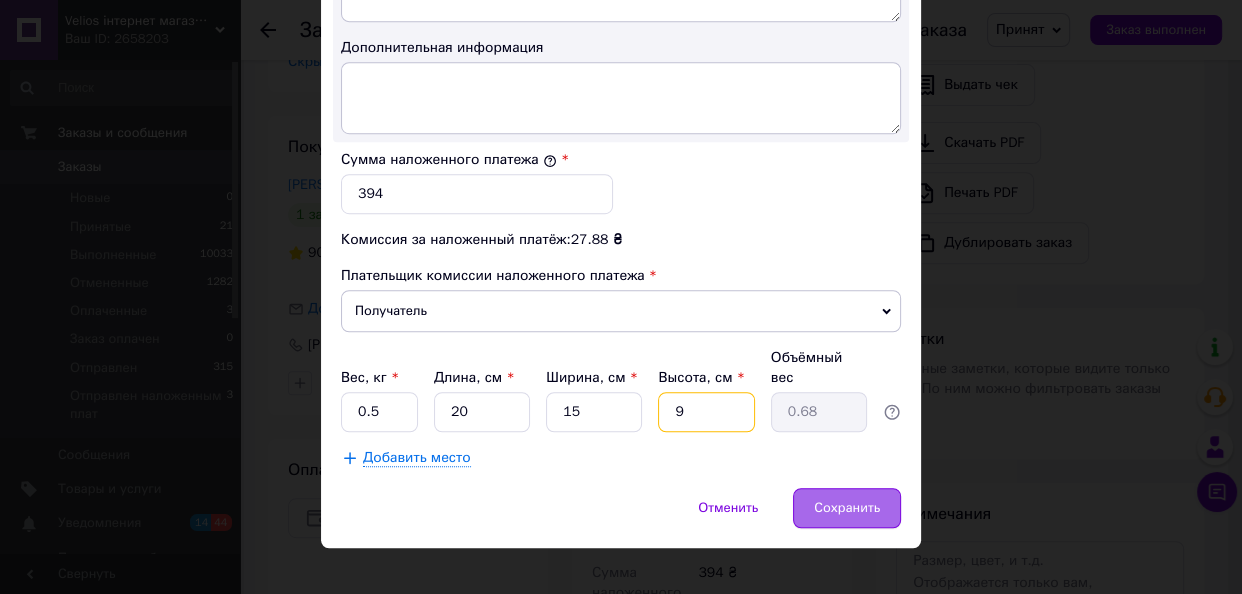 type on "9" 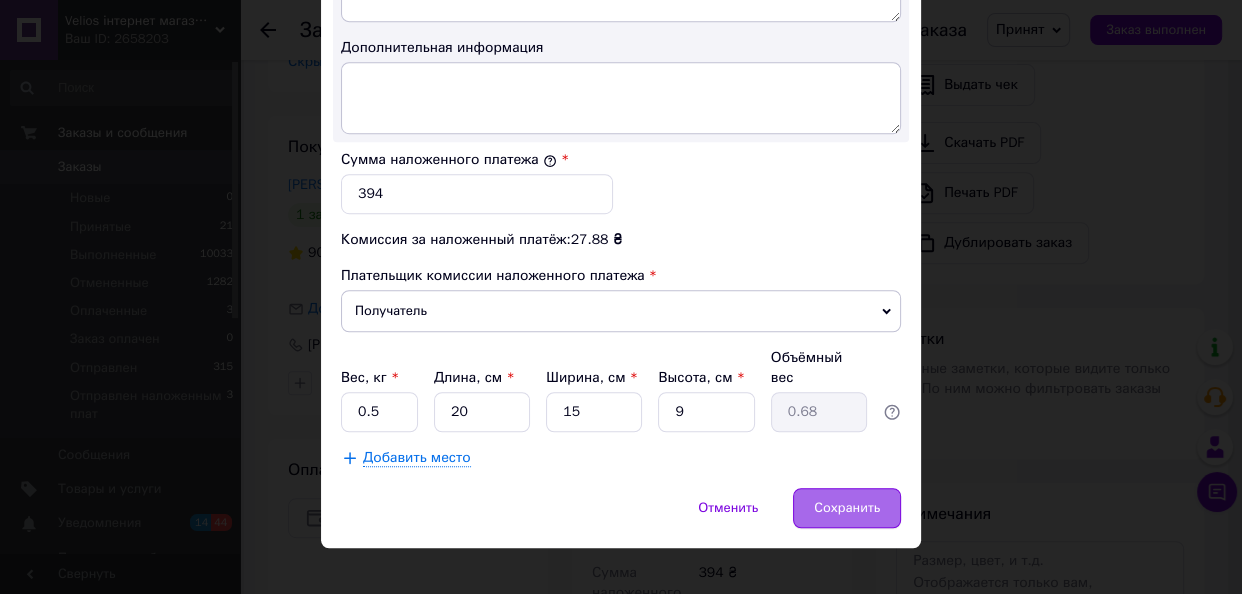click on "Сохранить" at bounding box center [847, 508] 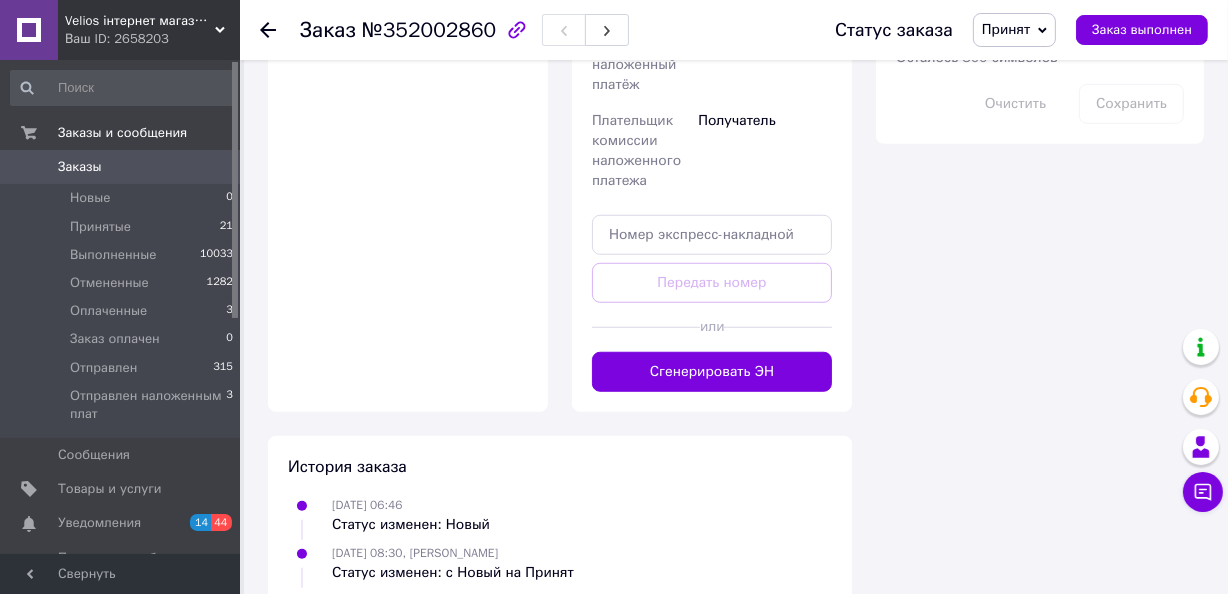 scroll, scrollTop: 1320, scrollLeft: 0, axis: vertical 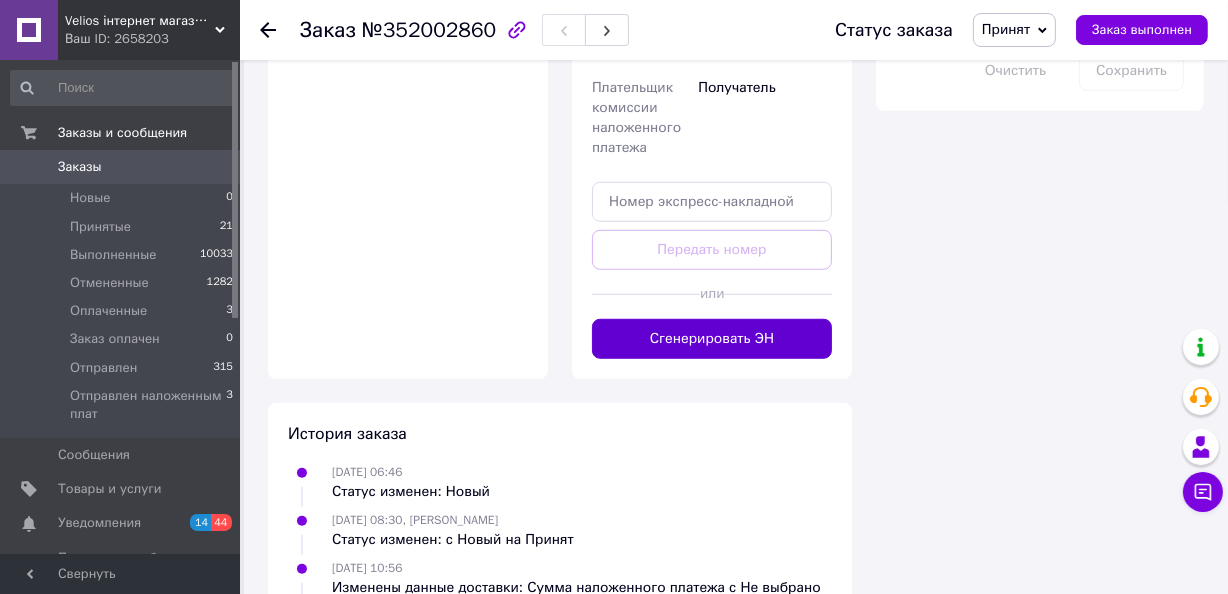 click on "Сгенерировать ЭН" at bounding box center [712, 339] 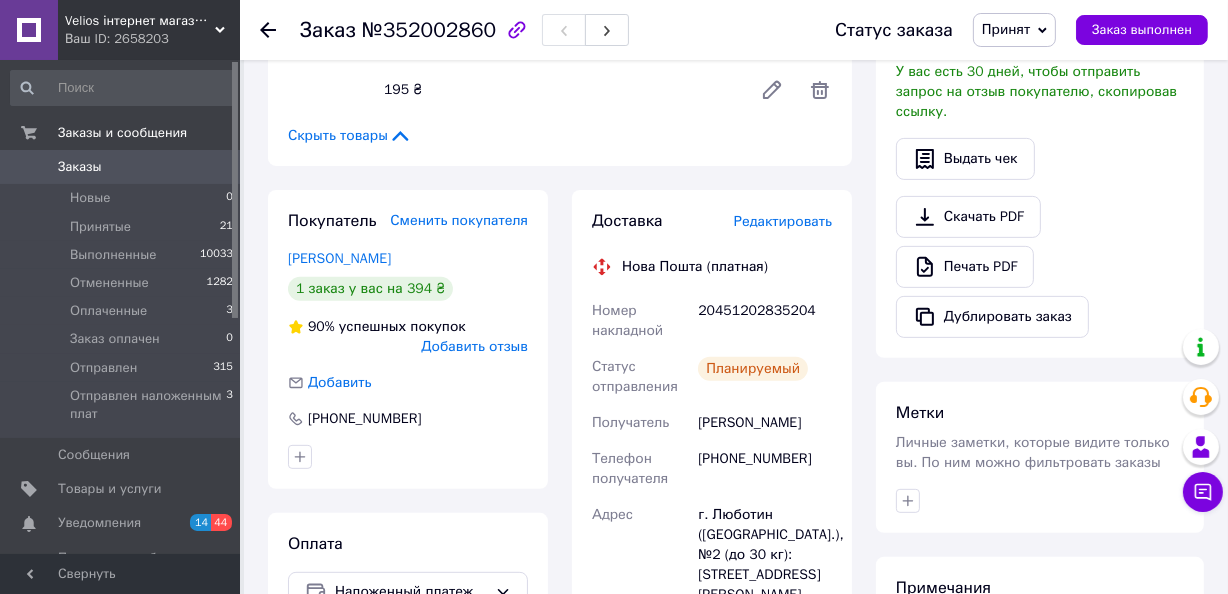 scroll, scrollTop: 592, scrollLeft: 0, axis: vertical 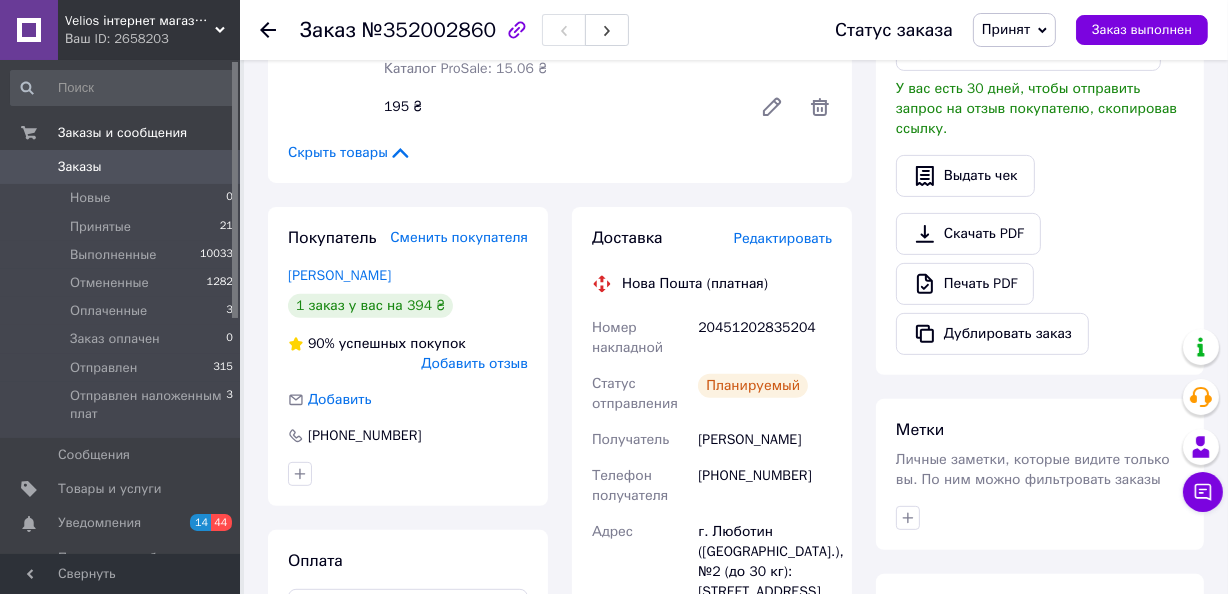 drag, startPoint x: 85, startPoint y: 163, endPoint x: 151, endPoint y: 158, distance: 66.189125 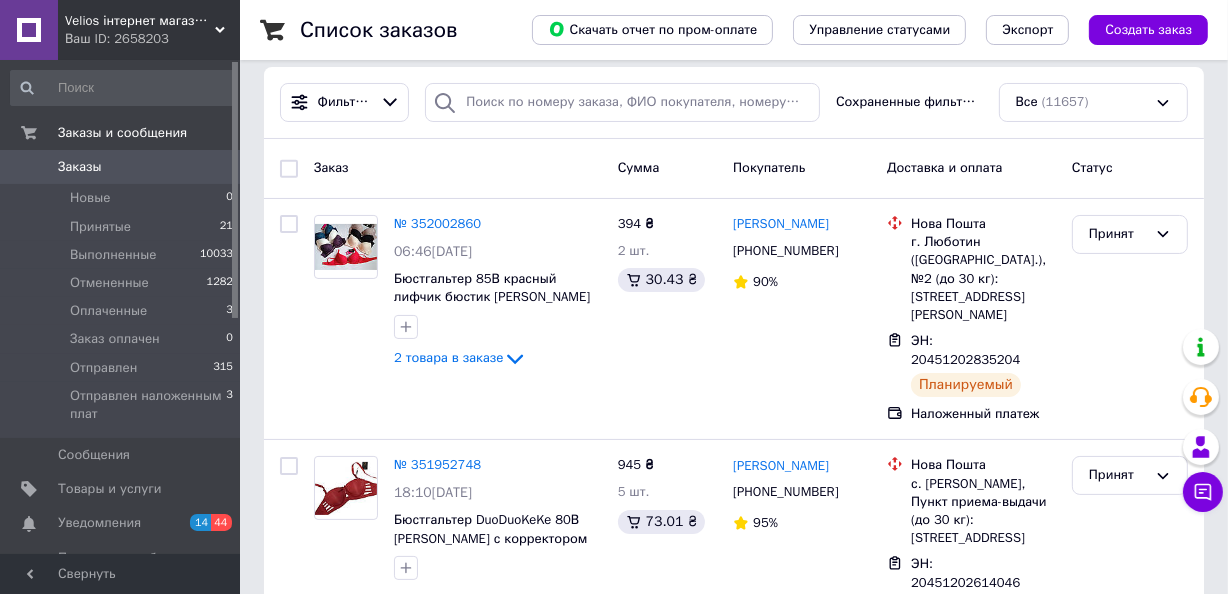 scroll, scrollTop: 181, scrollLeft: 0, axis: vertical 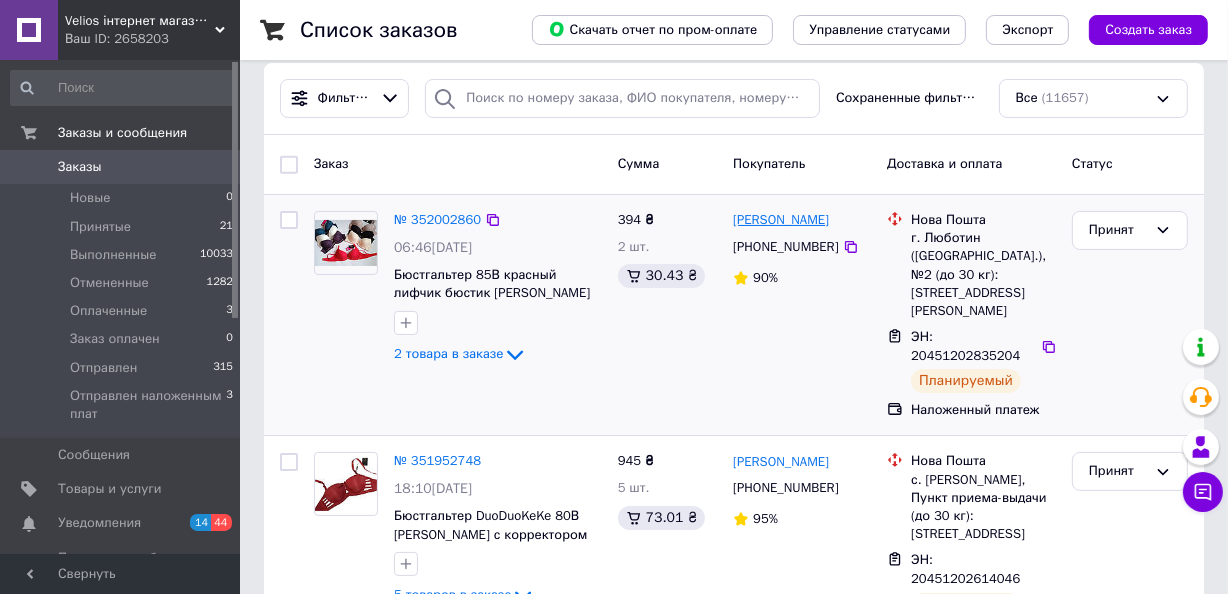 click on "[PERSON_NAME]" at bounding box center [781, 220] 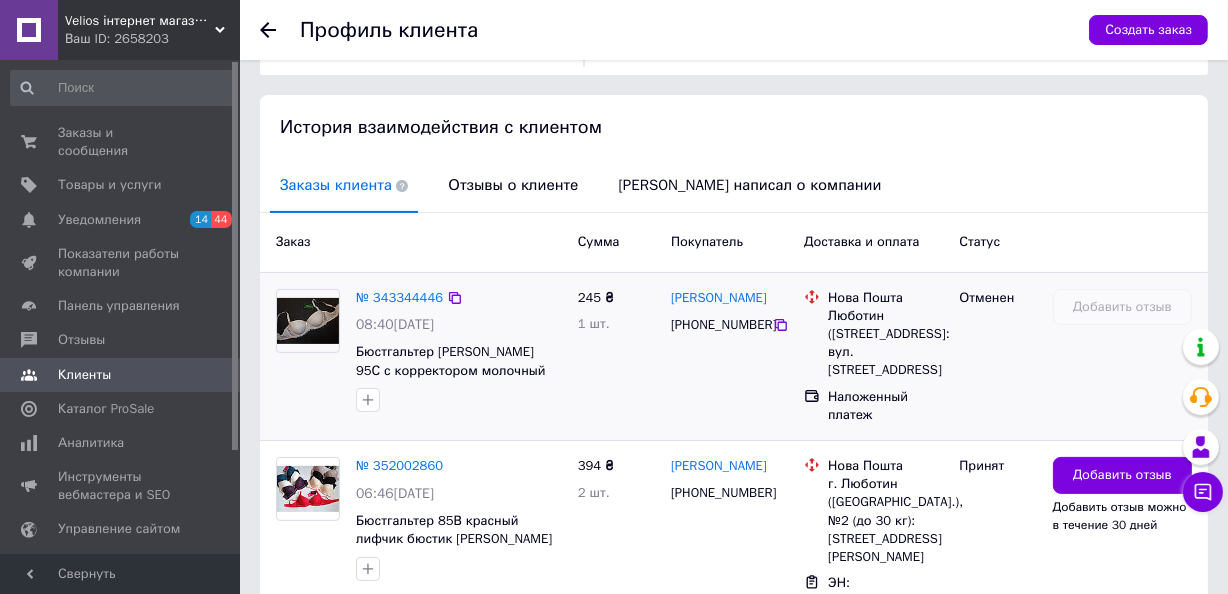 scroll, scrollTop: 363, scrollLeft: 0, axis: vertical 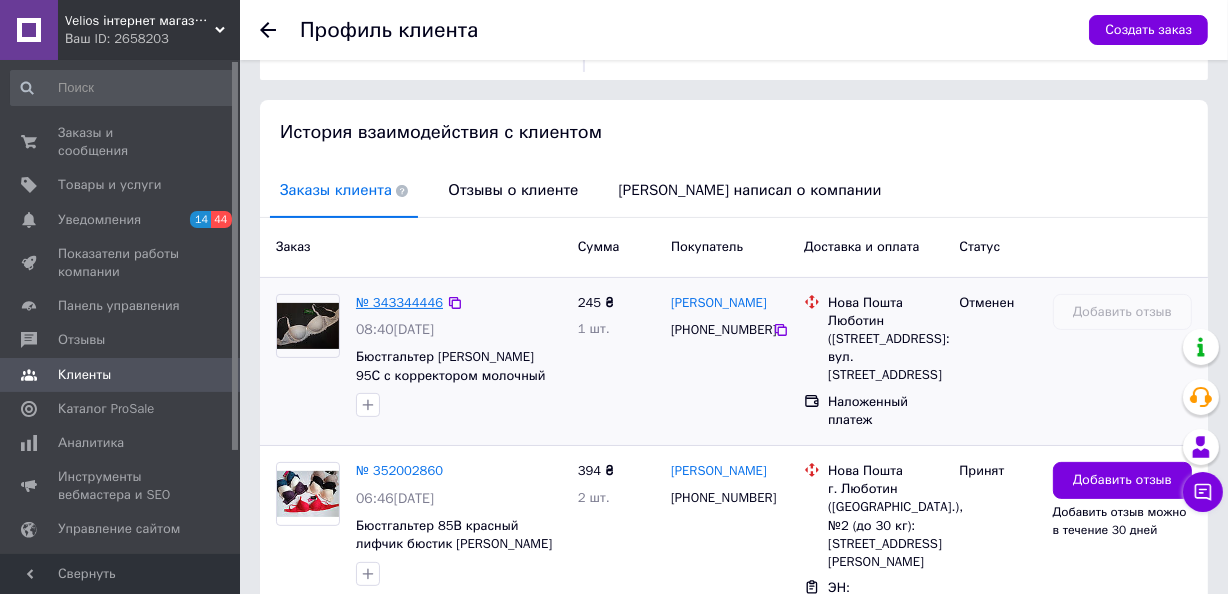 click on "№ 343344446" at bounding box center [399, 302] 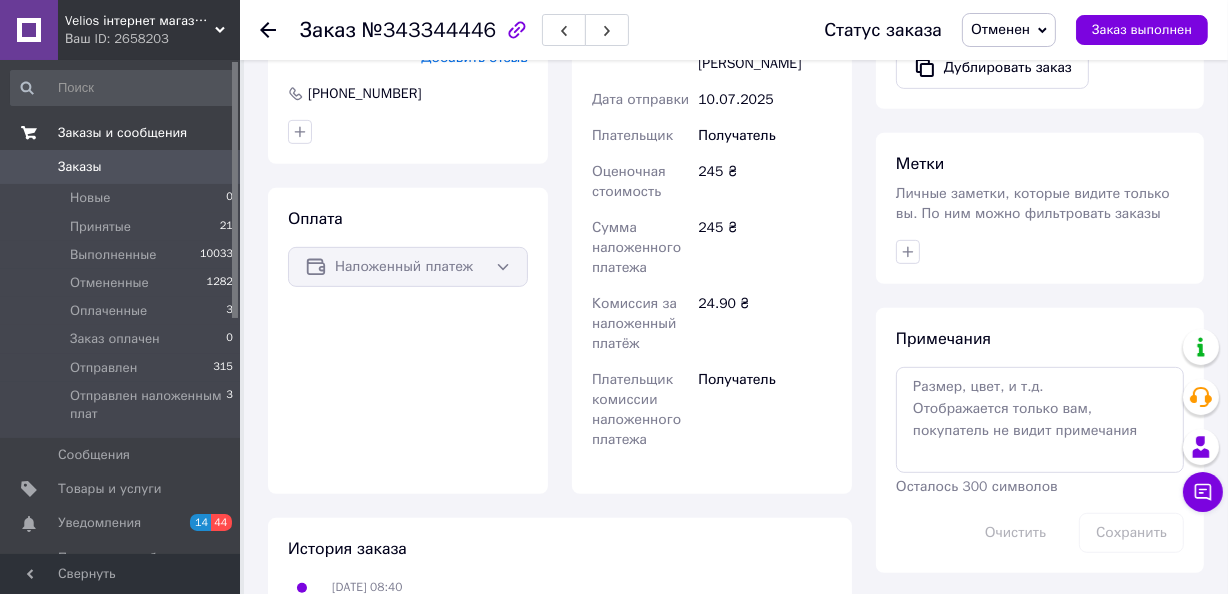 scroll, scrollTop: 670, scrollLeft: 0, axis: vertical 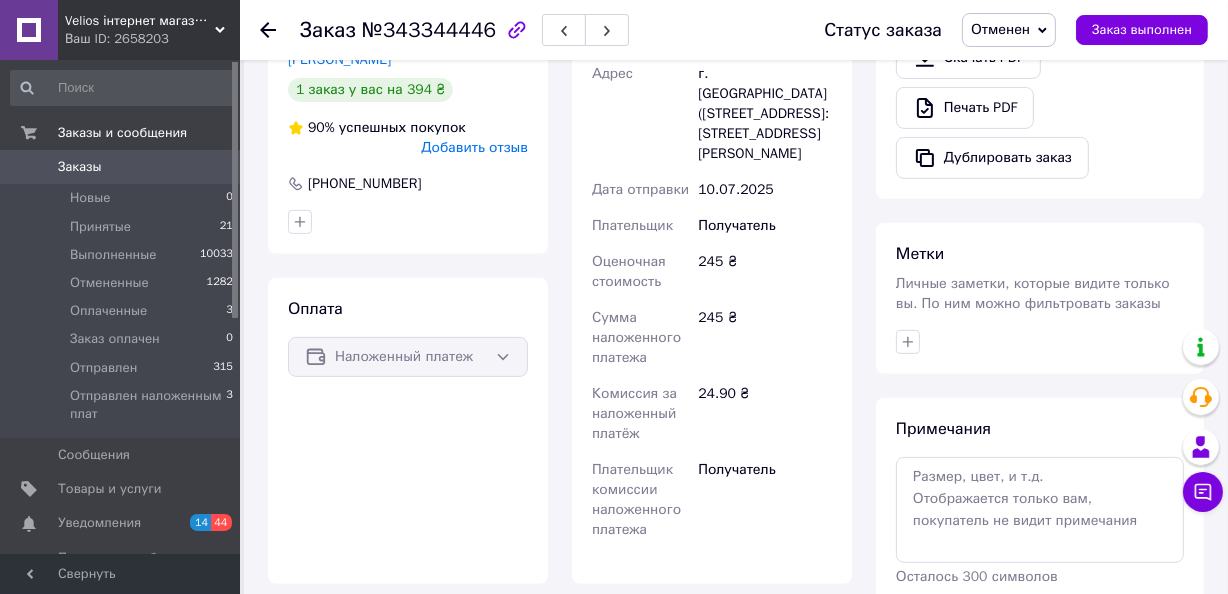 click on "Заказы" at bounding box center (80, 167) 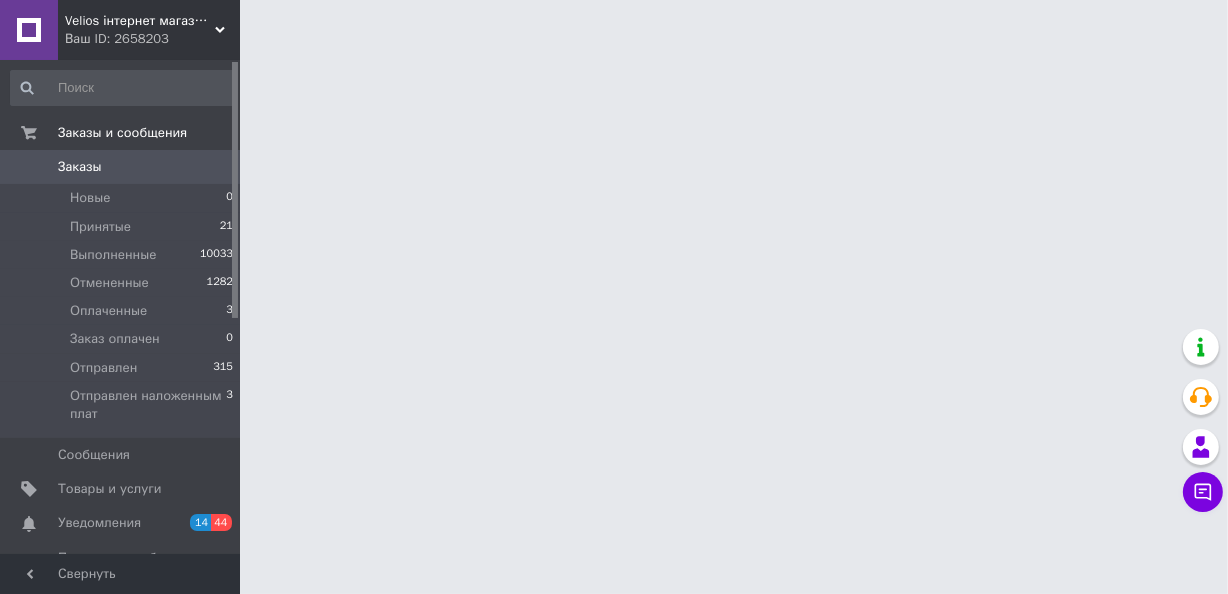 scroll, scrollTop: 0, scrollLeft: 0, axis: both 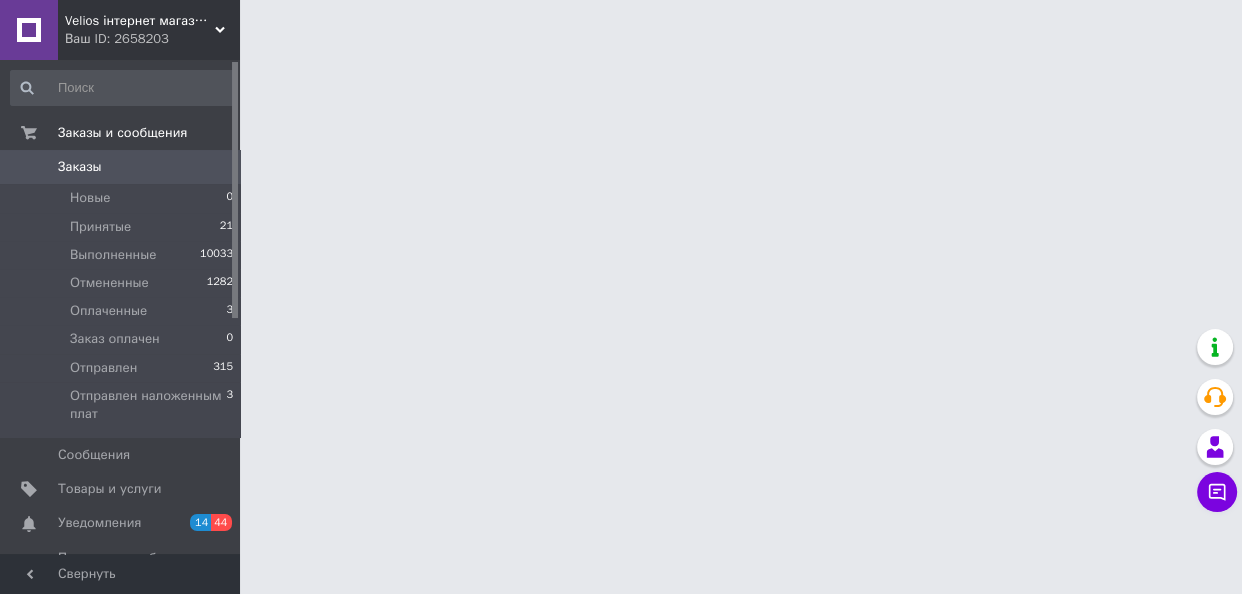click on "Заказы" at bounding box center (80, 167) 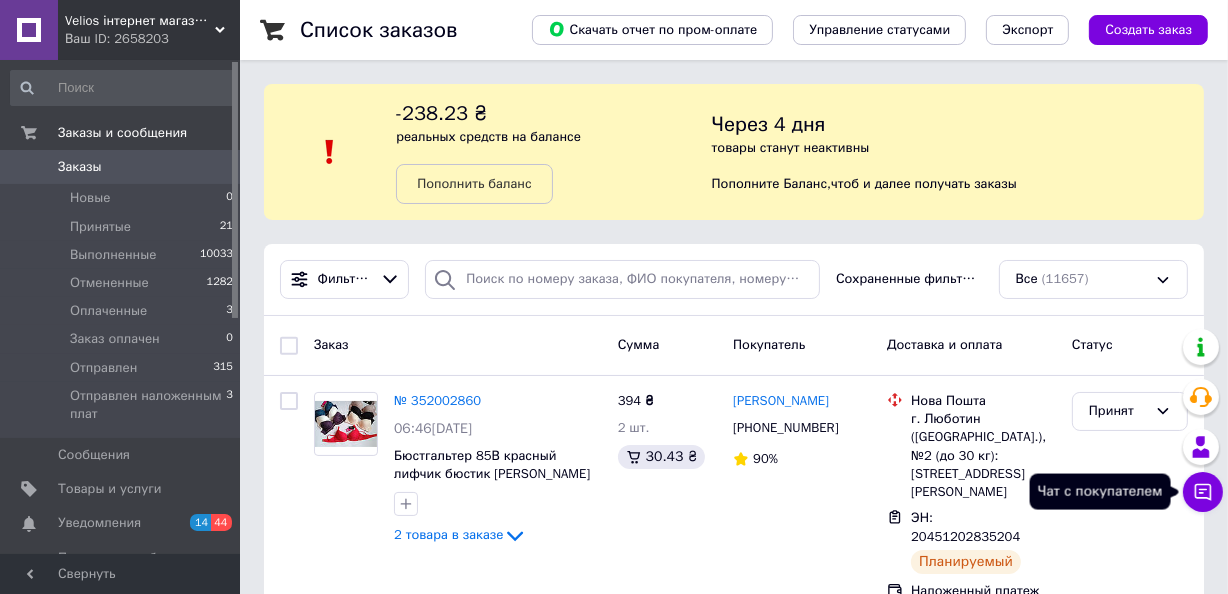 click on "Чат с покупателем" at bounding box center [1203, 492] 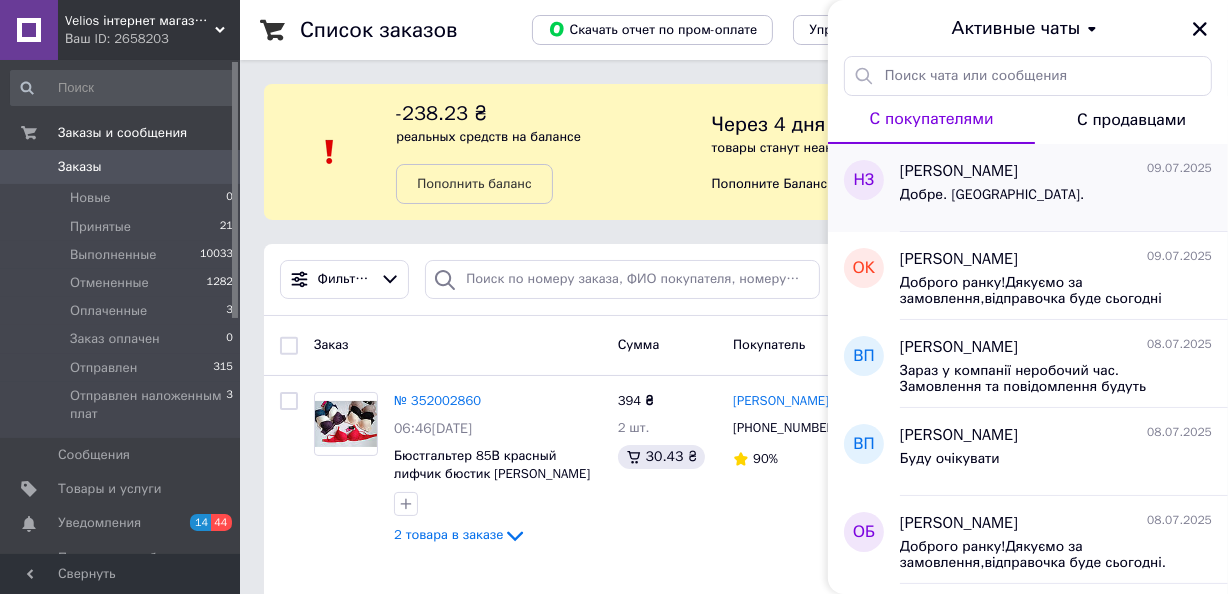click on "[PERSON_NAME]" at bounding box center (959, 171) 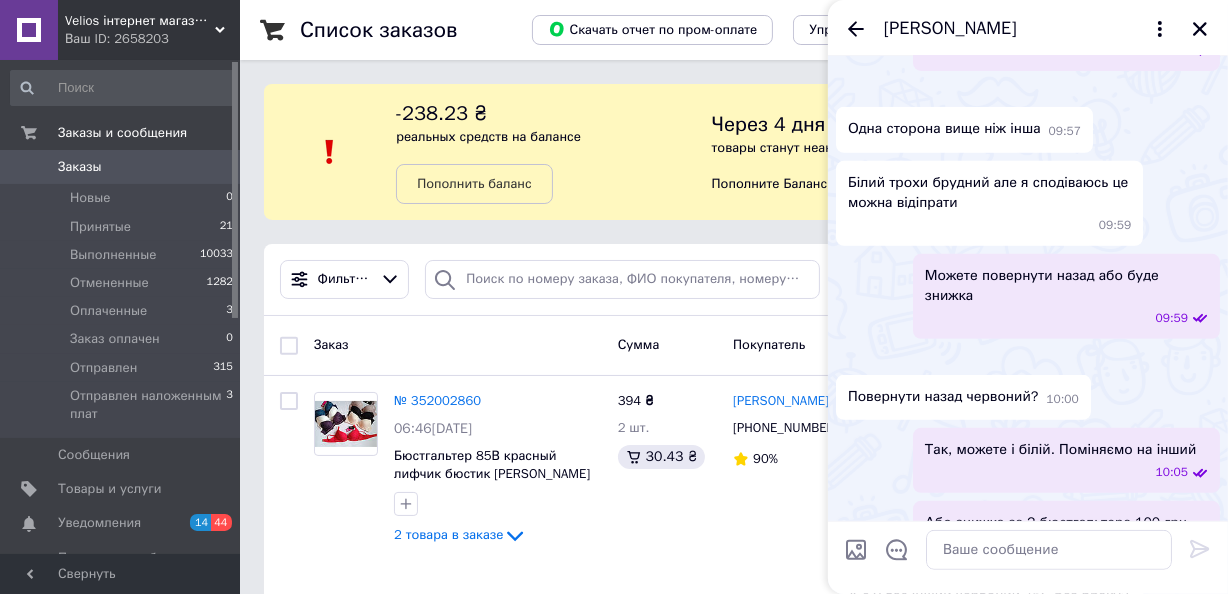 scroll, scrollTop: 808, scrollLeft: 0, axis: vertical 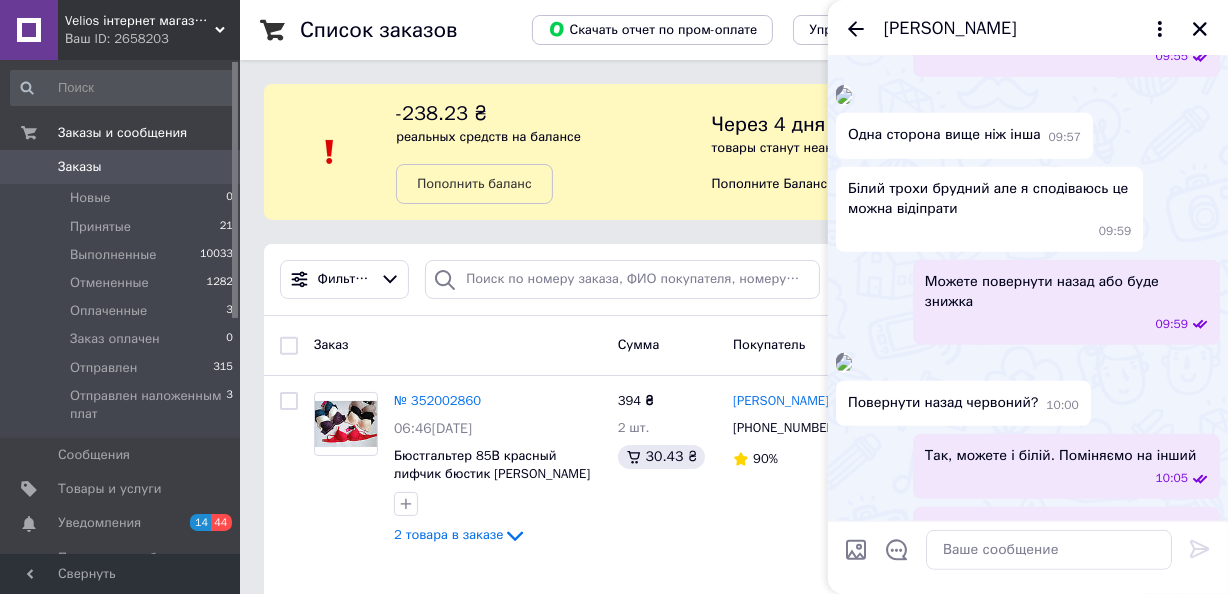click at bounding box center (844, 96) 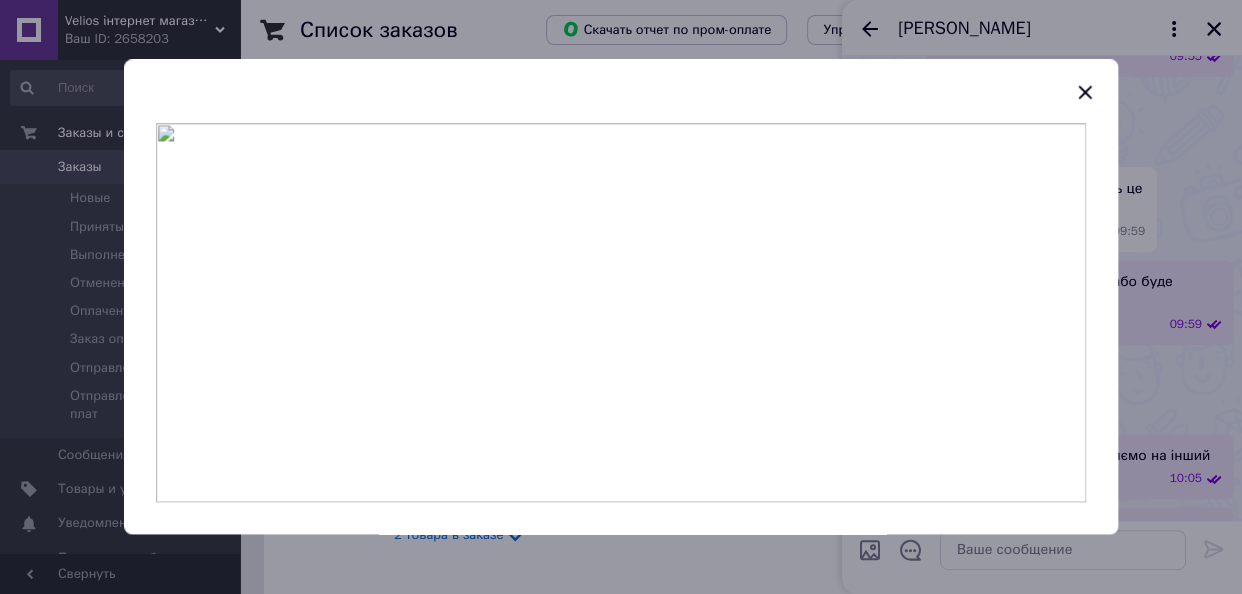 click 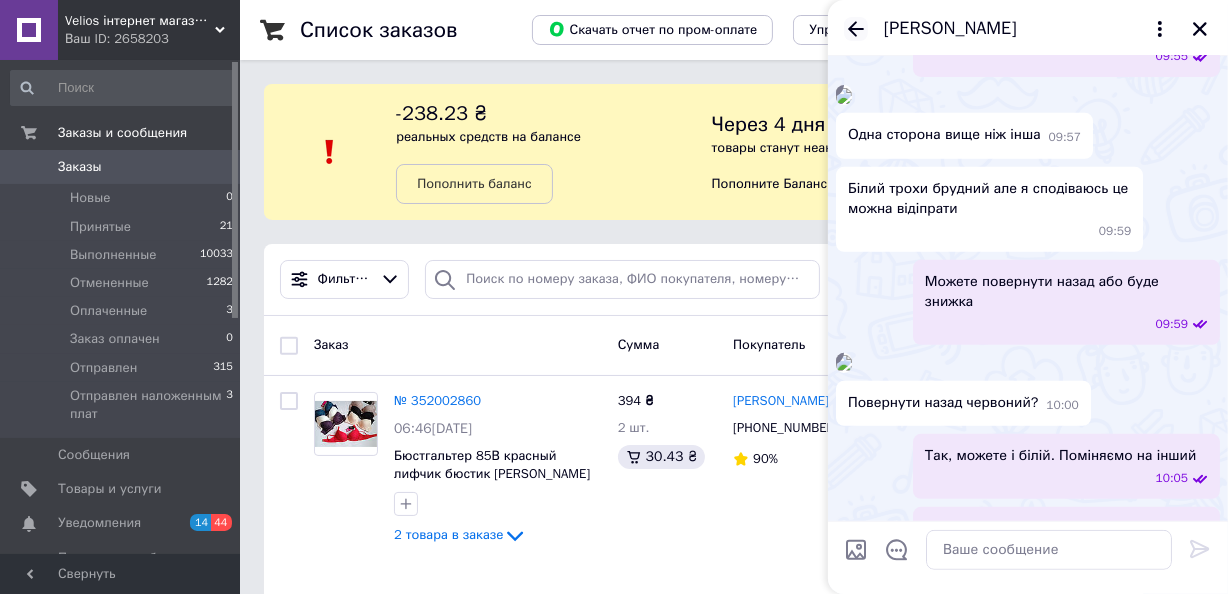 click 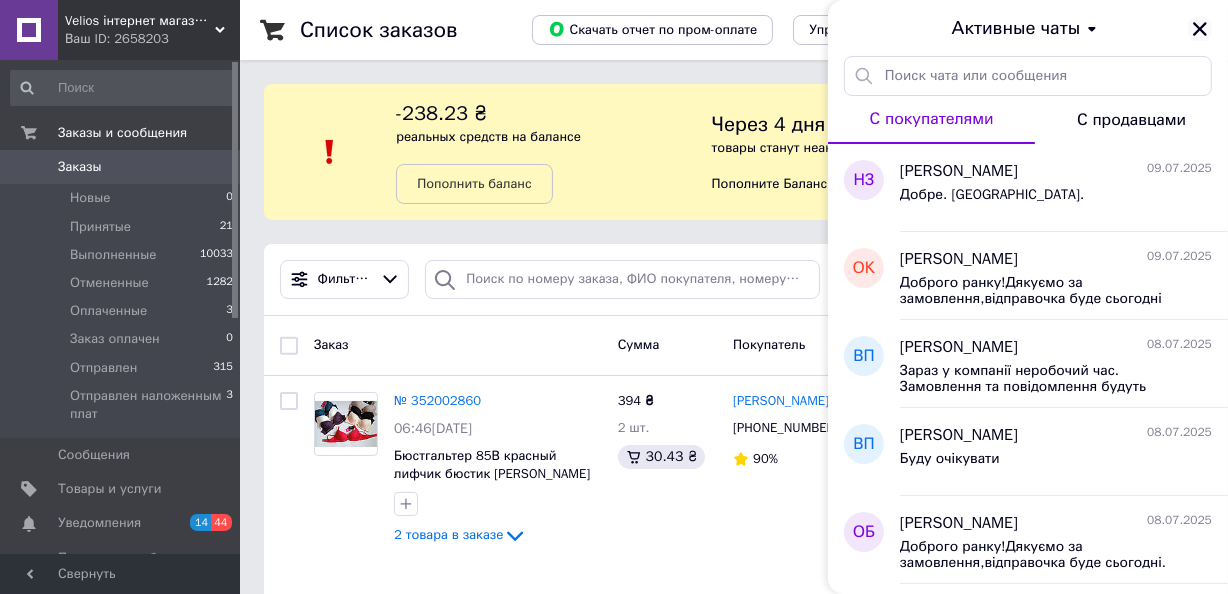 click 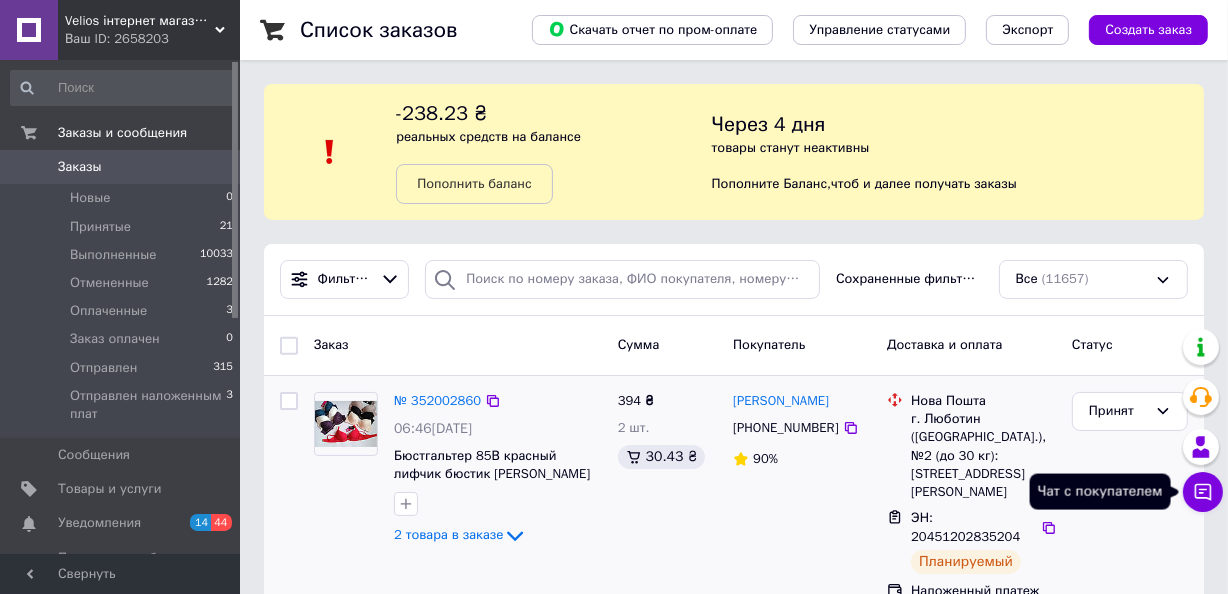 drag, startPoint x: 1200, startPoint y: 492, endPoint x: 1116, endPoint y: 437, distance: 100.40418 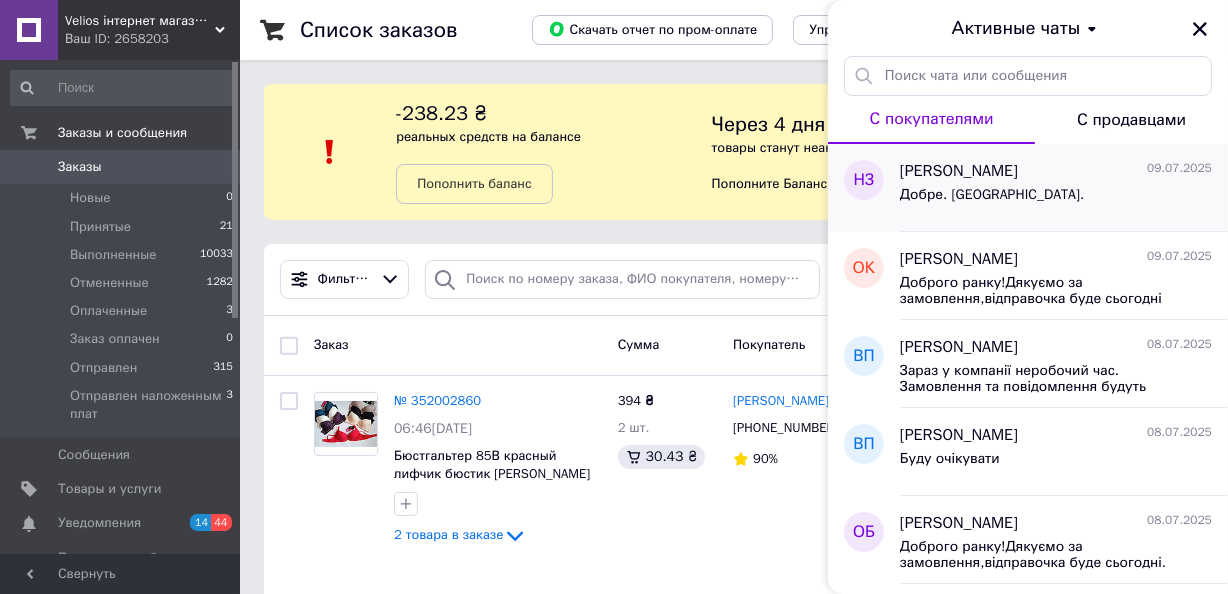 click on "Добре. Чекаю." at bounding box center (992, 195) 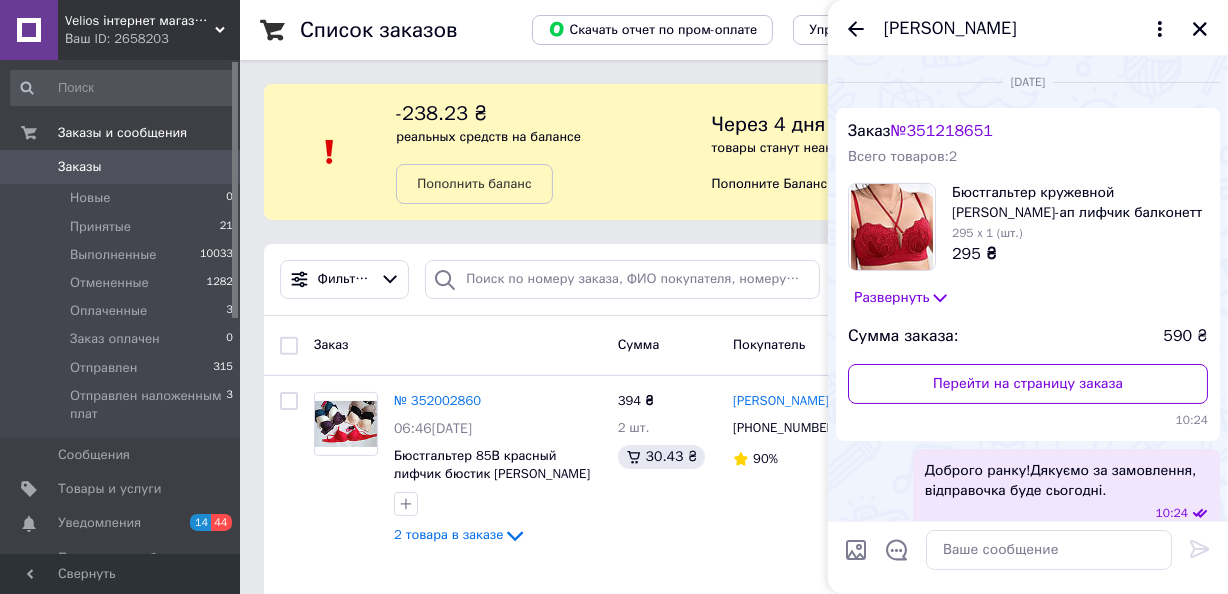 scroll, scrollTop: 1626, scrollLeft: 0, axis: vertical 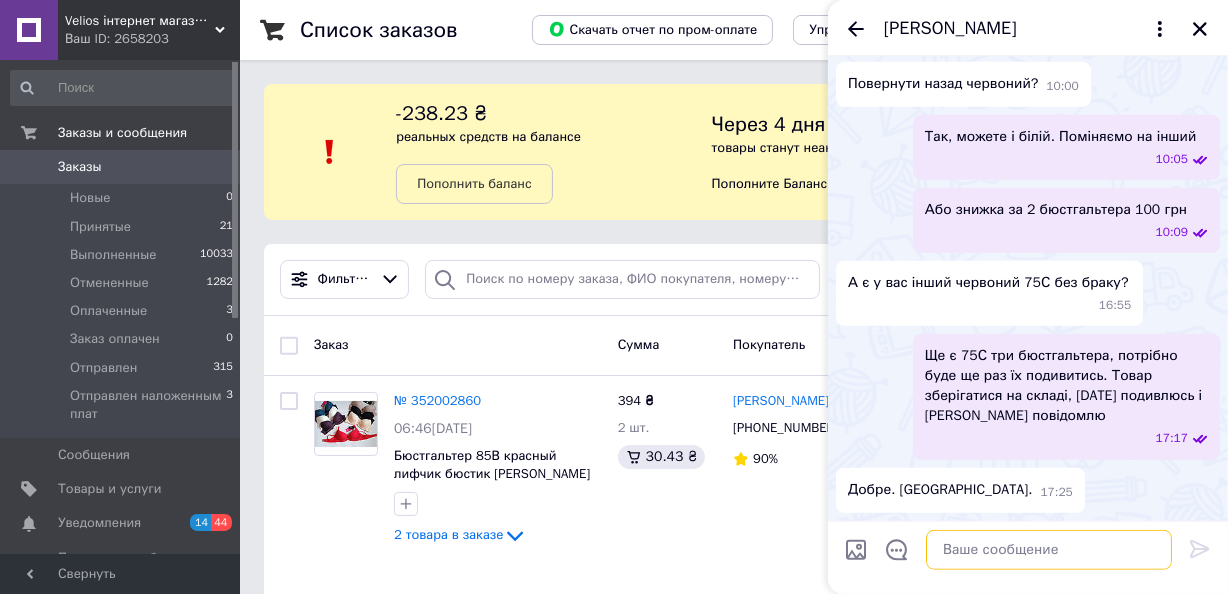paste on "Доброго дня! Подивилася, у всіх одна сторона трохи нижче" 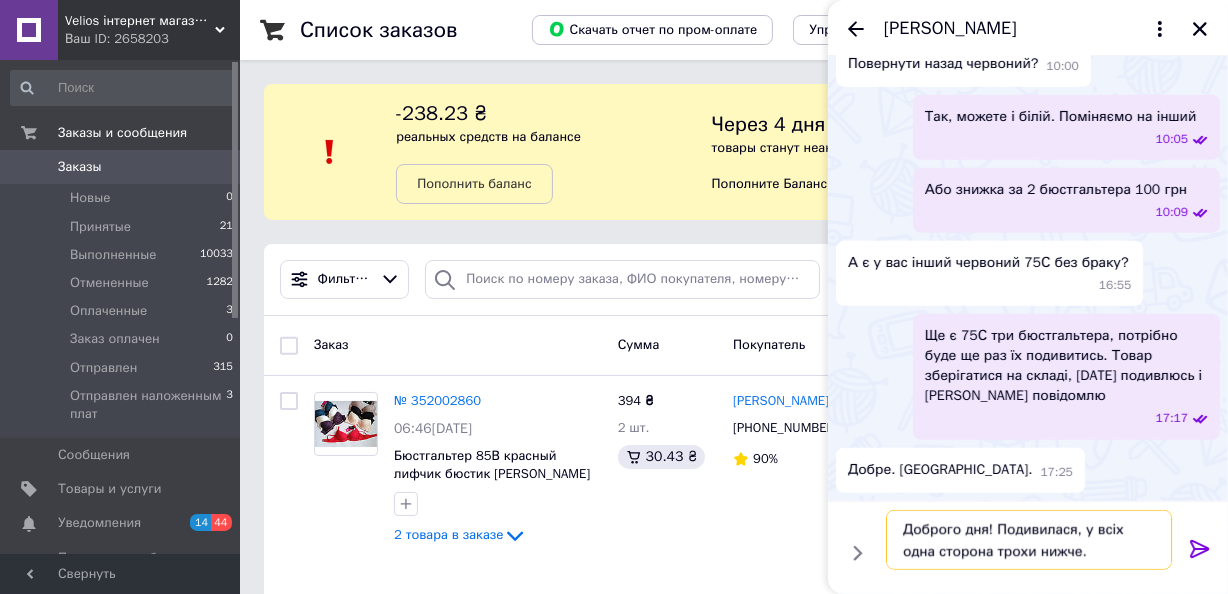 paste on "Пропоную знижку або можете повернути назад," 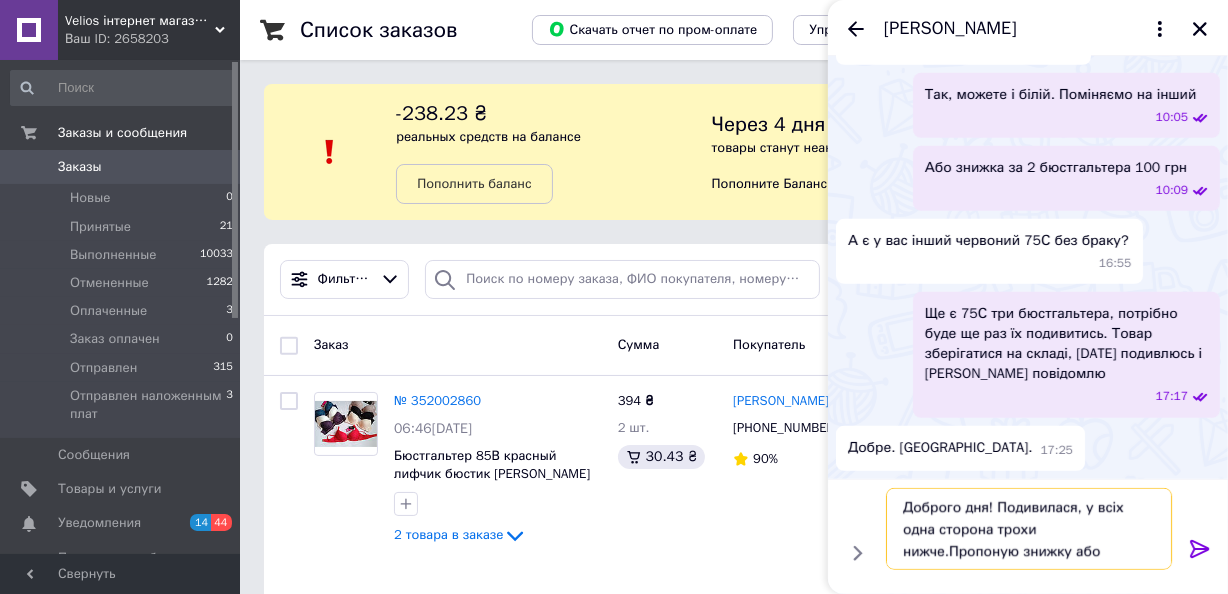 type on "Доброго дня! Подивилася, у всіх одна сторона трохи нижче.Пропоную знижку або можете повернути назад" 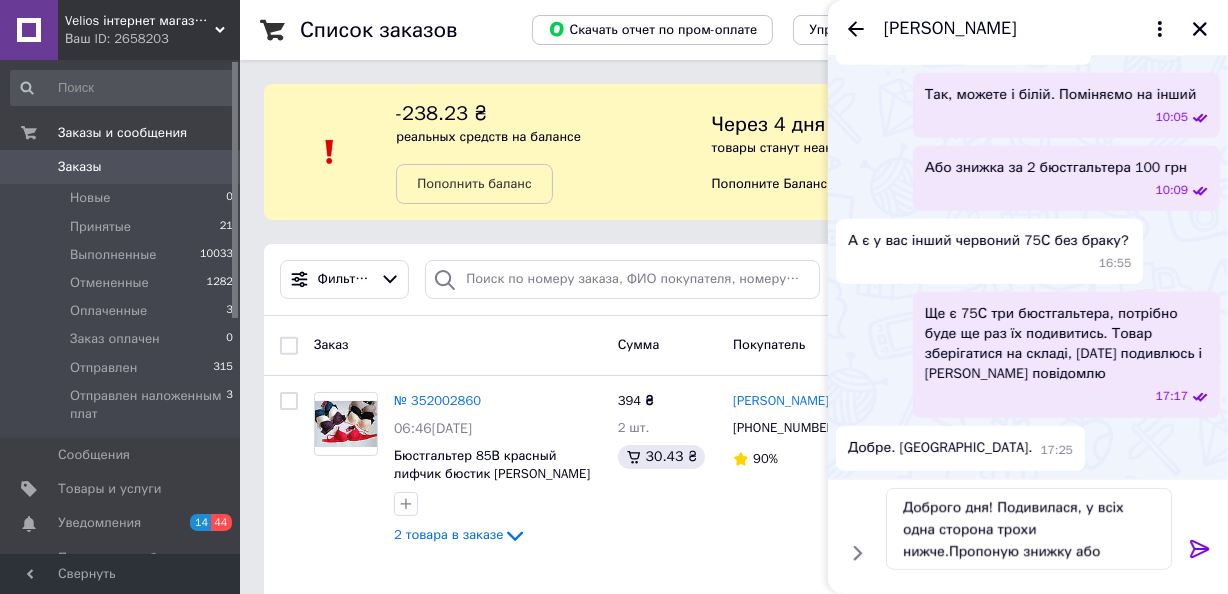 click 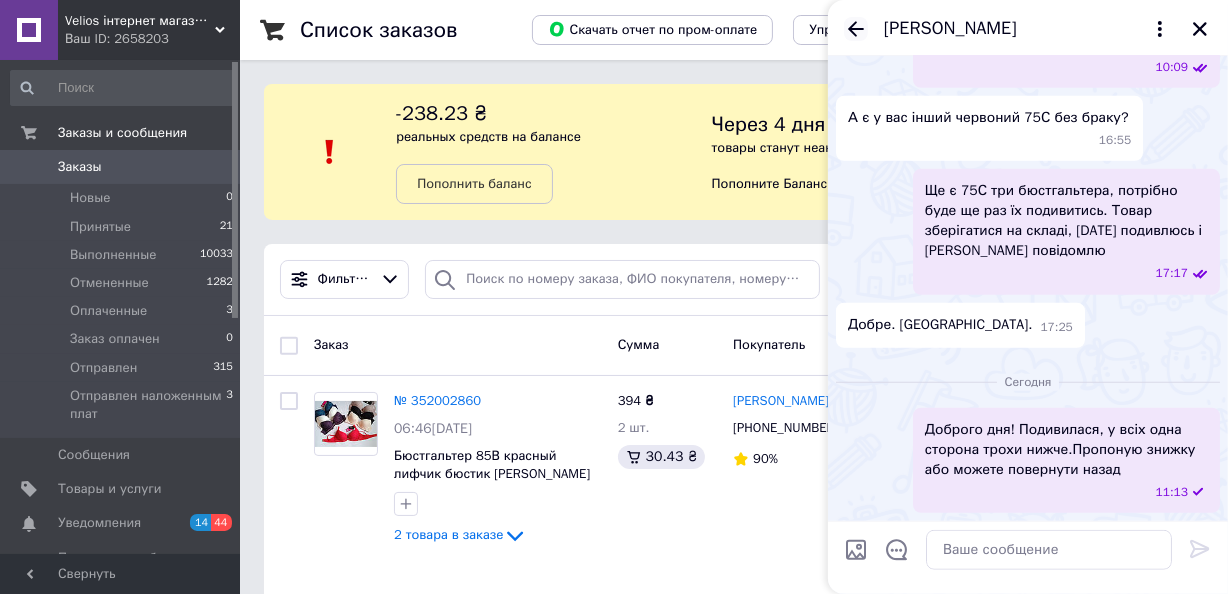 scroll, scrollTop: 1791, scrollLeft: 0, axis: vertical 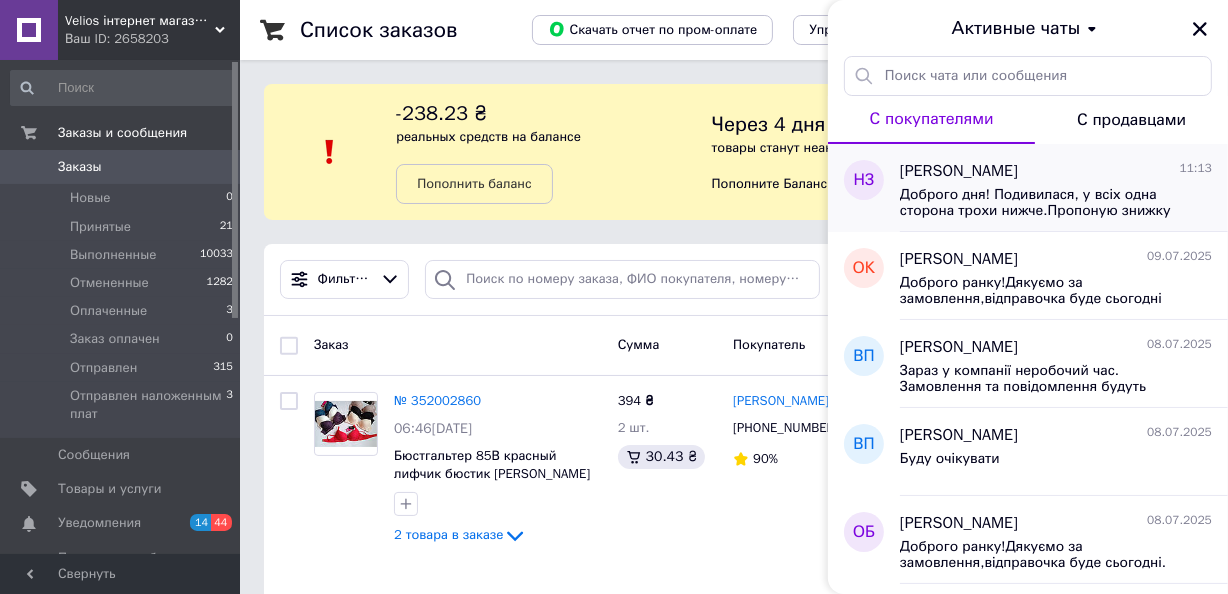 click on "Доброго дня! Подивилася, у всіх одна сторона трохи нижче.Пропоную знижку або можете повернути назад" at bounding box center (1042, 203) 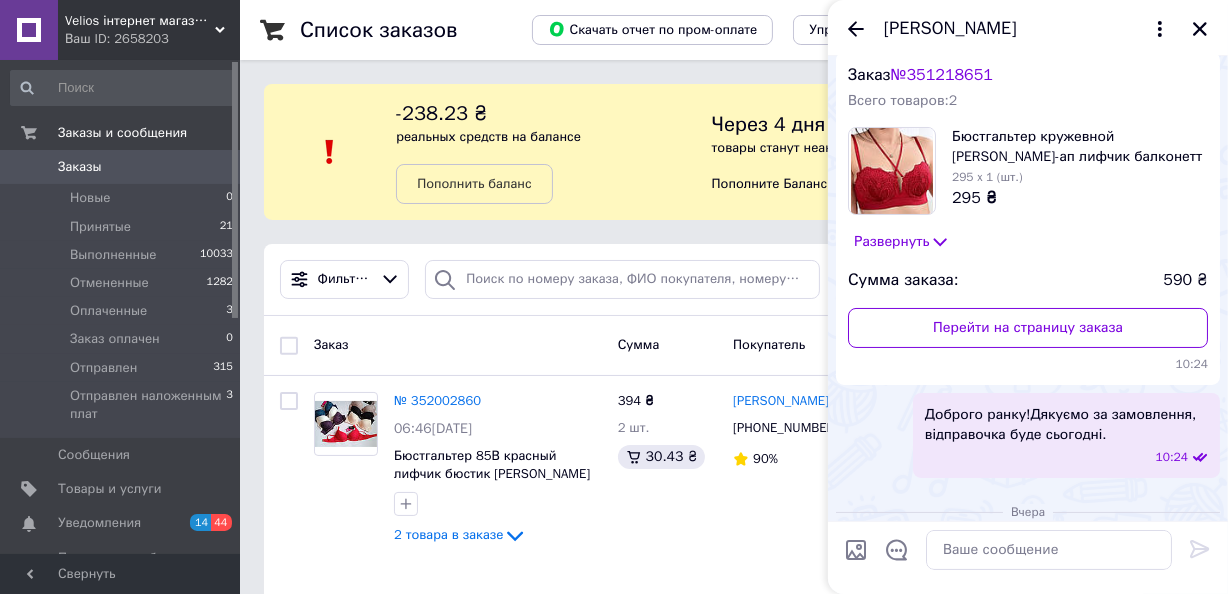 scroll, scrollTop: 0, scrollLeft: 0, axis: both 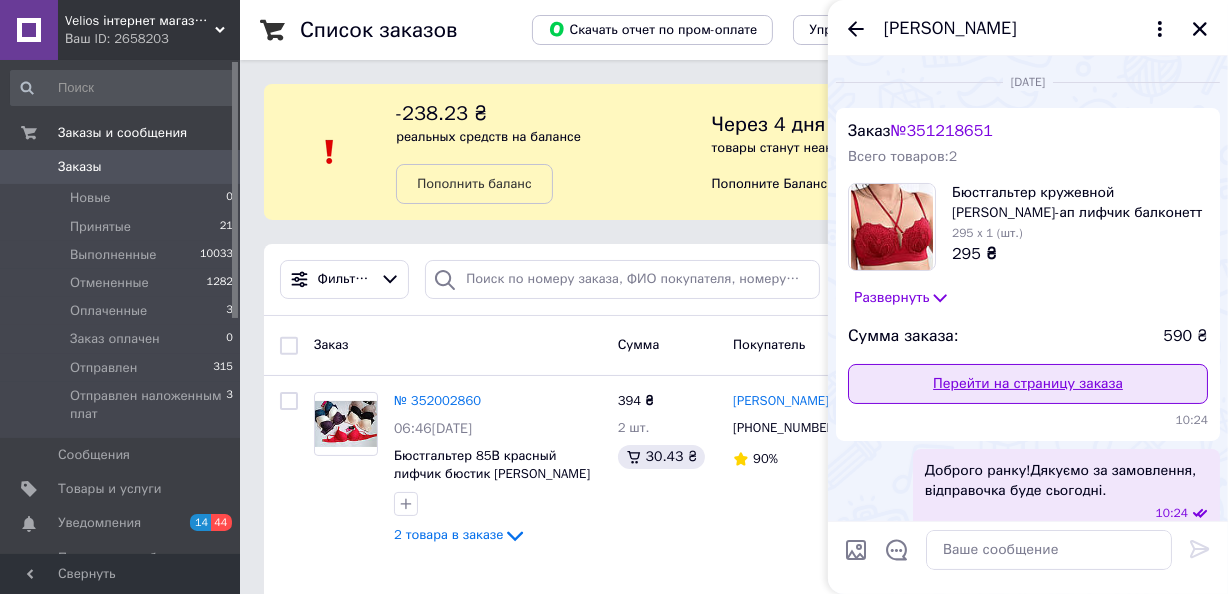 click on "Перейти на страницу заказа" at bounding box center [1028, 384] 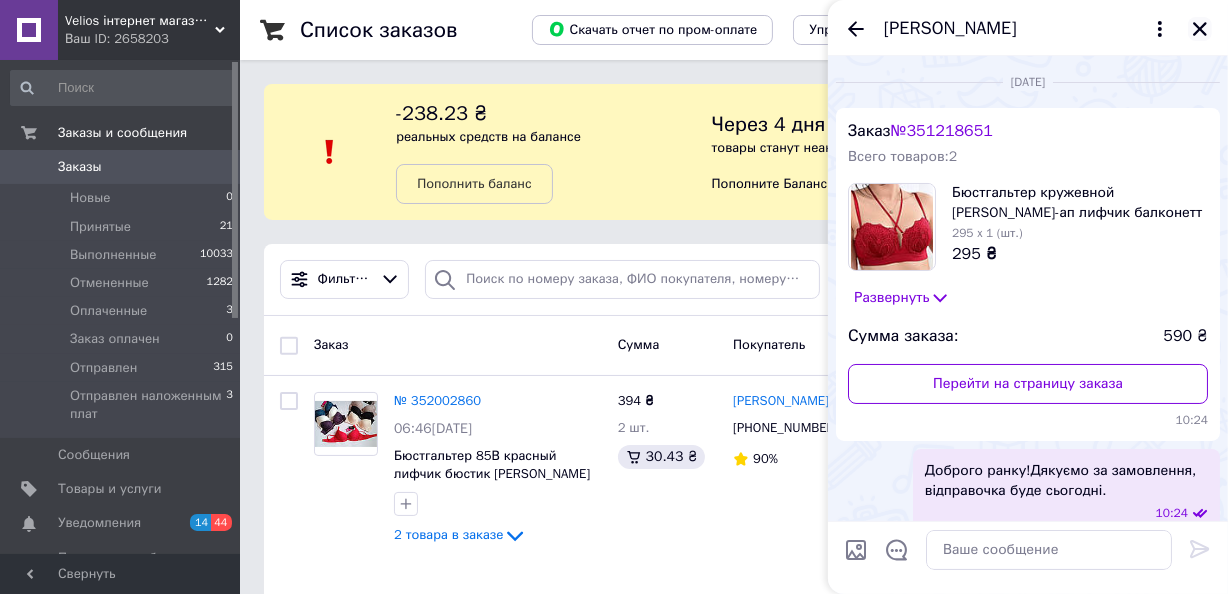 click 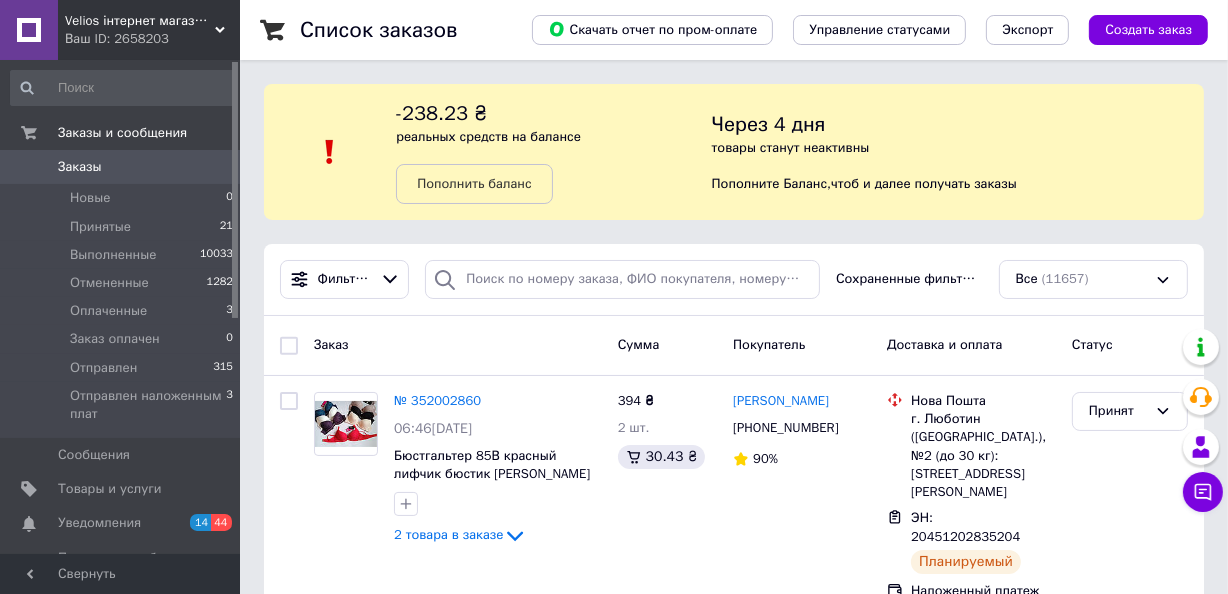 click on "Заказы" at bounding box center (80, 167) 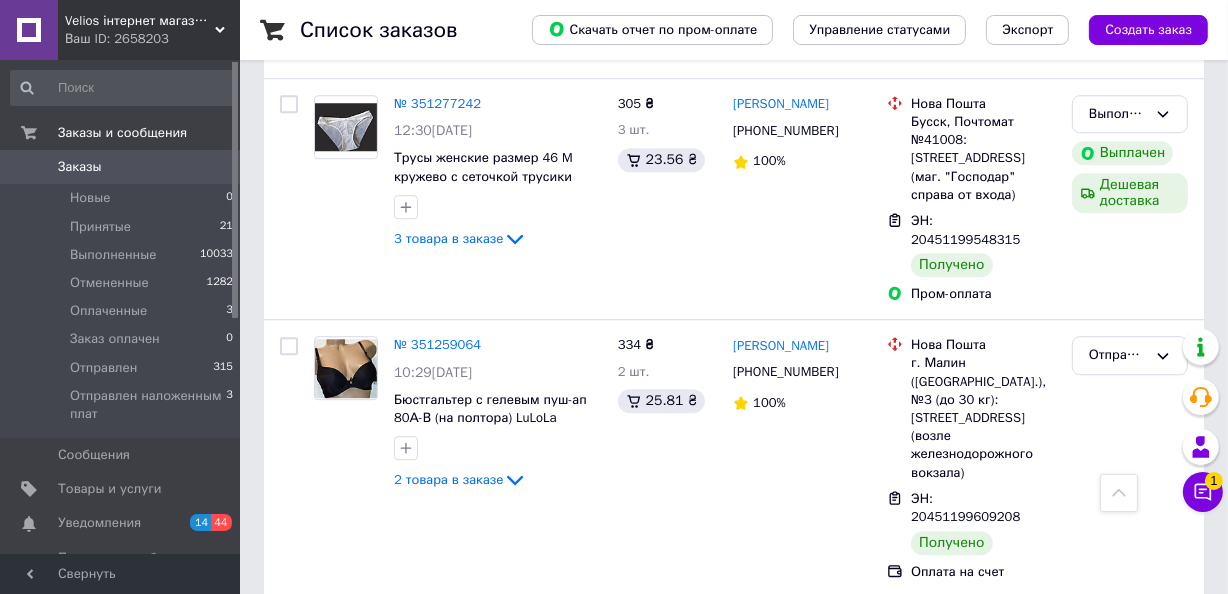 scroll, scrollTop: 5181, scrollLeft: 0, axis: vertical 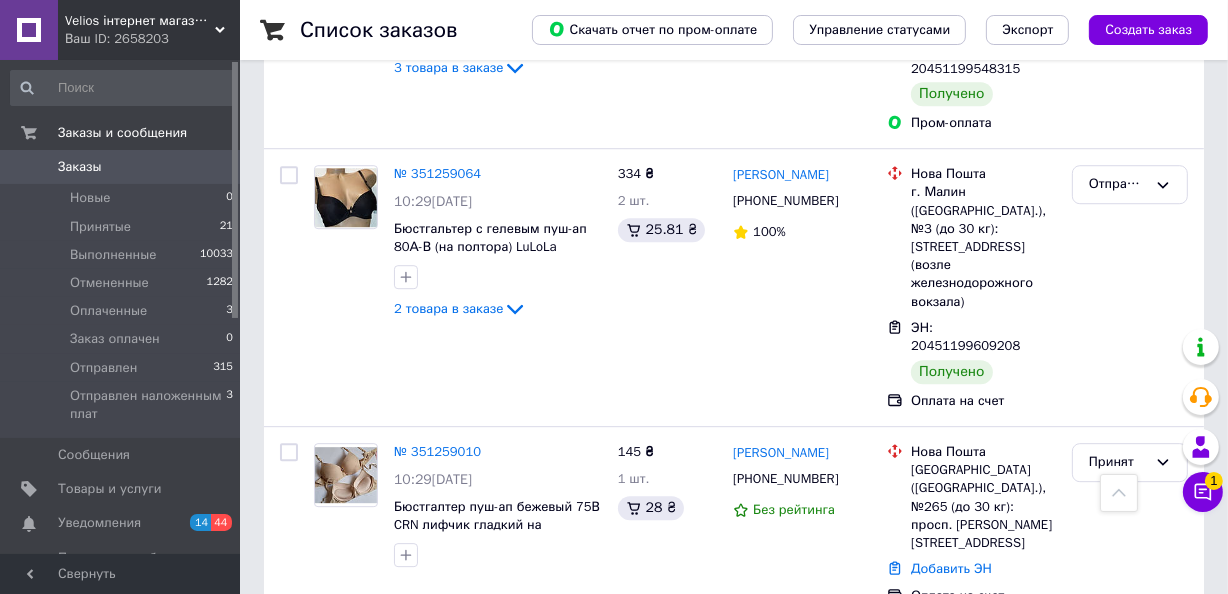 click on "№ 351218651" at bounding box center (437, 851) 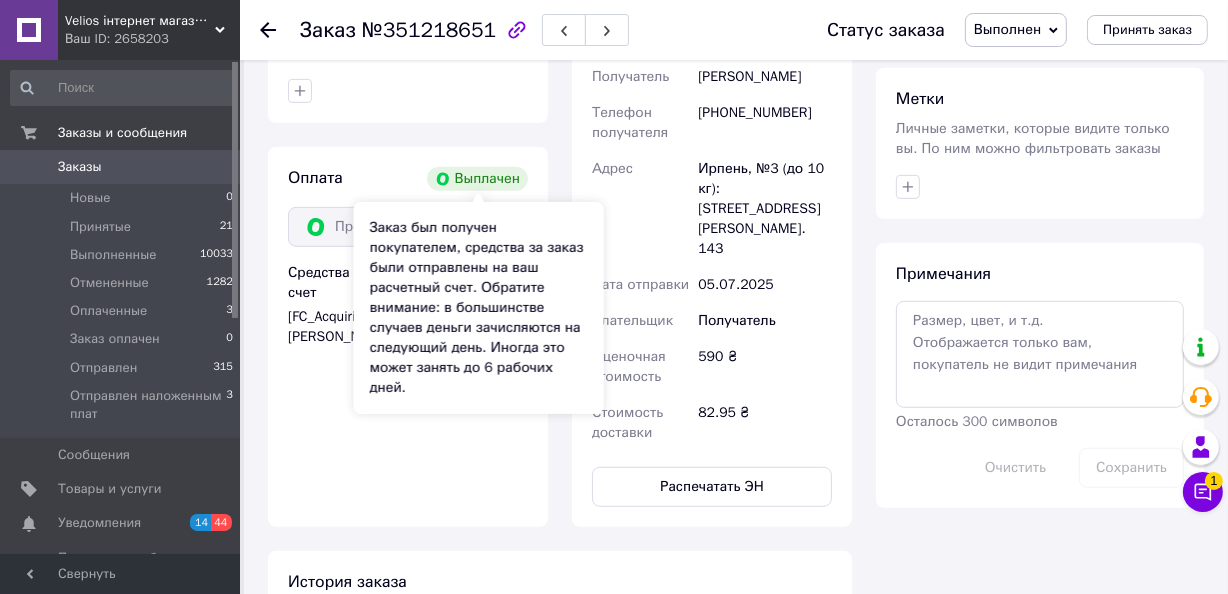 scroll, scrollTop: 1506, scrollLeft: 0, axis: vertical 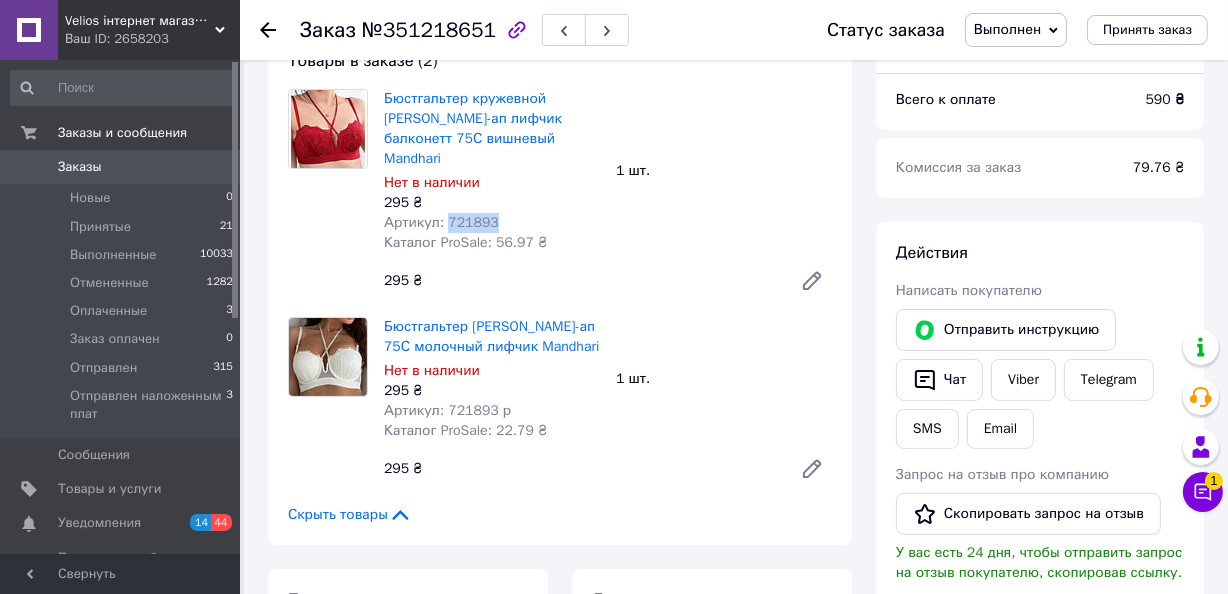 drag, startPoint x: 490, startPoint y: 224, endPoint x: 447, endPoint y: 226, distance: 43.046486 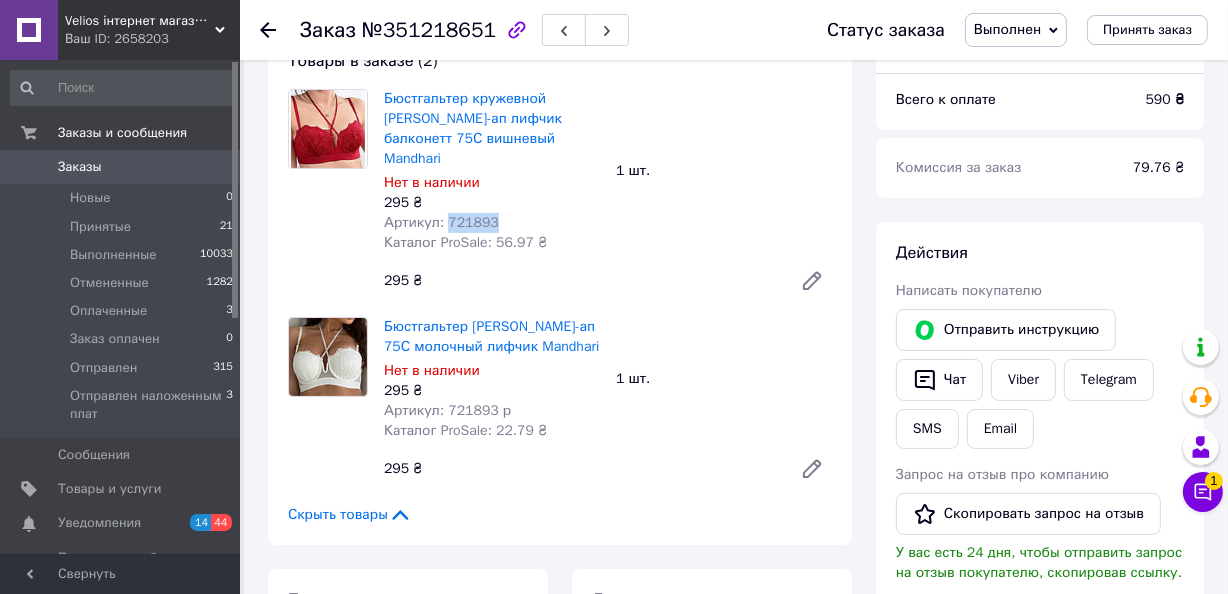 click on "Артикул: 721893" at bounding box center [441, 222] 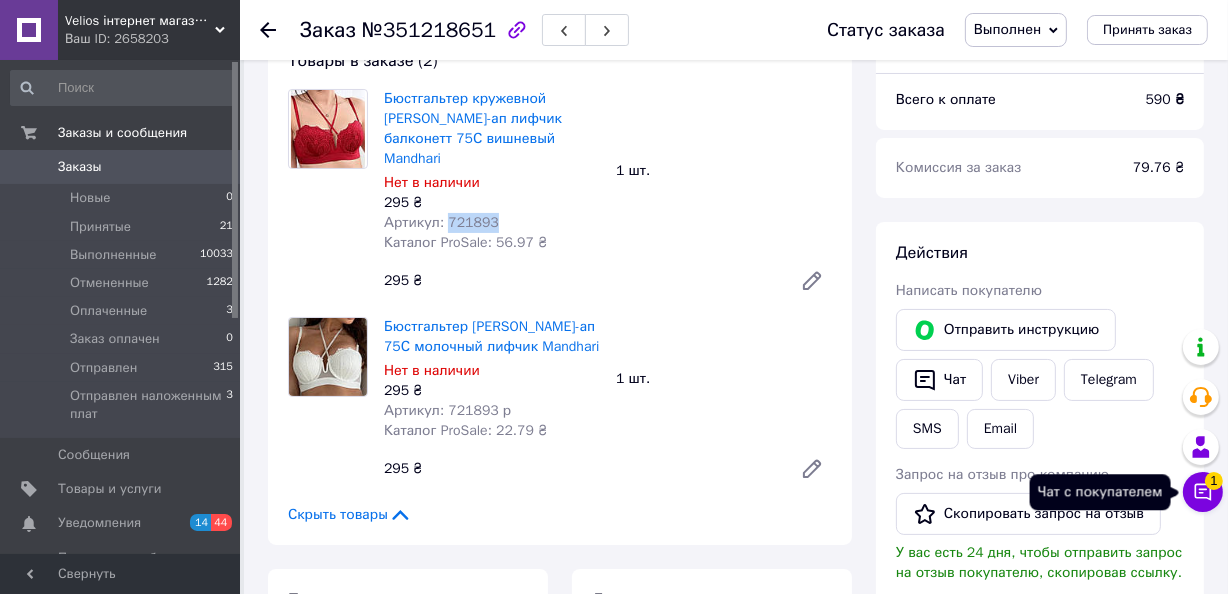 click on "Чат с покупателем 1" at bounding box center (1203, 492) 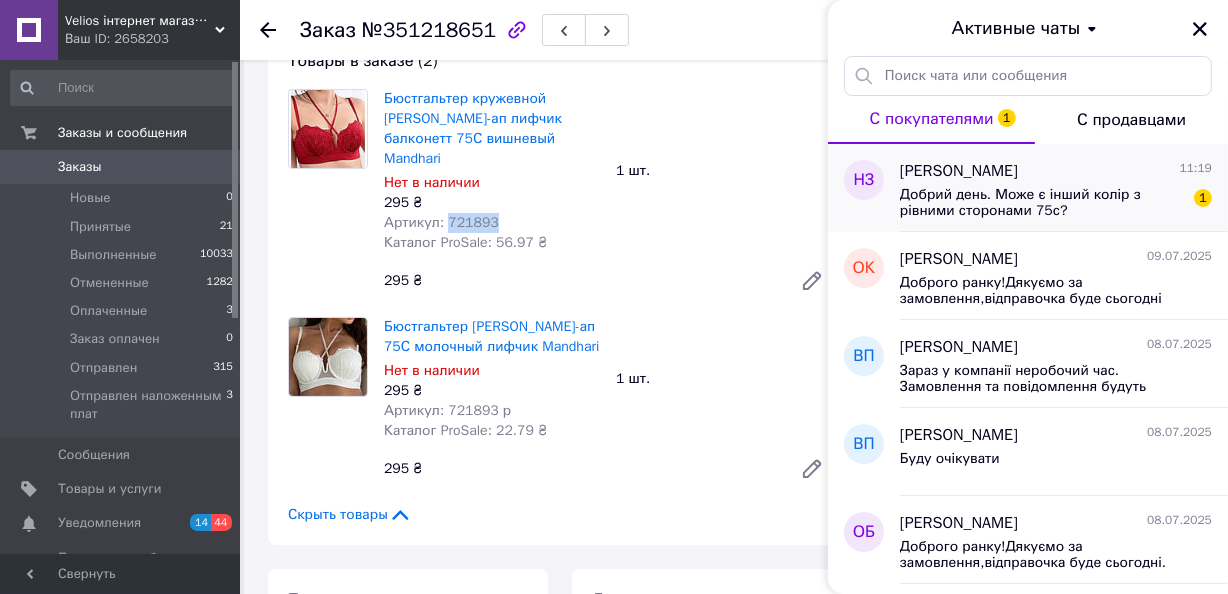 click on "Добрий день. Може є інший колір з рівними сторонами 75с?" at bounding box center [1042, 203] 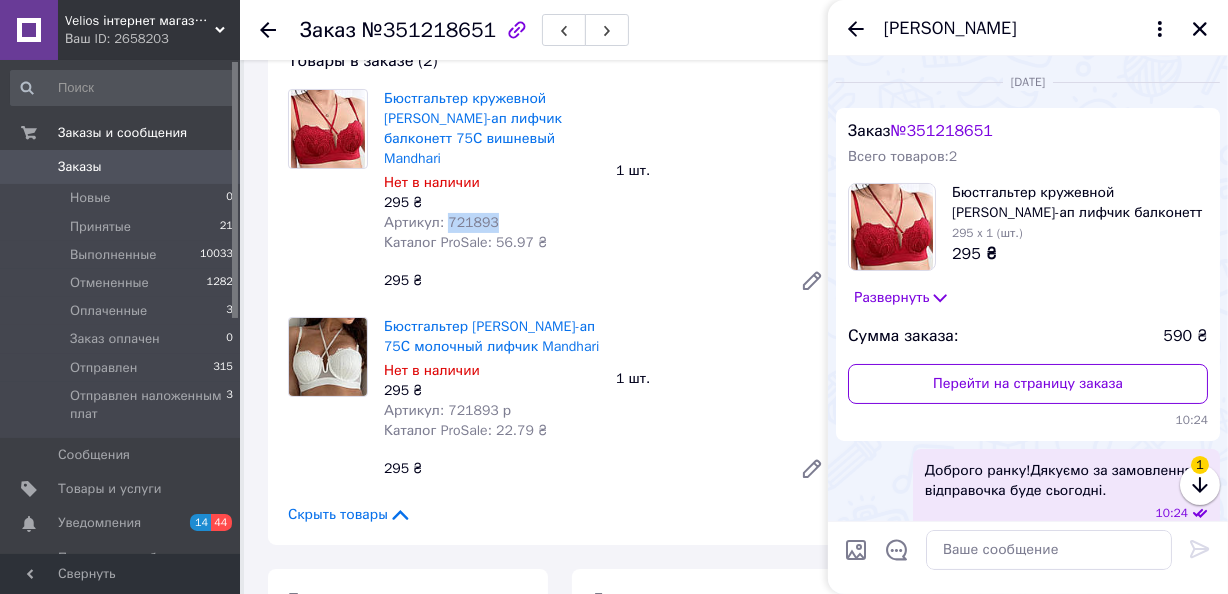 scroll, scrollTop: 1920, scrollLeft: 0, axis: vertical 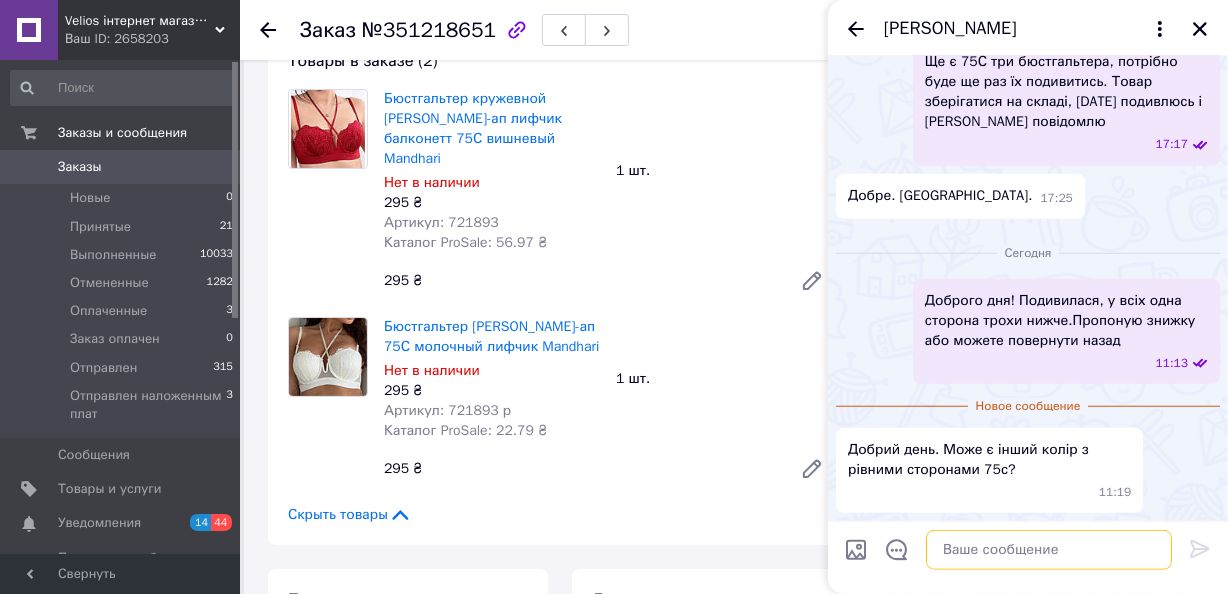 click at bounding box center (1049, 550) 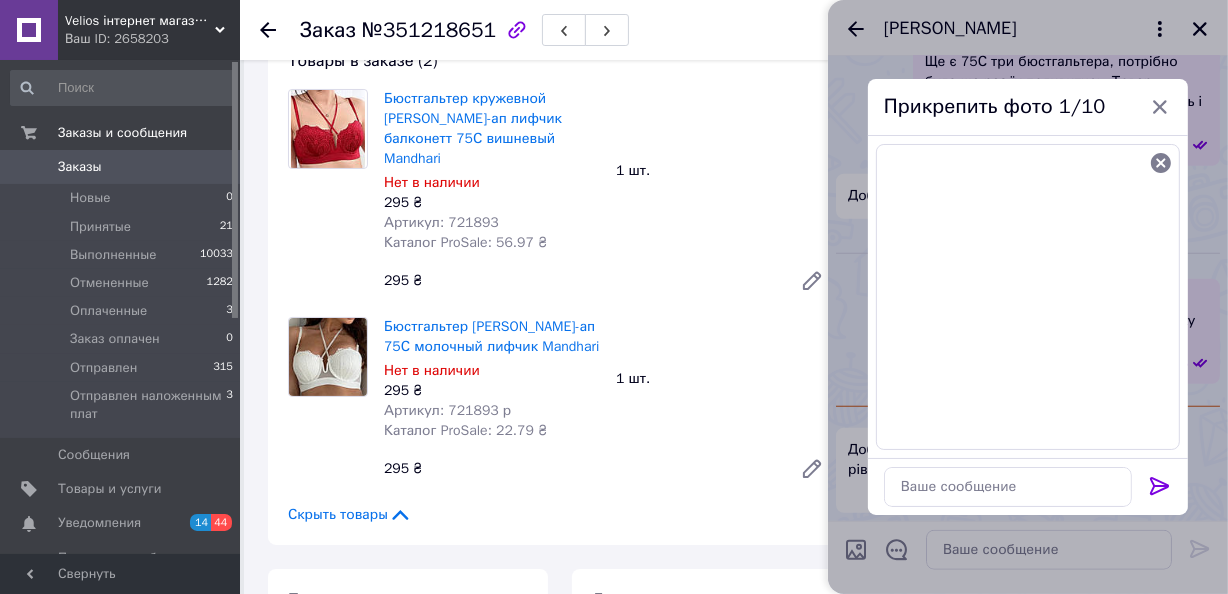 click 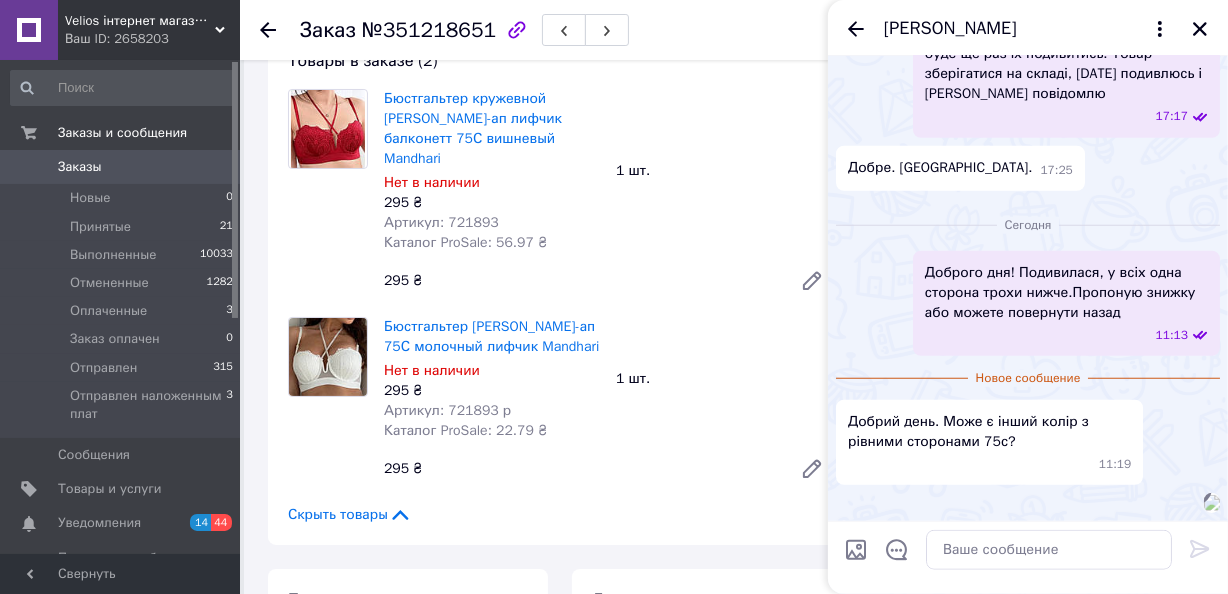 scroll, scrollTop: 2197, scrollLeft: 0, axis: vertical 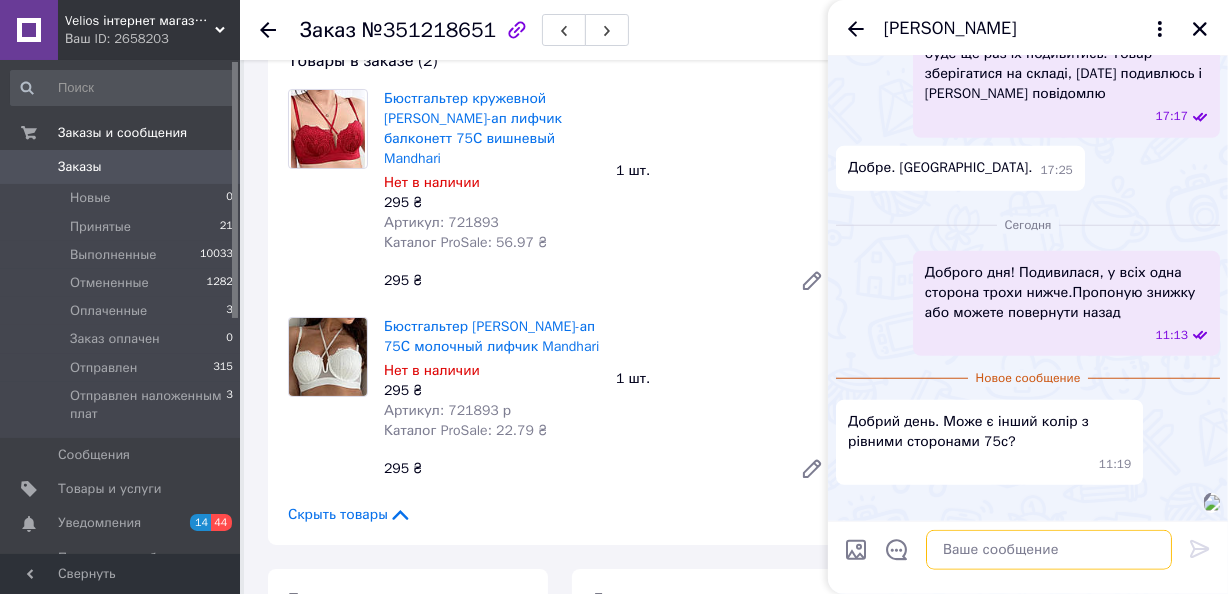 paste on "Такий, зараз по акції" 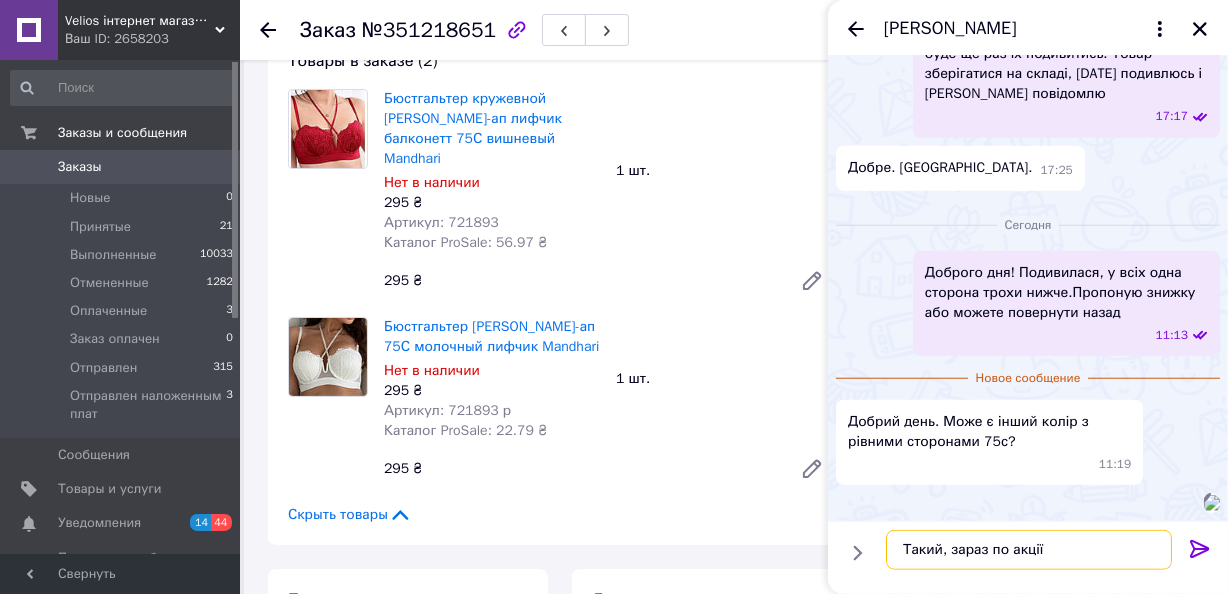 type on "Такий, зараз по акції" 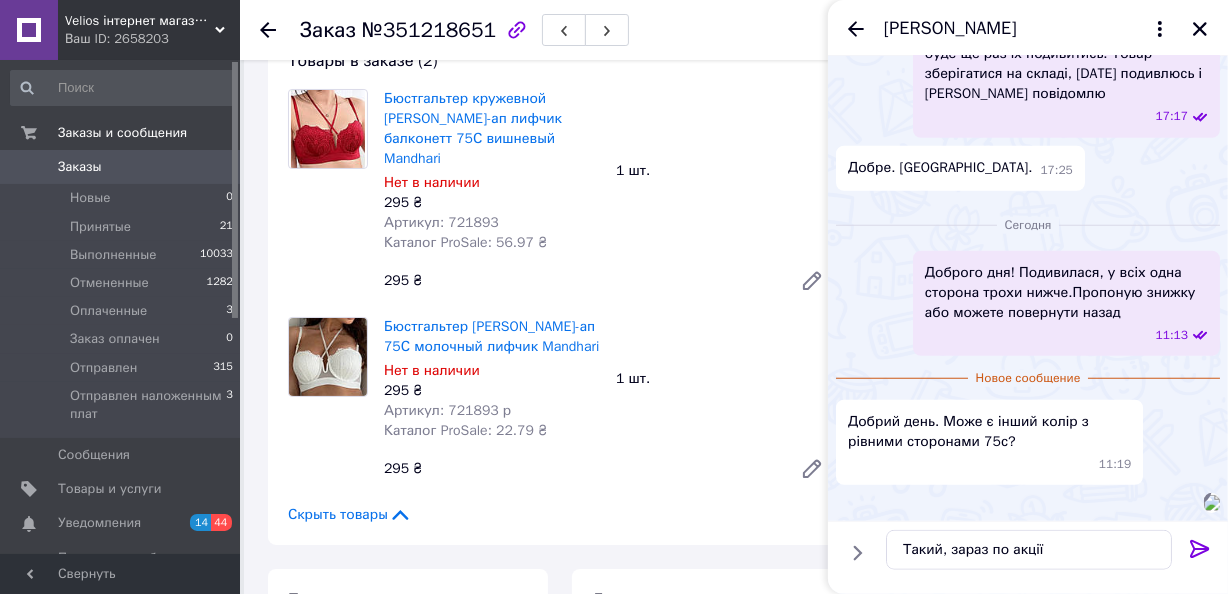 click 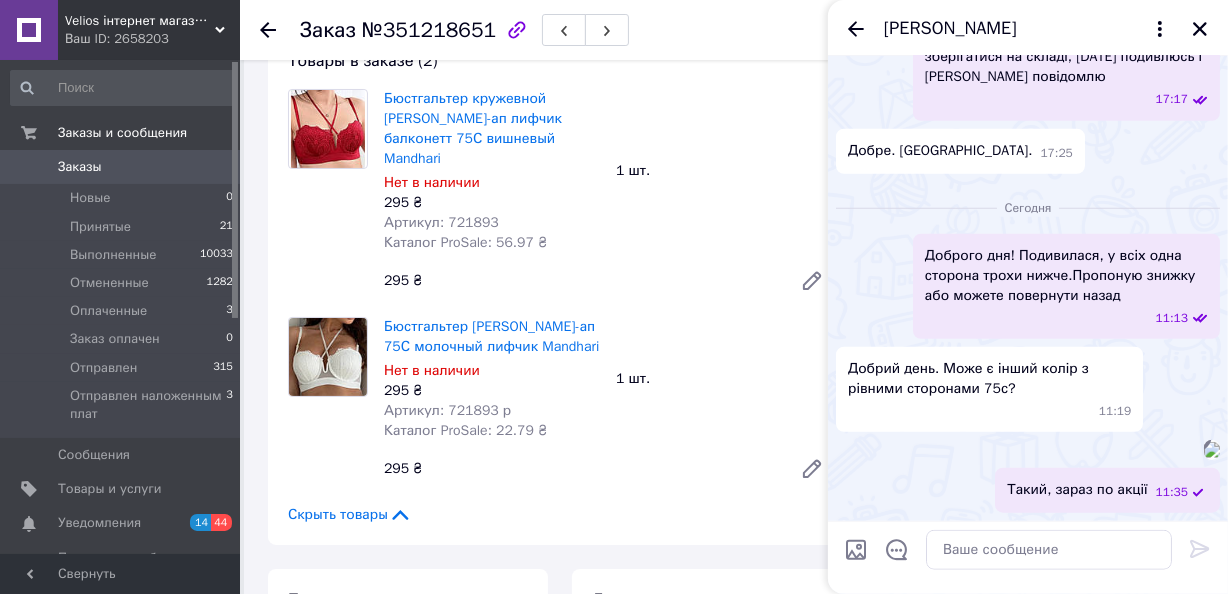 scroll, scrollTop: 2215, scrollLeft: 0, axis: vertical 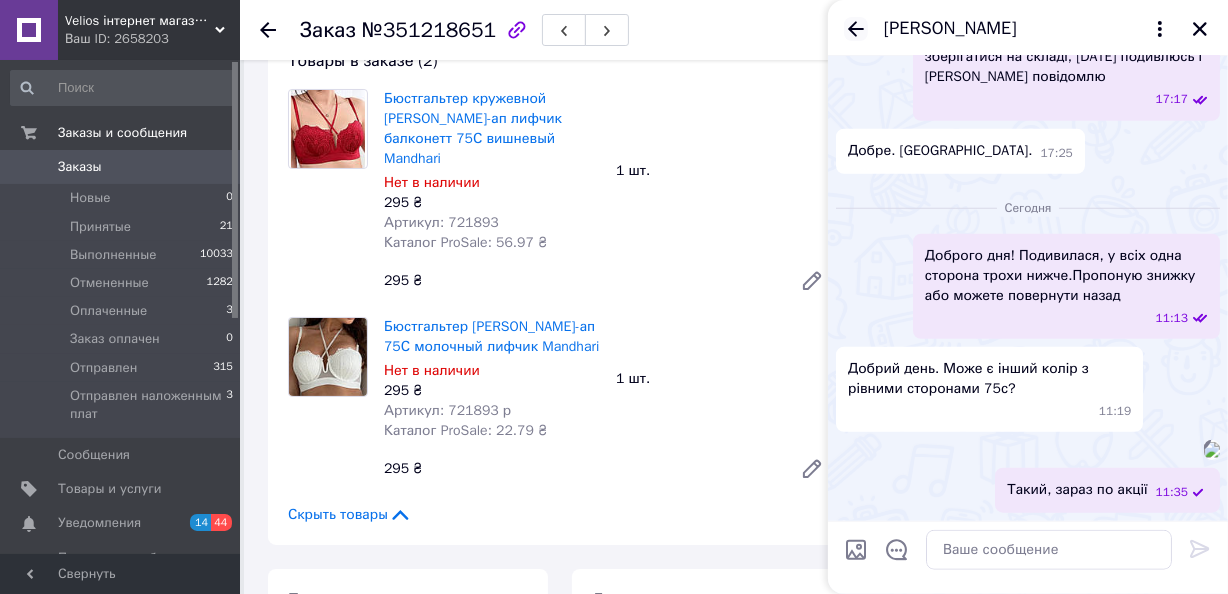 click 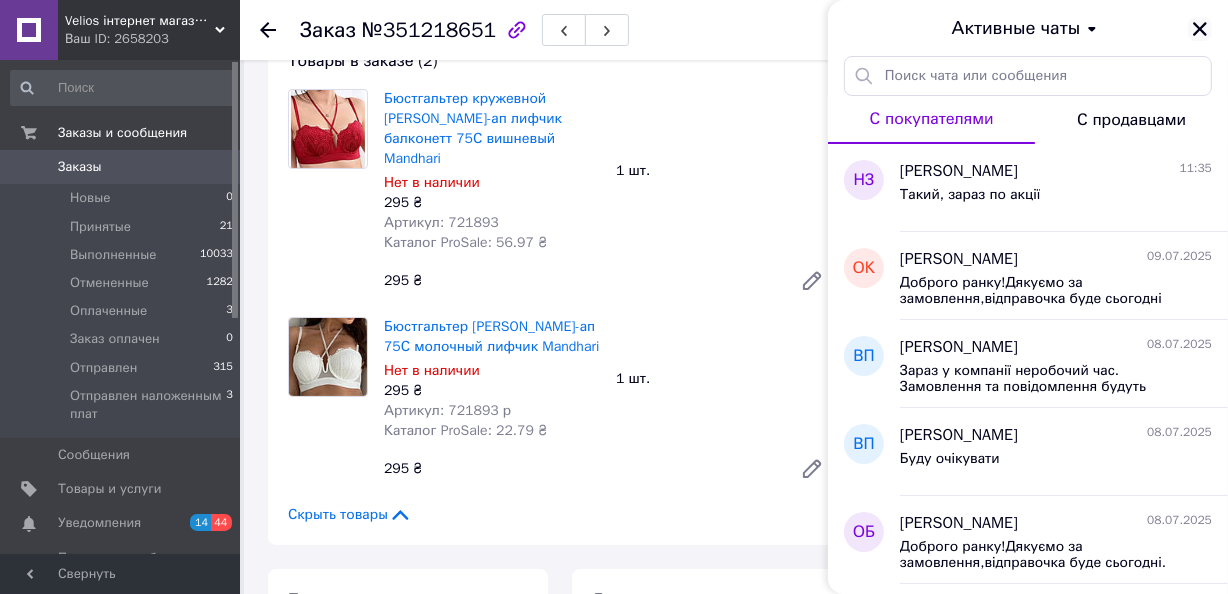 click 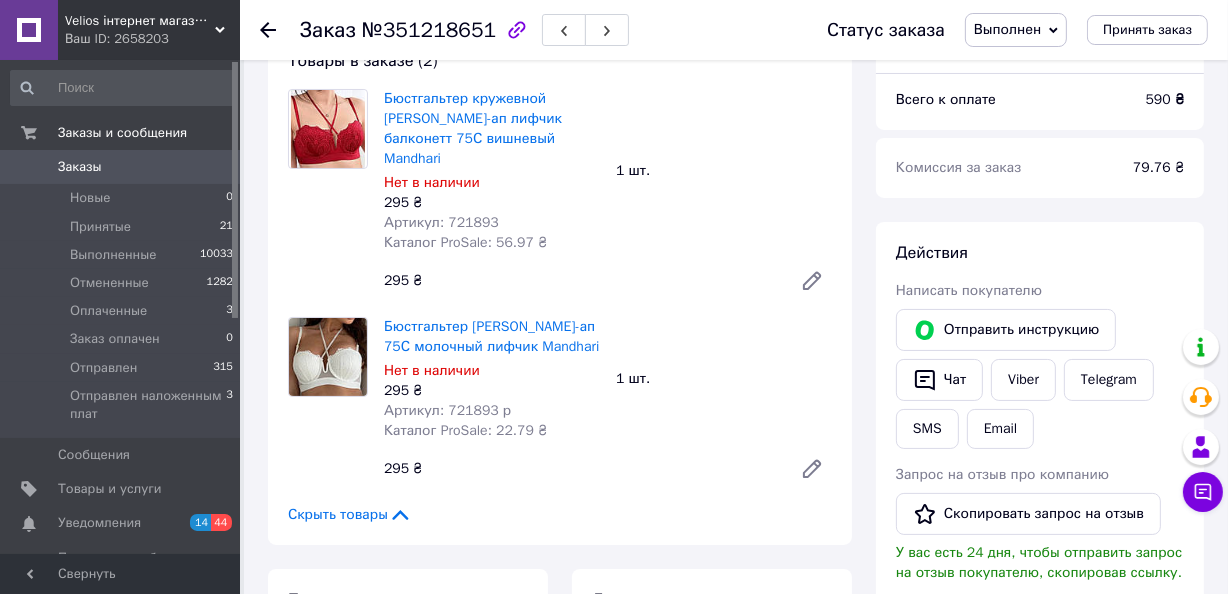 click on "Заказы" at bounding box center [80, 167] 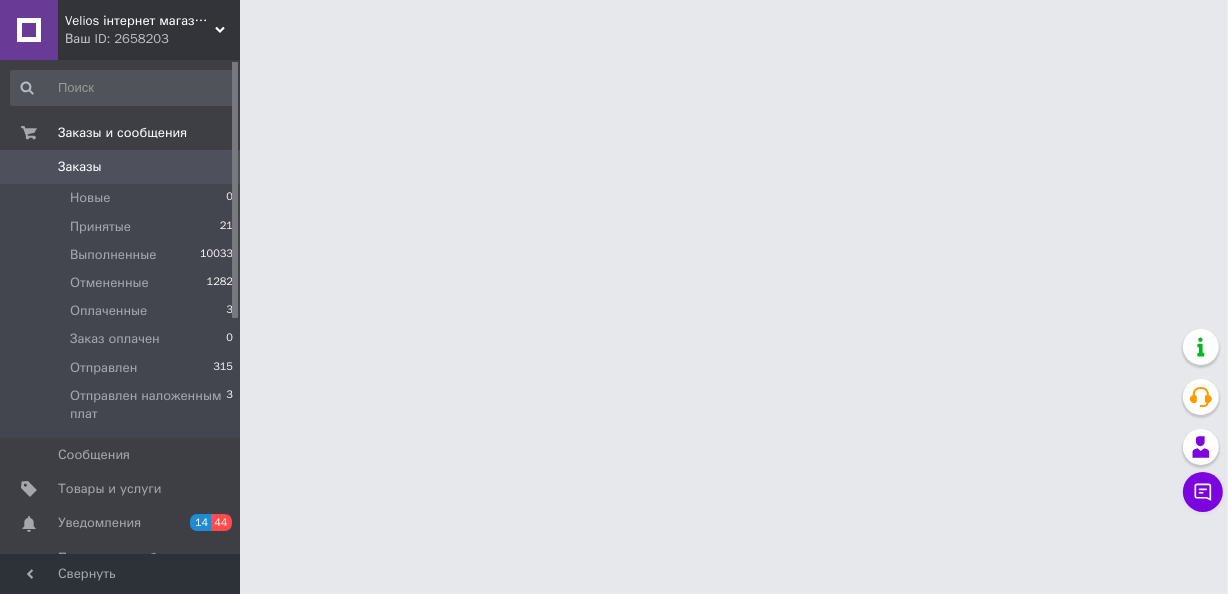 scroll, scrollTop: 0, scrollLeft: 0, axis: both 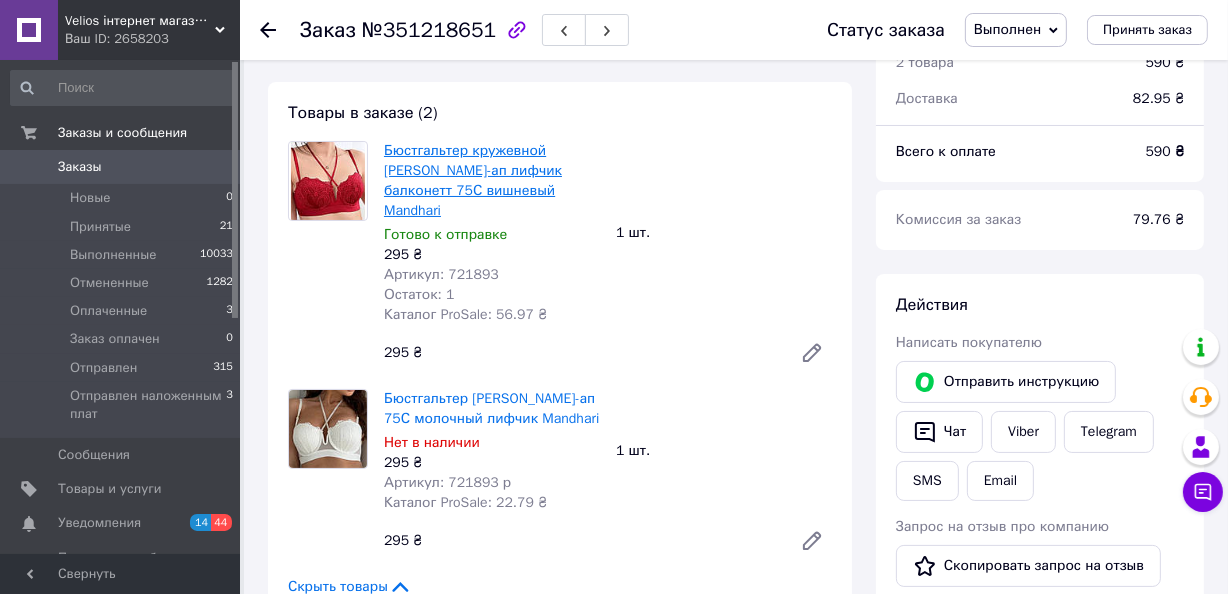click on "Бюстгальтер кружевной [PERSON_NAME]-ап  лифчик  балконетт 75С вишневый Mandhari" at bounding box center (473, 180) 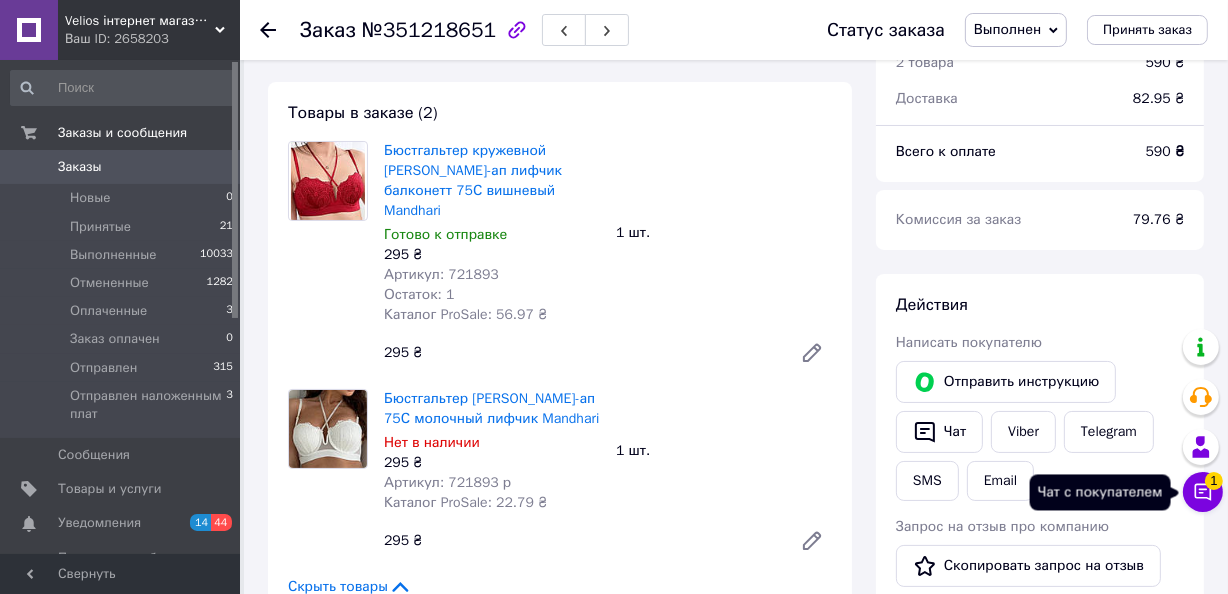 click on "Чат с покупателем 1" at bounding box center (1203, 492) 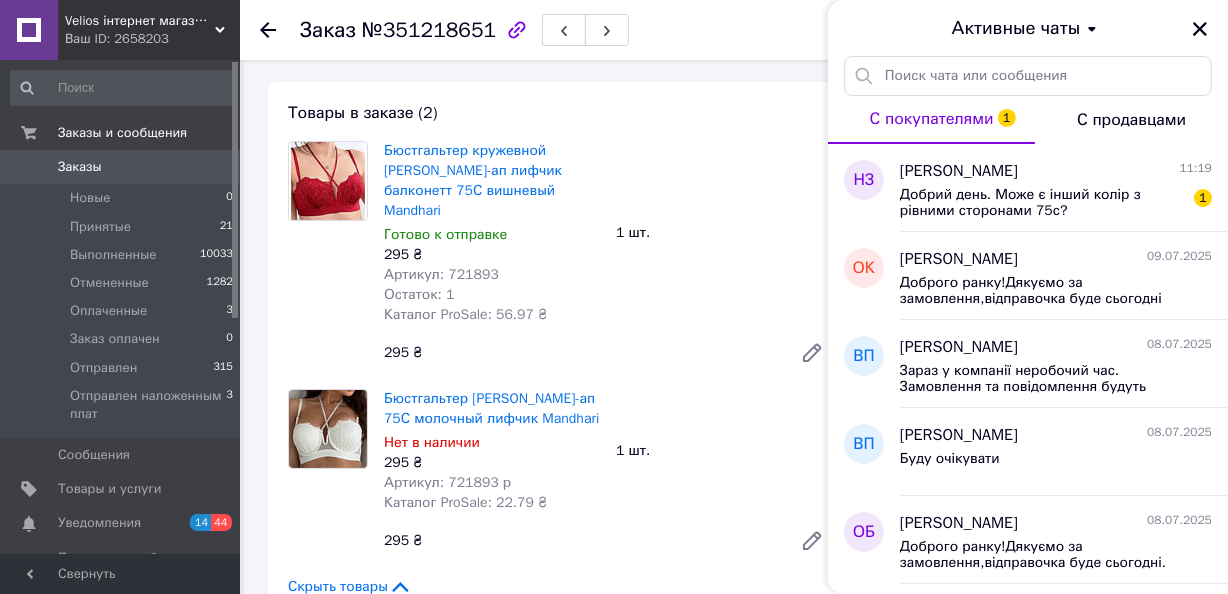 click on "Товары в заказе (2) Бюстгальтер кружевной анжелика пуш-ап  лифчик  балконетт 75С вишневый Mandhari Готово к отправке 295 ₴ Артикул: 721893 Остаток: 1 Каталог ProSale: 56.97 ₴  1 шт. 295 ₴ Бюстгальтер анжелика пуш-ап  75С молочный лифчик Mandhari Нет в наличии 295 ₴ Артикул: 721893 р Каталог ProSale: 22.79 ₴  1 шт. 295 ₴ Скрыть товары" at bounding box center [560, 349] 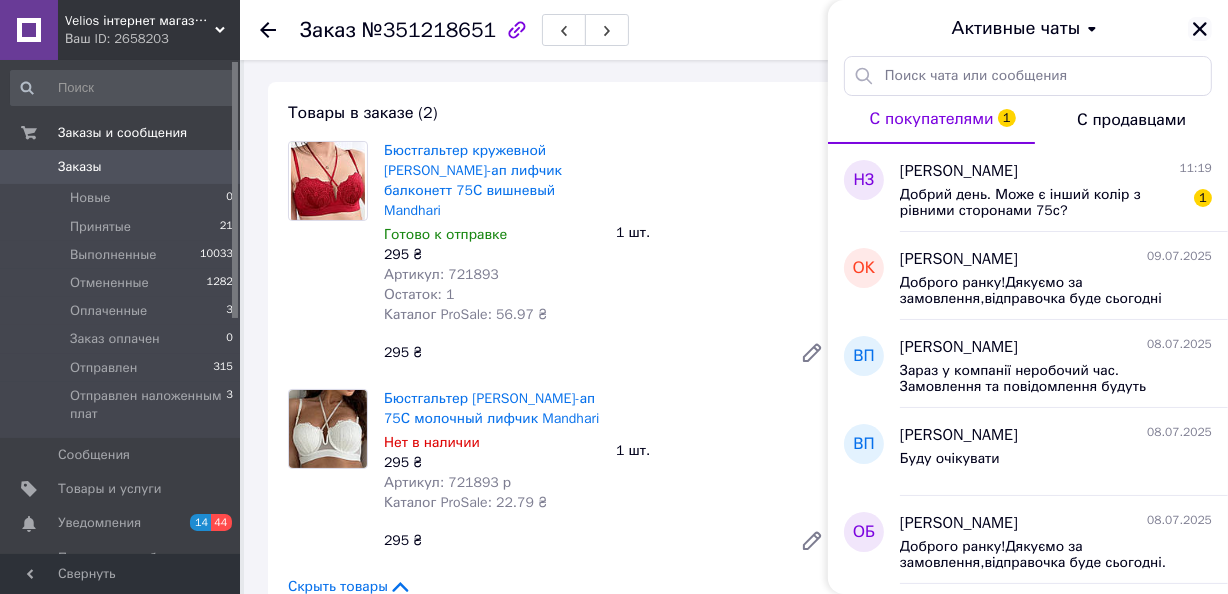 click 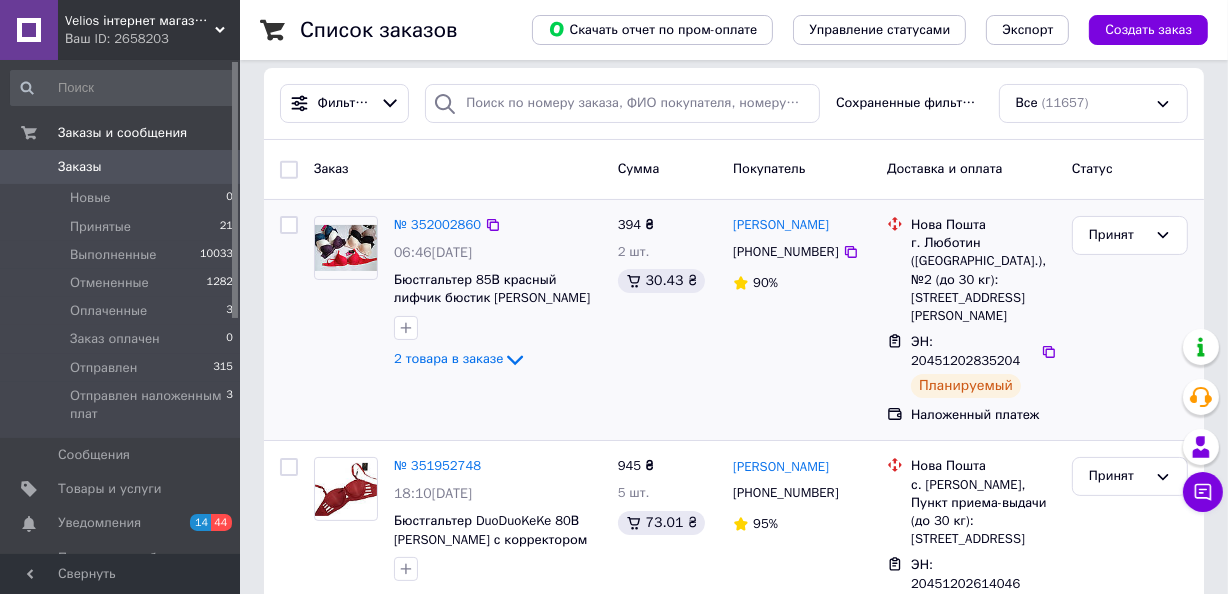 scroll, scrollTop: 272, scrollLeft: 0, axis: vertical 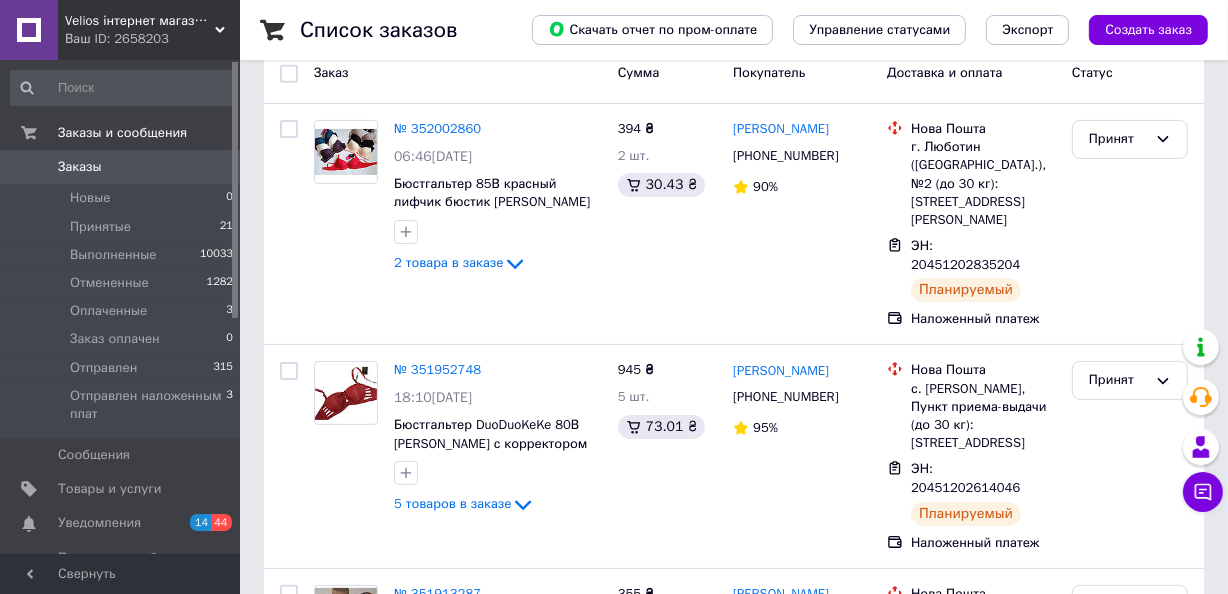 click on "Заказ" at bounding box center [458, 73] 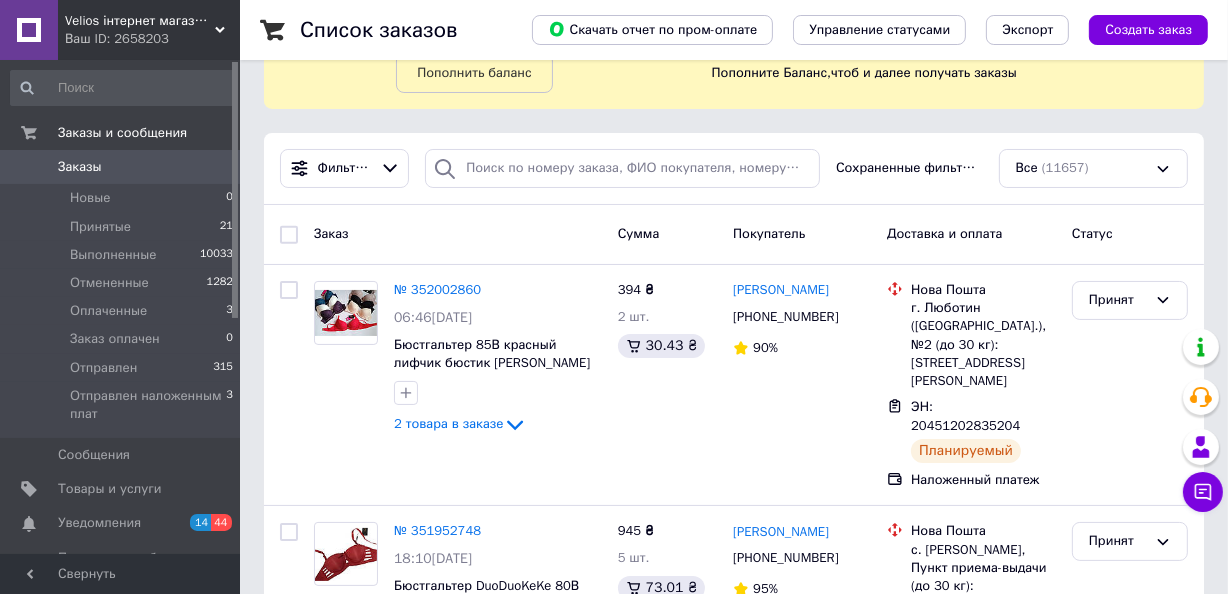 scroll, scrollTop: 90, scrollLeft: 0, axis: vertical 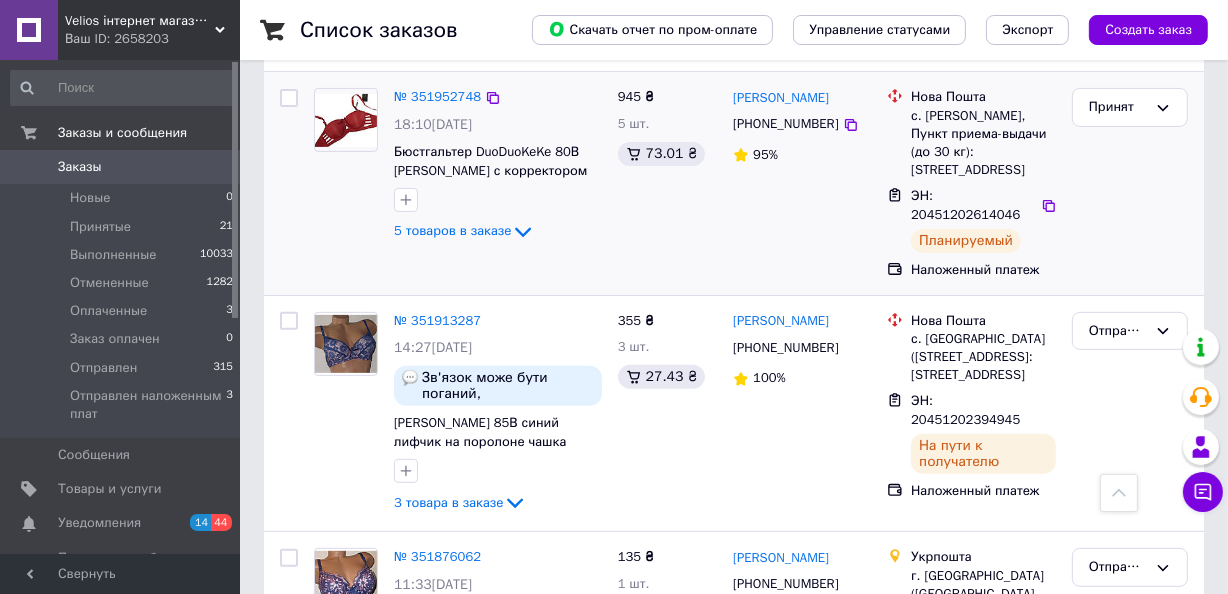 click at bounding box center (346, 166) 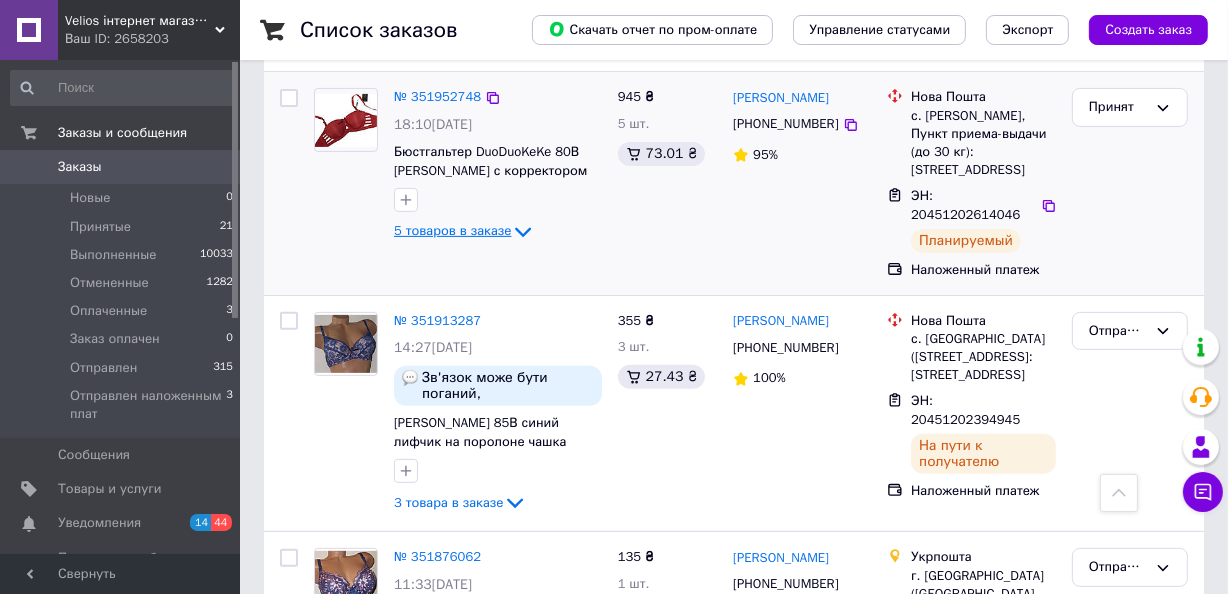 click on "5 товаров в заказе" at bounding box center [452, 231] 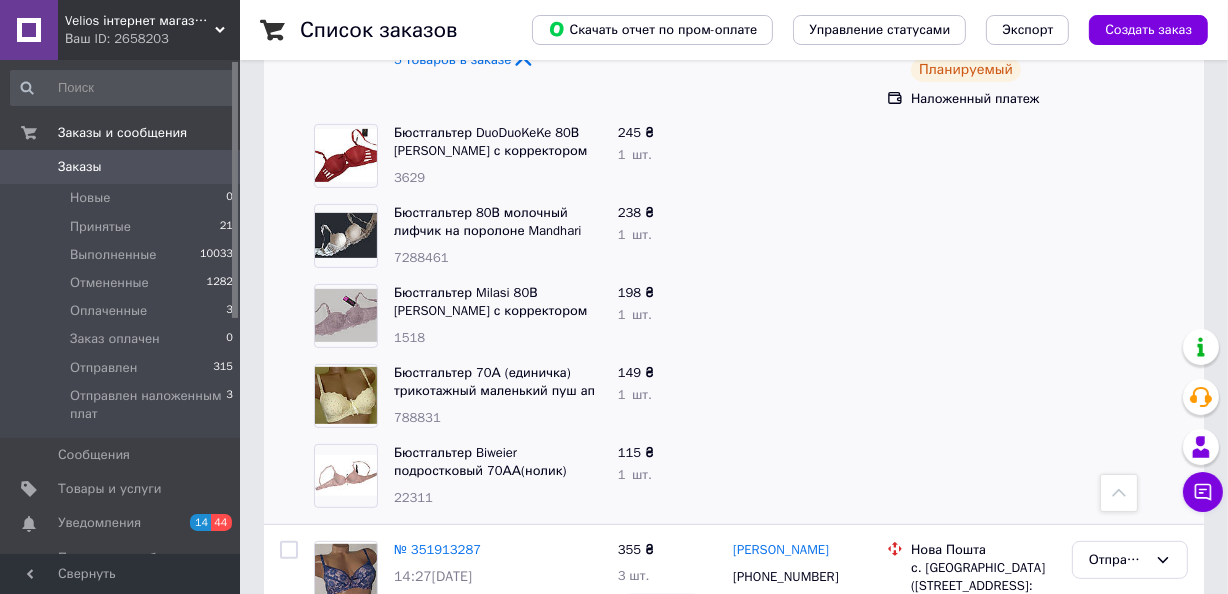scroll, scrollTop: 727, scrollLeft: 0, axis: vertical 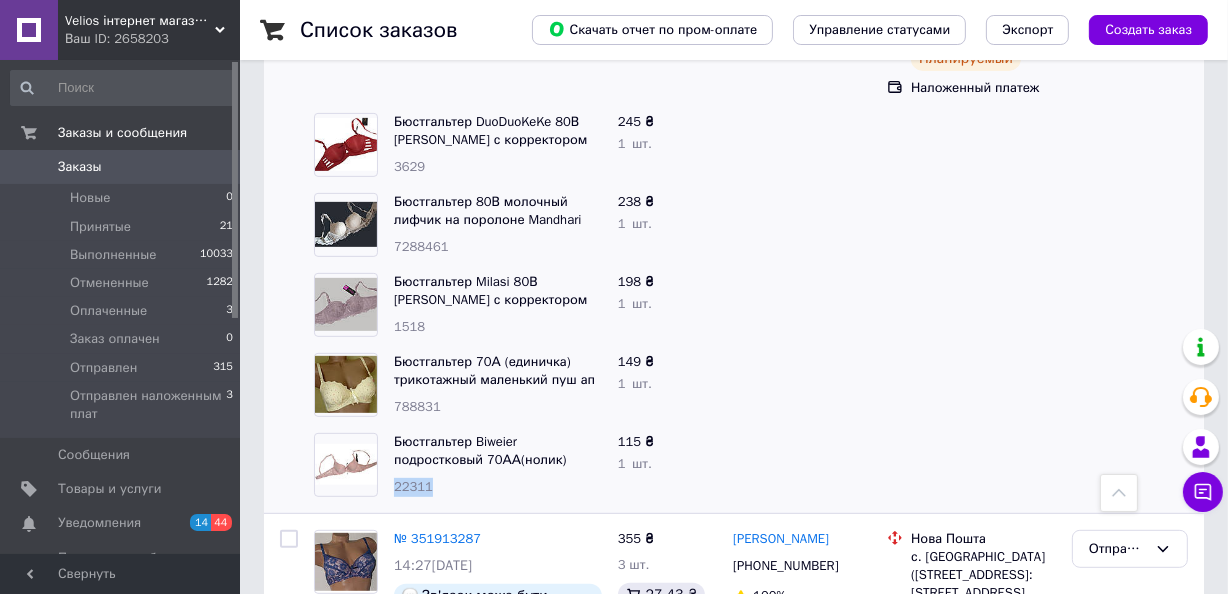 drag, startPoint x: 432, startPoint y: 431, endPoint x: 385, endPoint y: 438, distance: 47.518417 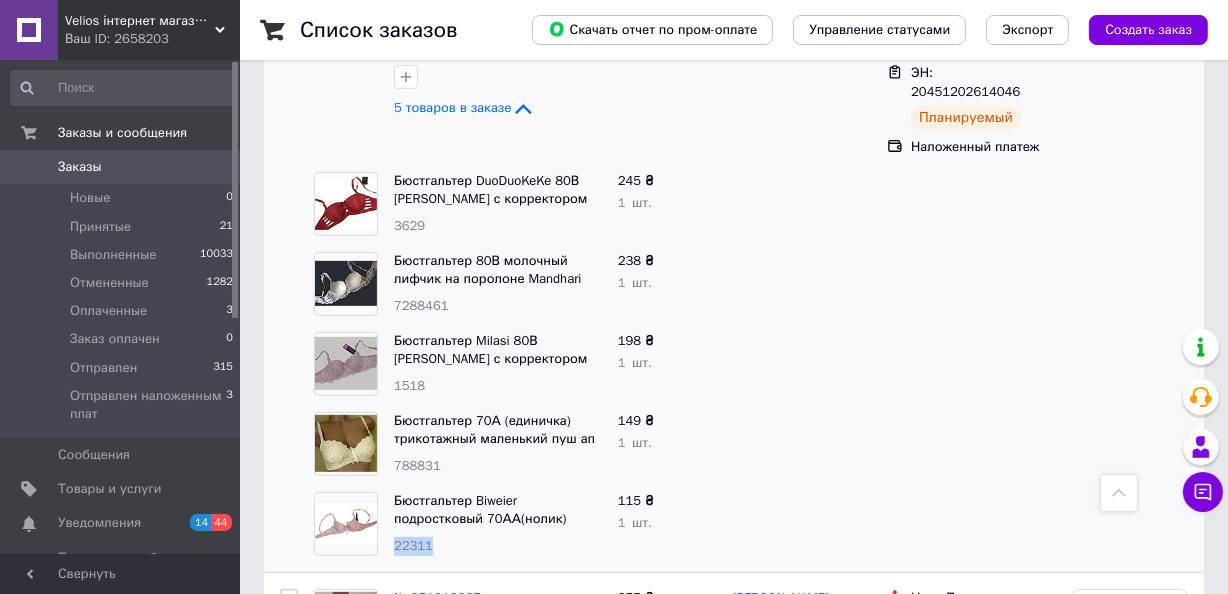 scroll, scrollTop: 636, scrollLeft: 0, axis: vertical 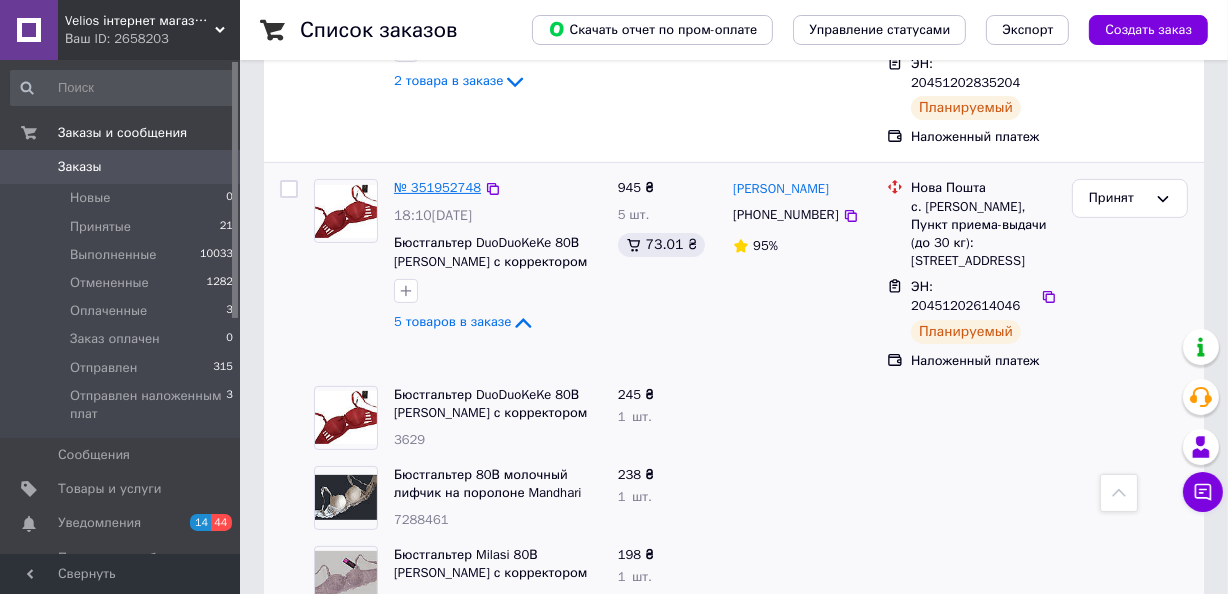 click on "№ 351952748" at bounding box center (437, 187) 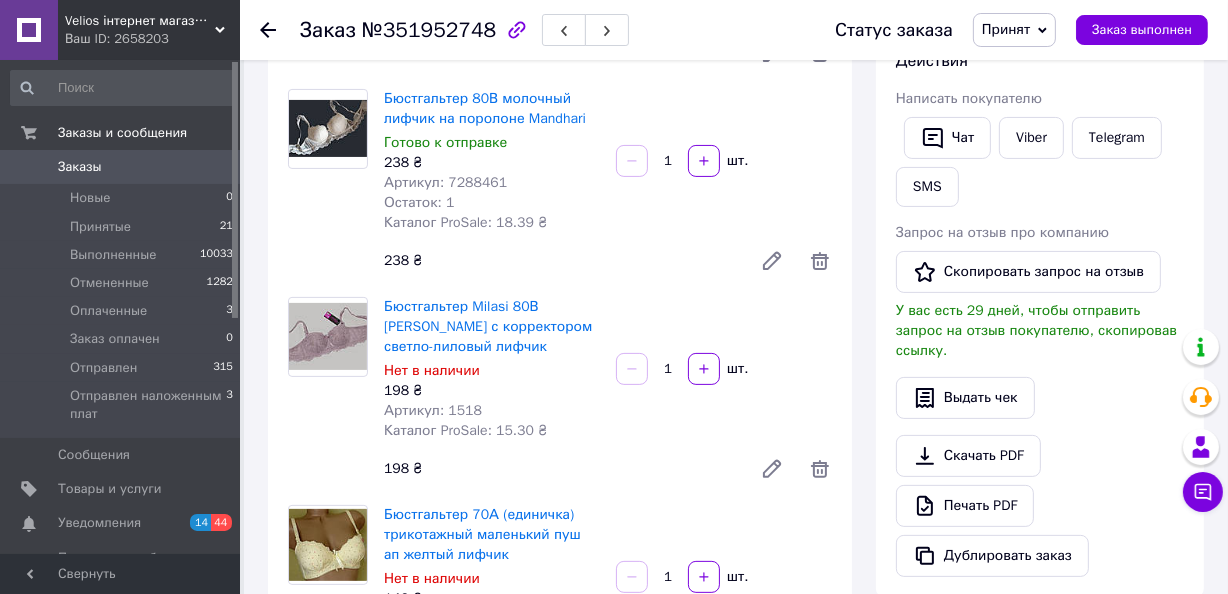 scroll, scrollTop: 363, scrollLeft: 0, axis: vertical 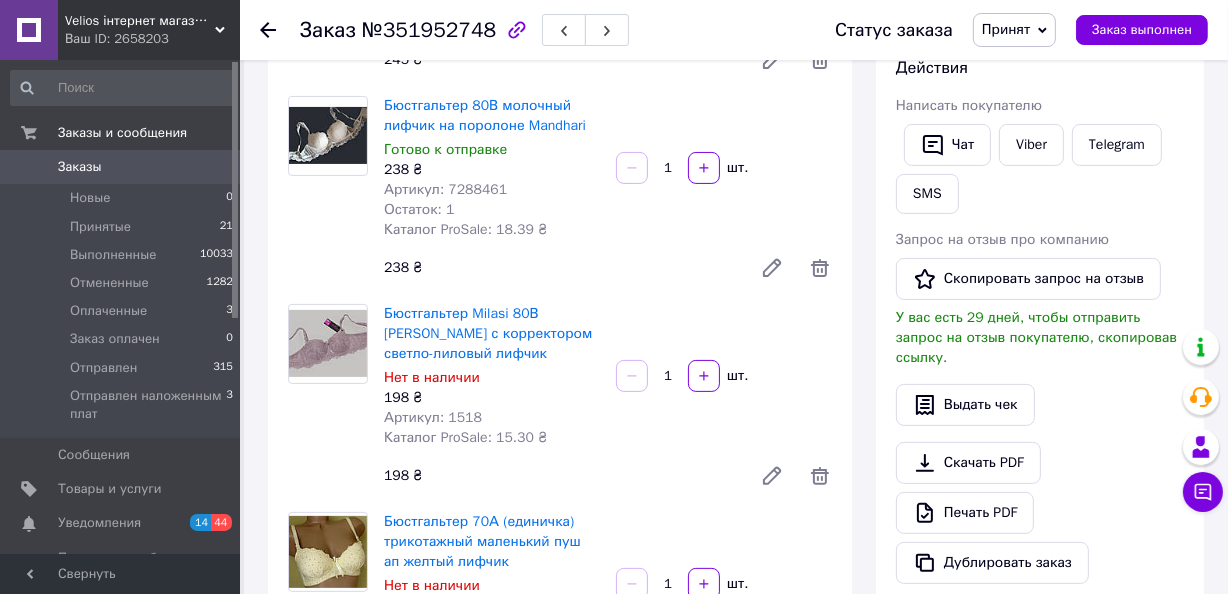 click on "Заказы" at bounding box center (80, 167) 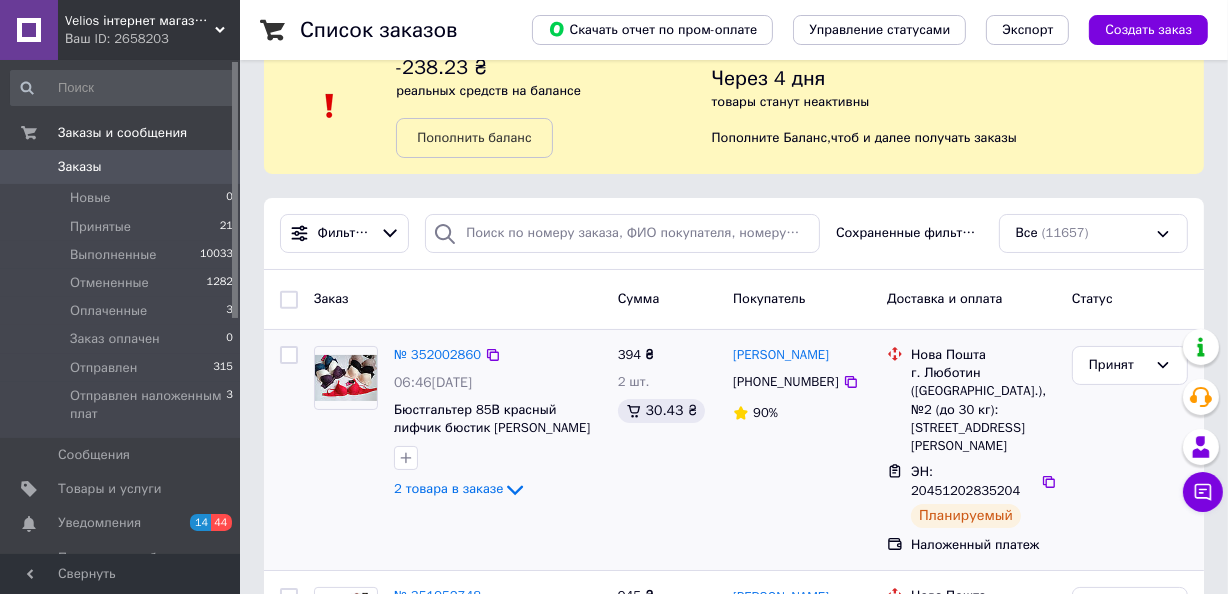 scroll, scrollTop: 90, scrollLeft: 0, axis: vertical 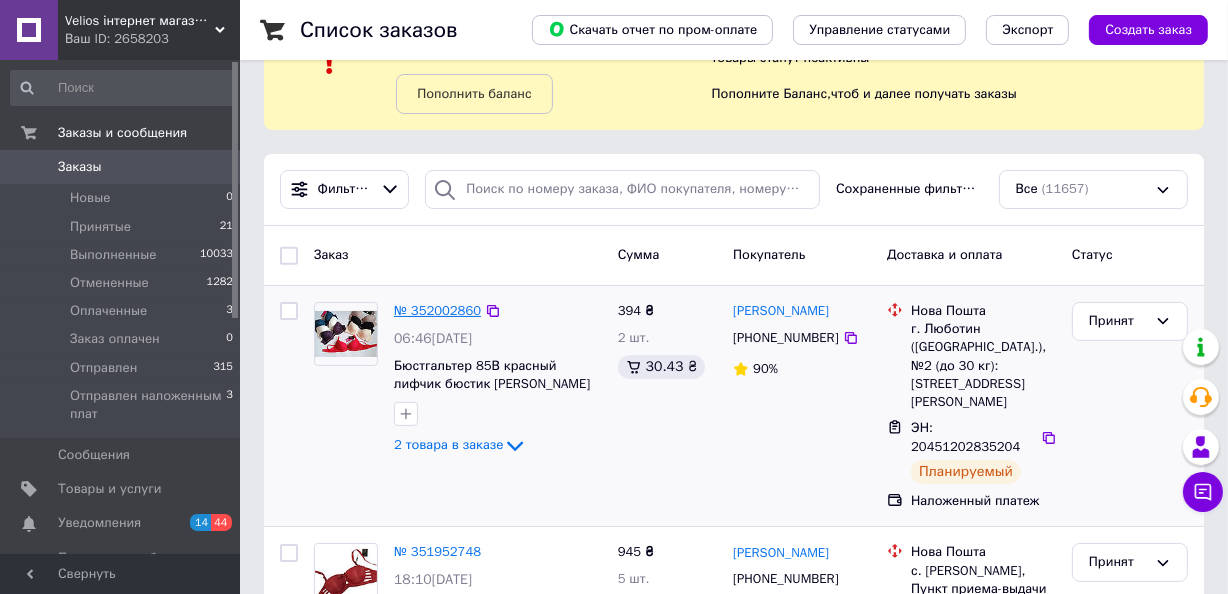 click on "№ 352002860" at bounding box center [437, 310] 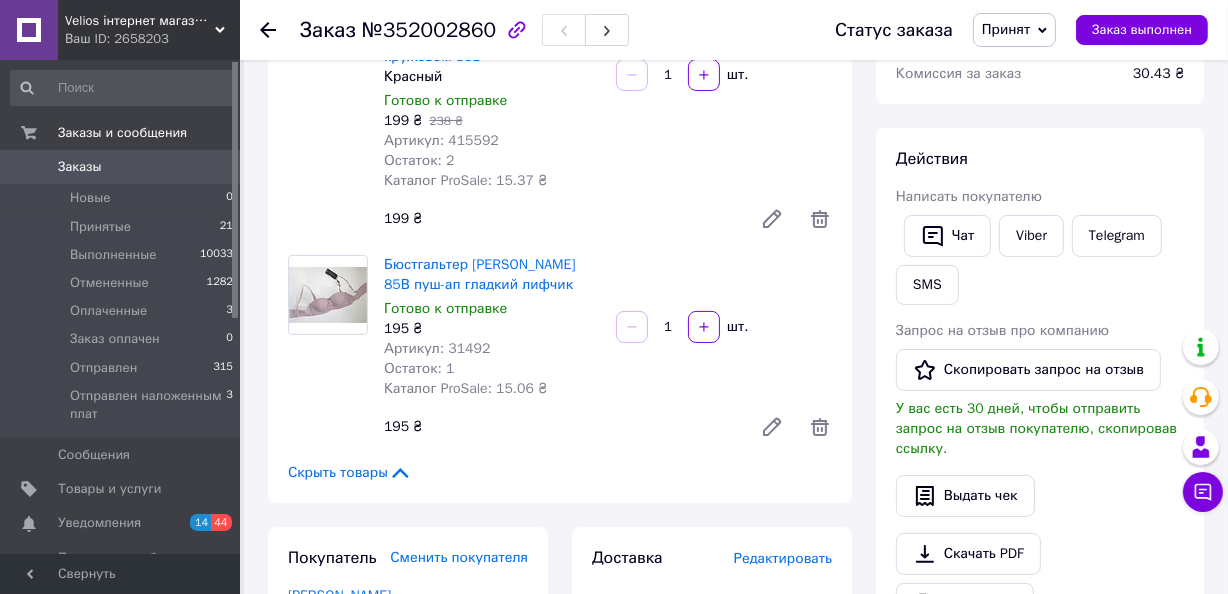 scroll, scrollTop: 181, scrollLeft: 0, axis: vertical 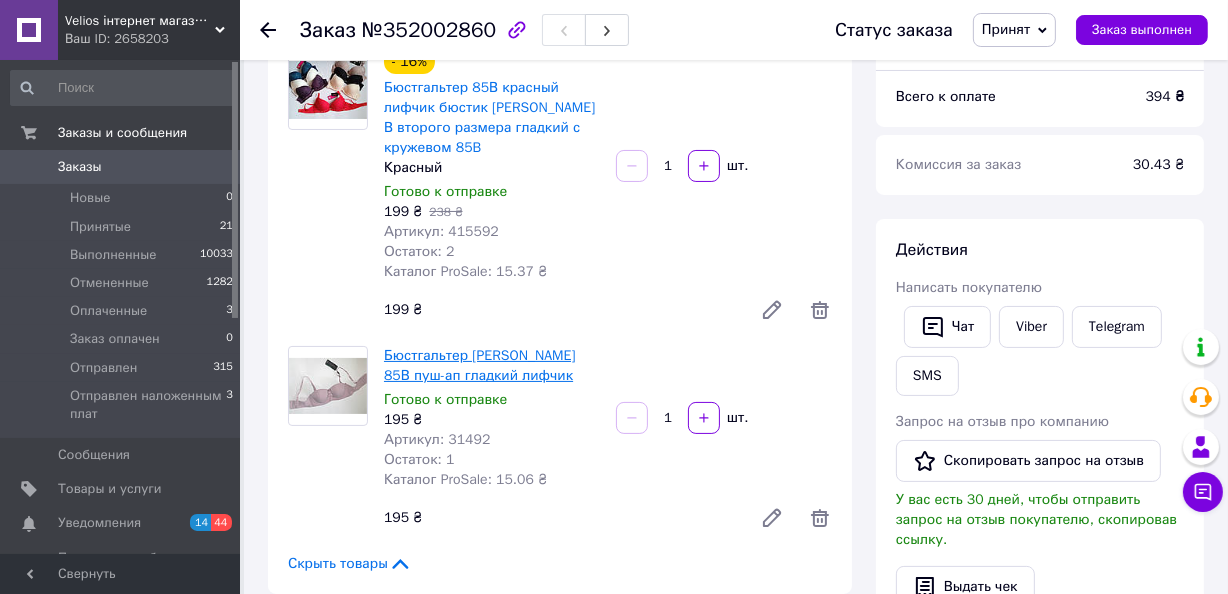 click on "Бюстгальтер [PERSON_NAME] 85В пуш-ап гладкий лифчик" at bounding box center (480, 365) 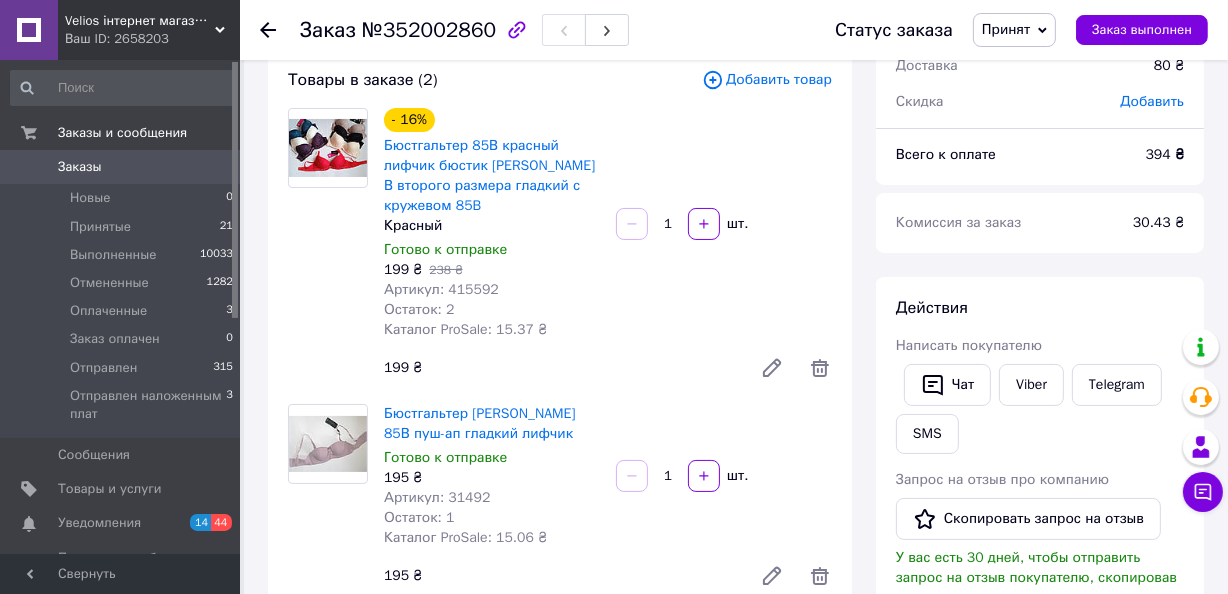 scroll, scrollTop: 90, scrollLeft: 0, axis: vertical 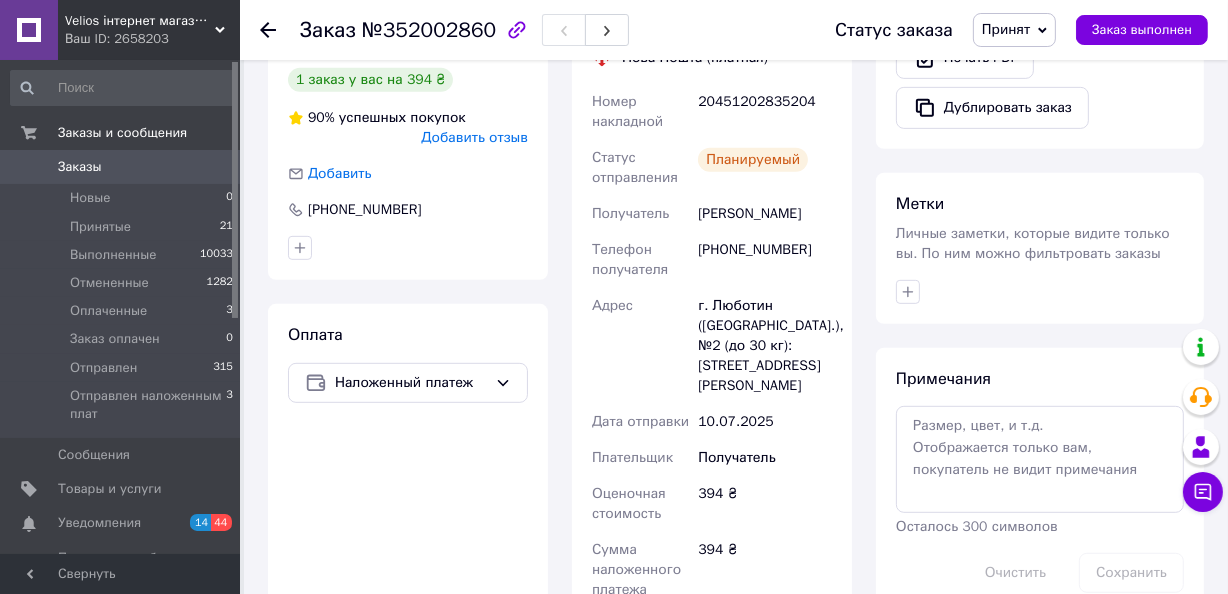 click on "Заказы" at bounding box center [121, 167] 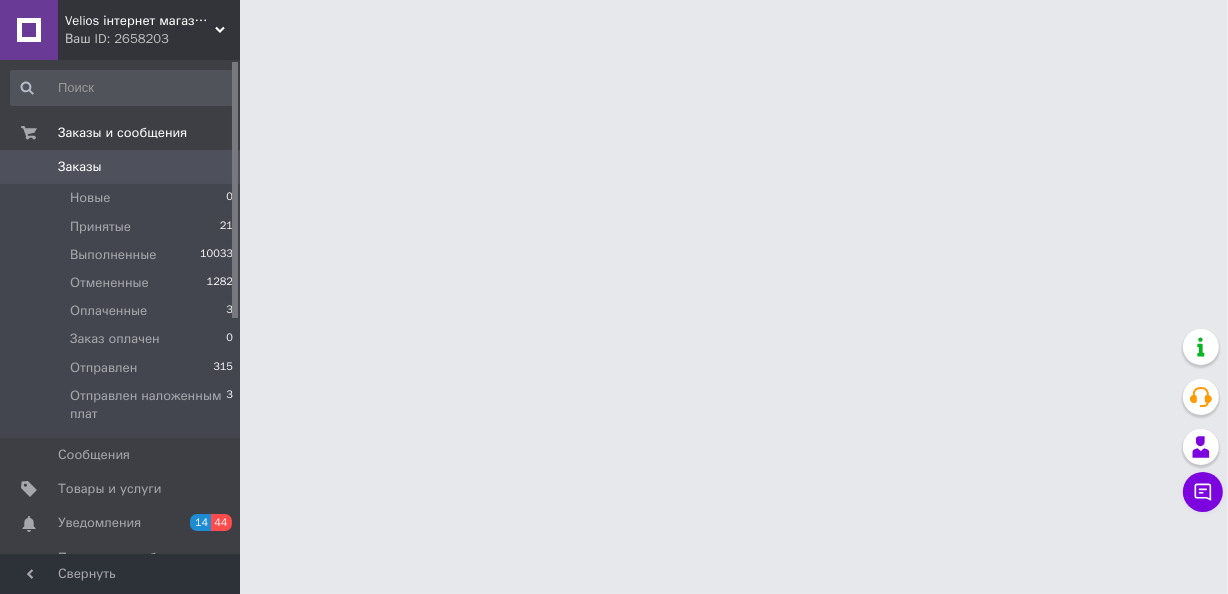 scroll, scrollTop: 0, scrollLeft: 0, axis: both 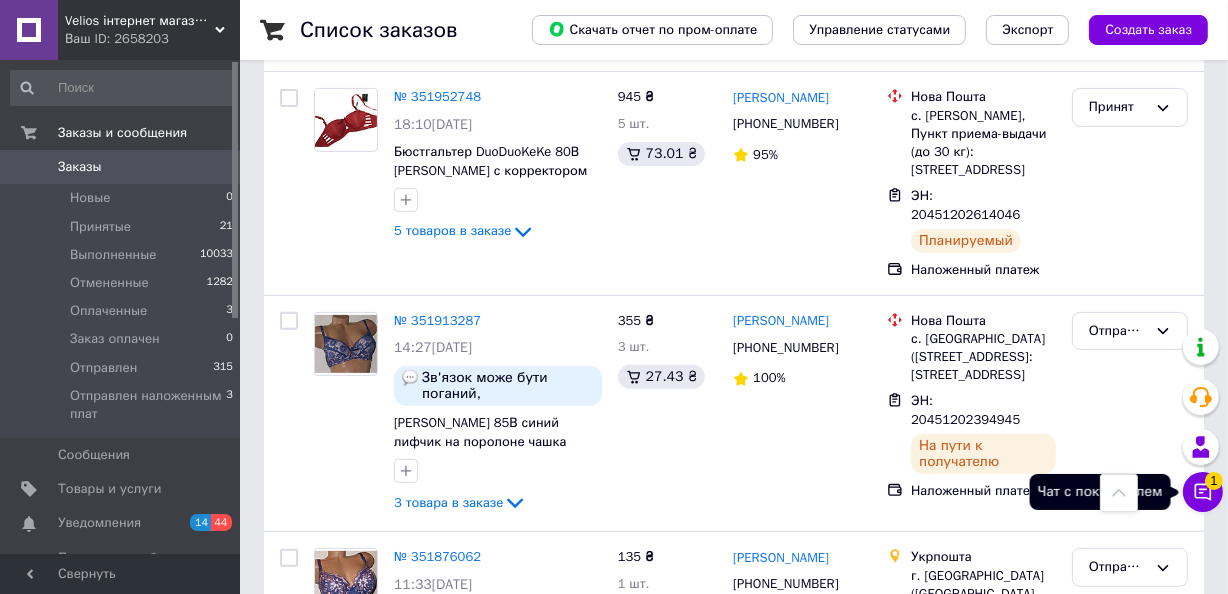 click 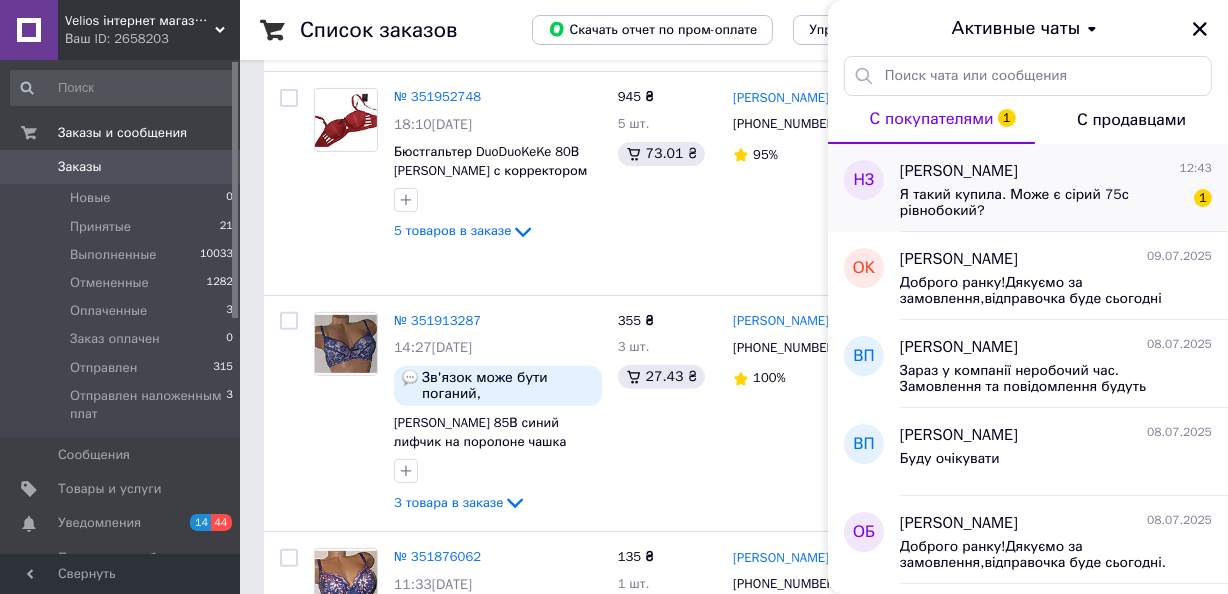 click on "Я такий купила. Може є сірий 75с  рівнобокий?" at bounding box center [1042, 203] 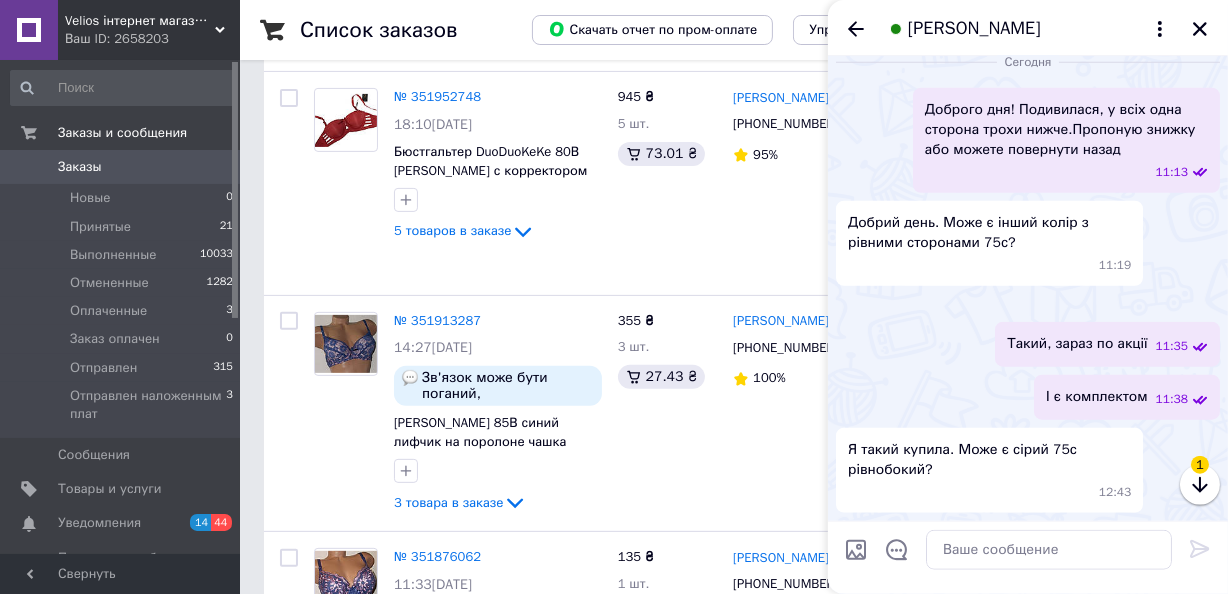 scroll, scrollTop: 2360, scrollLeft: 0, axis: vertical 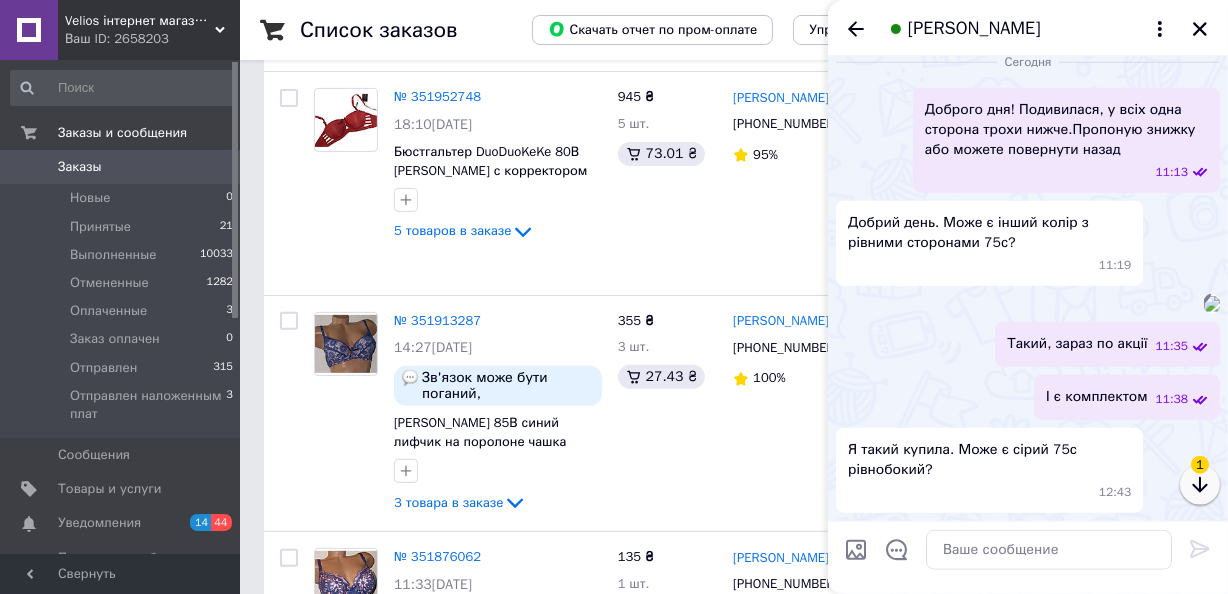 click 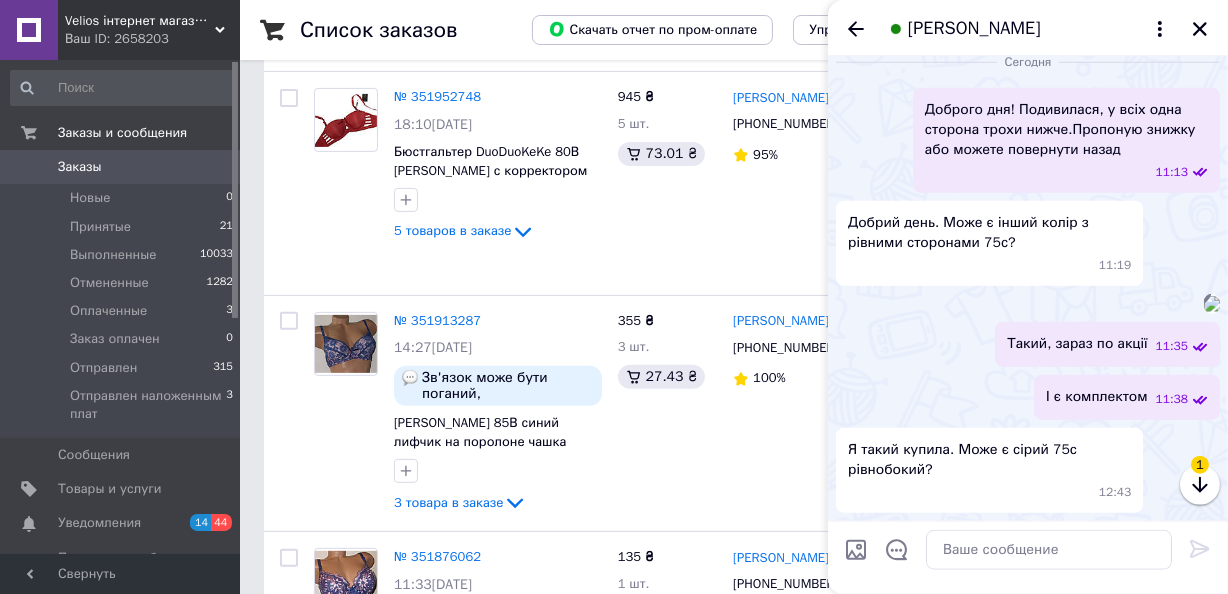 scroll, scrollTop: 650, scrollLeft: 0, axis: vertical 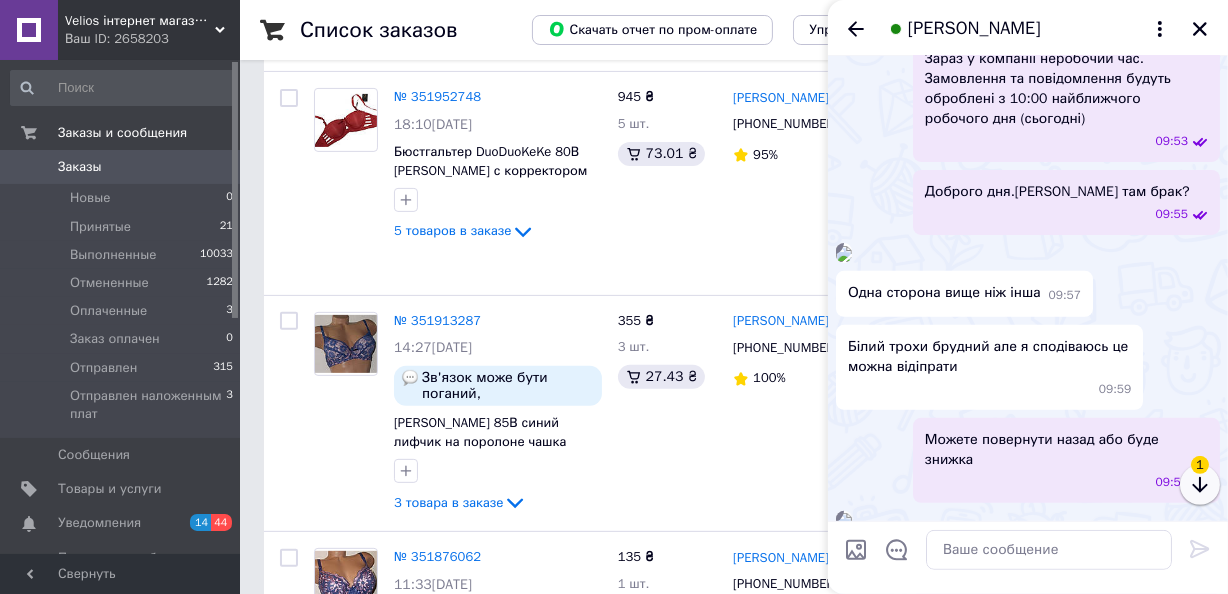 click 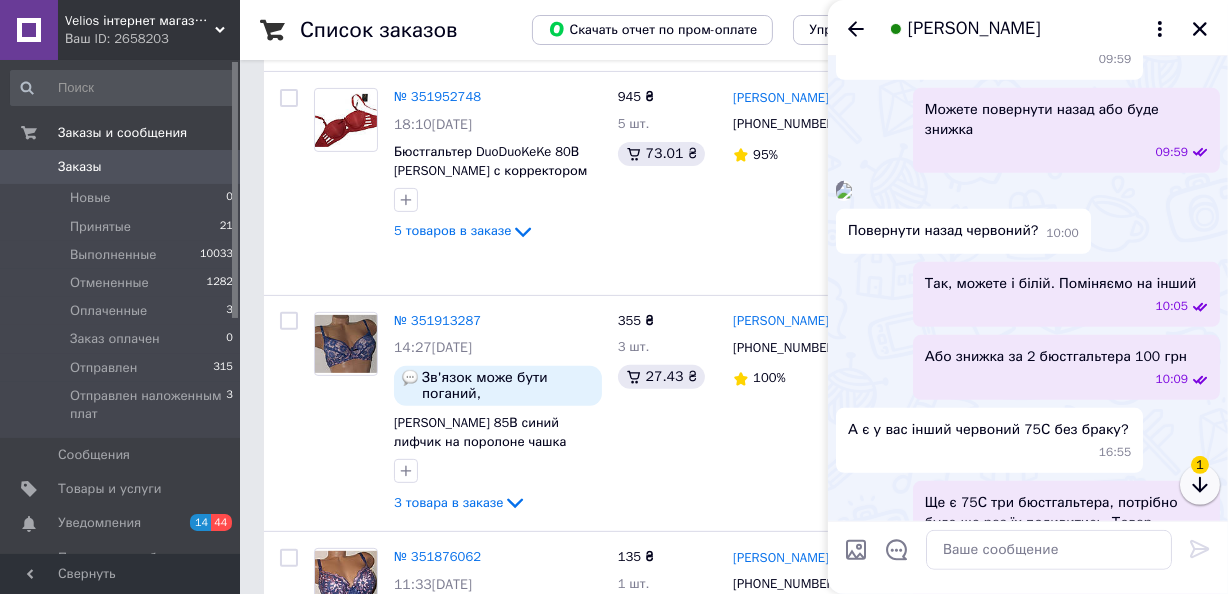 click 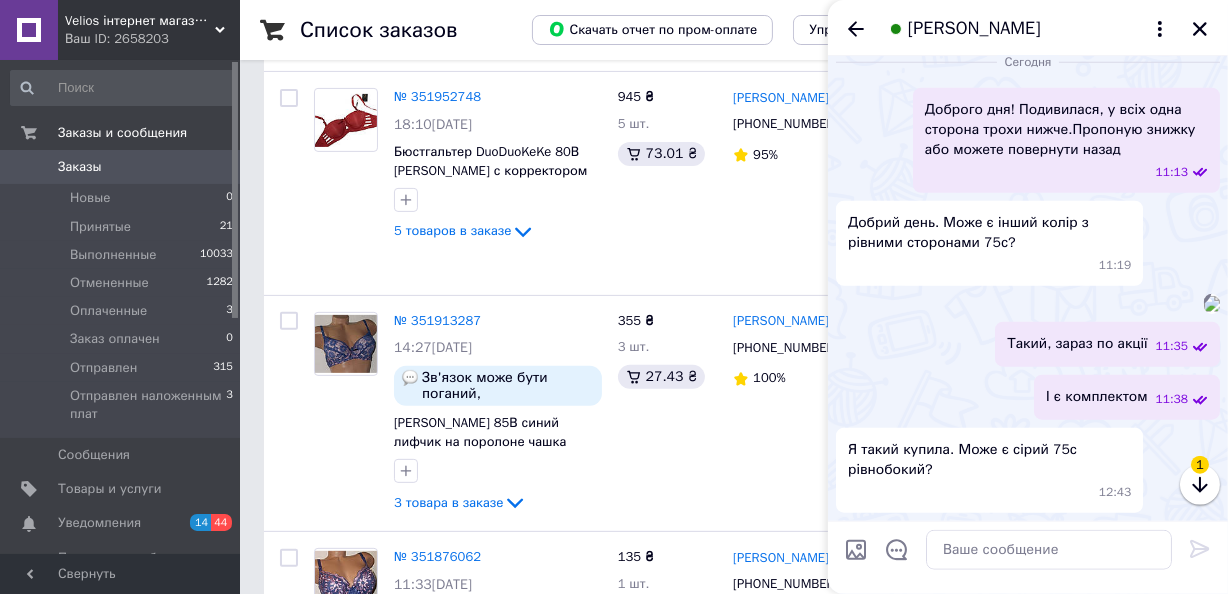 scroll, scrollTop: 2360, scrollLeft: 0, axis: vertical 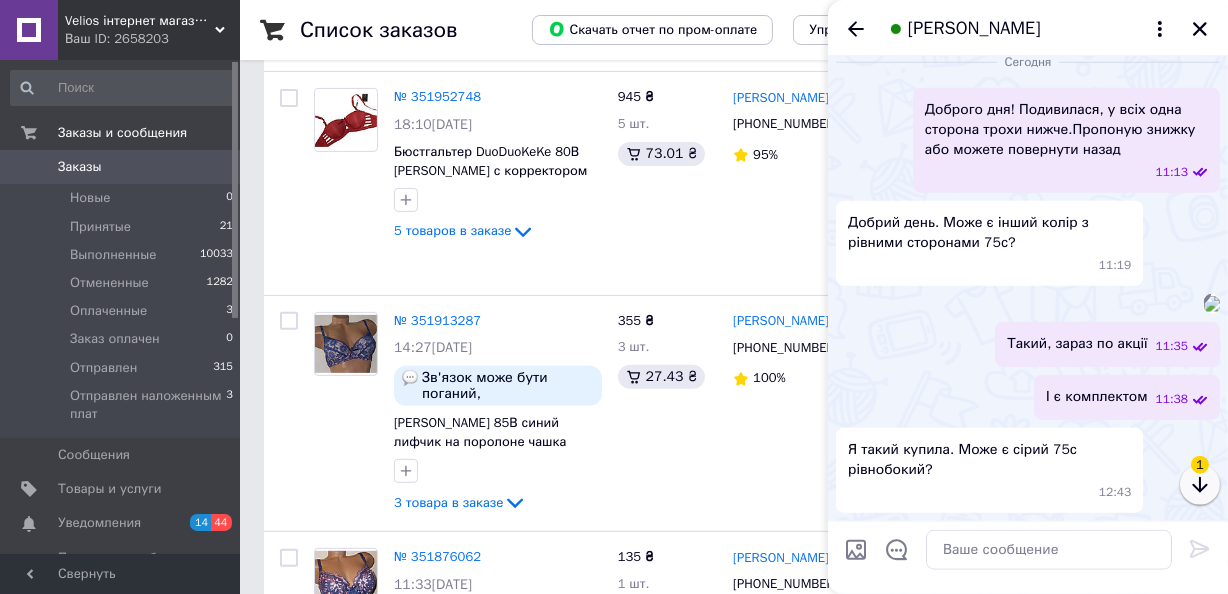 click 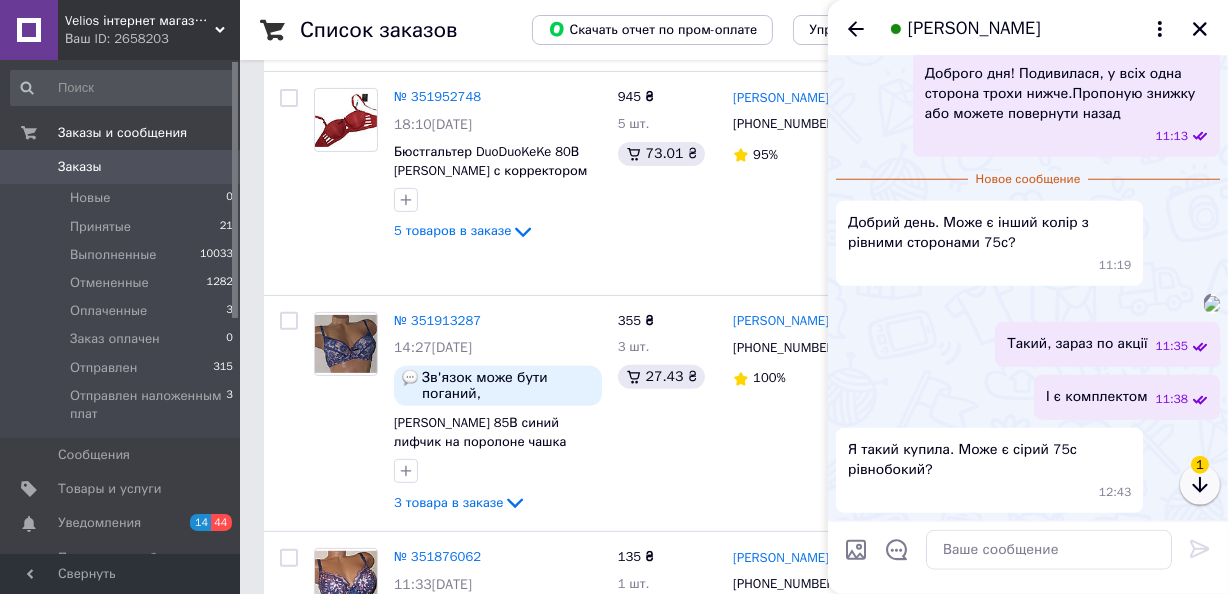 click 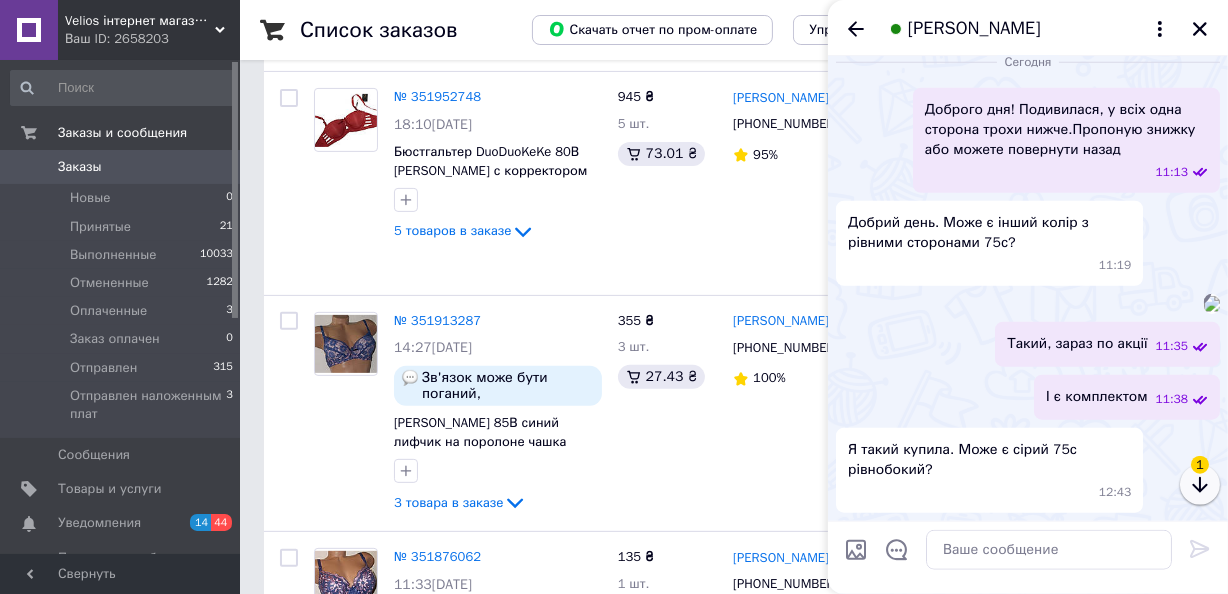 click 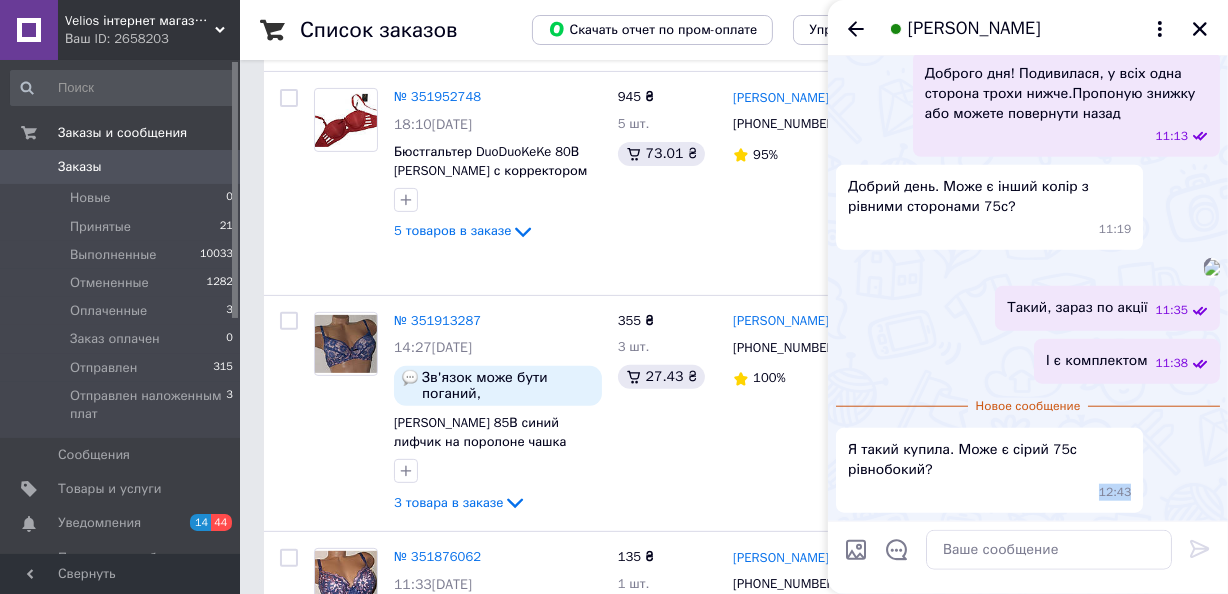 click on "Я такий купила. Може є сірий 75с  рівнобокий? 12:43" at bounding box center (1028, 470) 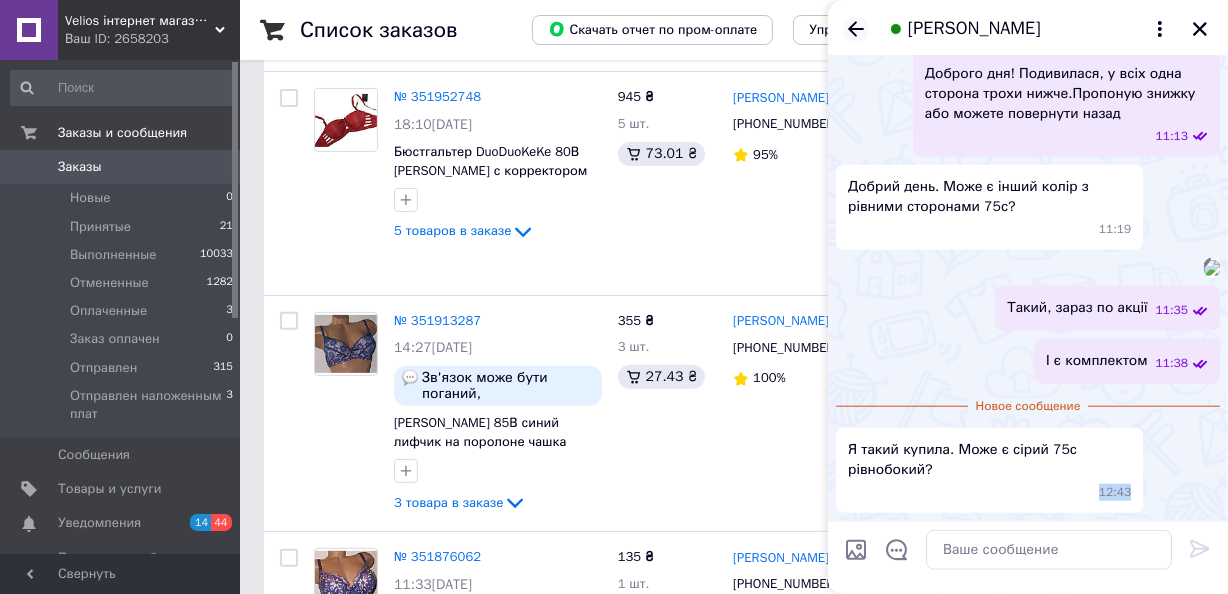 click 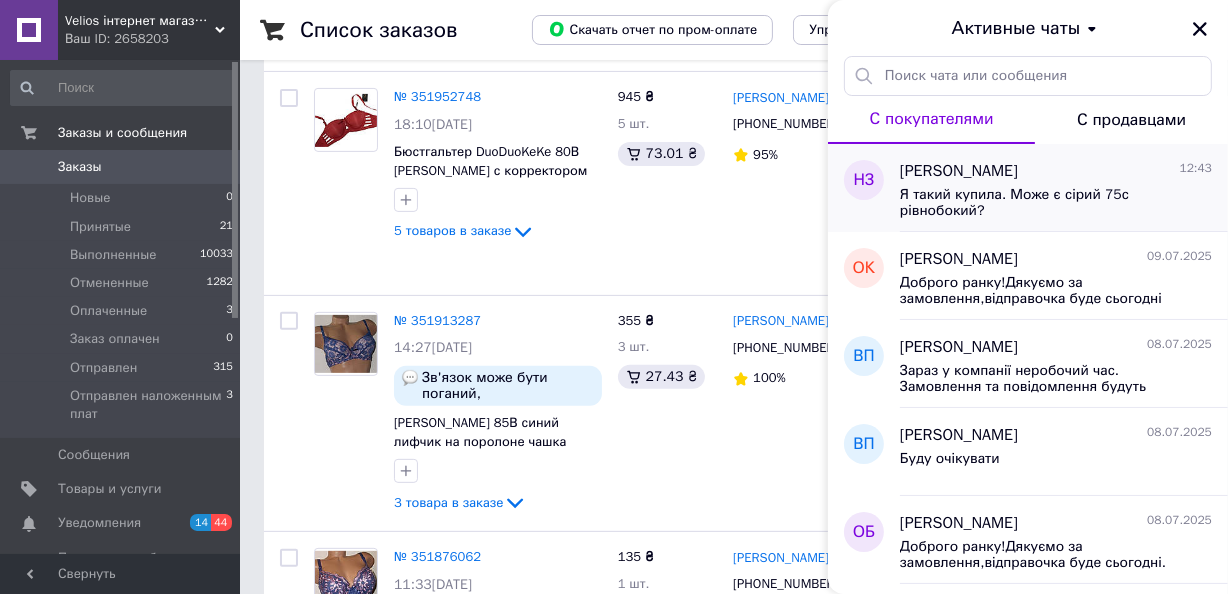 click on "Я такий купила. Може є сірий 75с  рівнобокий?" at bounding box center (1042, 203) 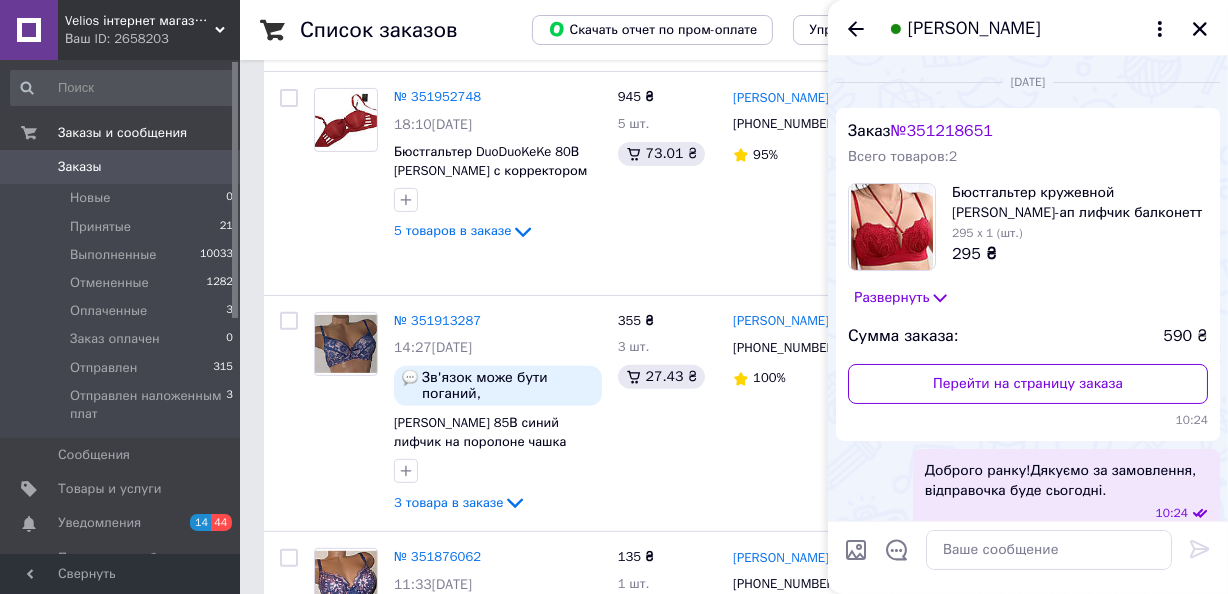 scroll, scrollTop: 2360, scrollLeft: 0, axis: vertical 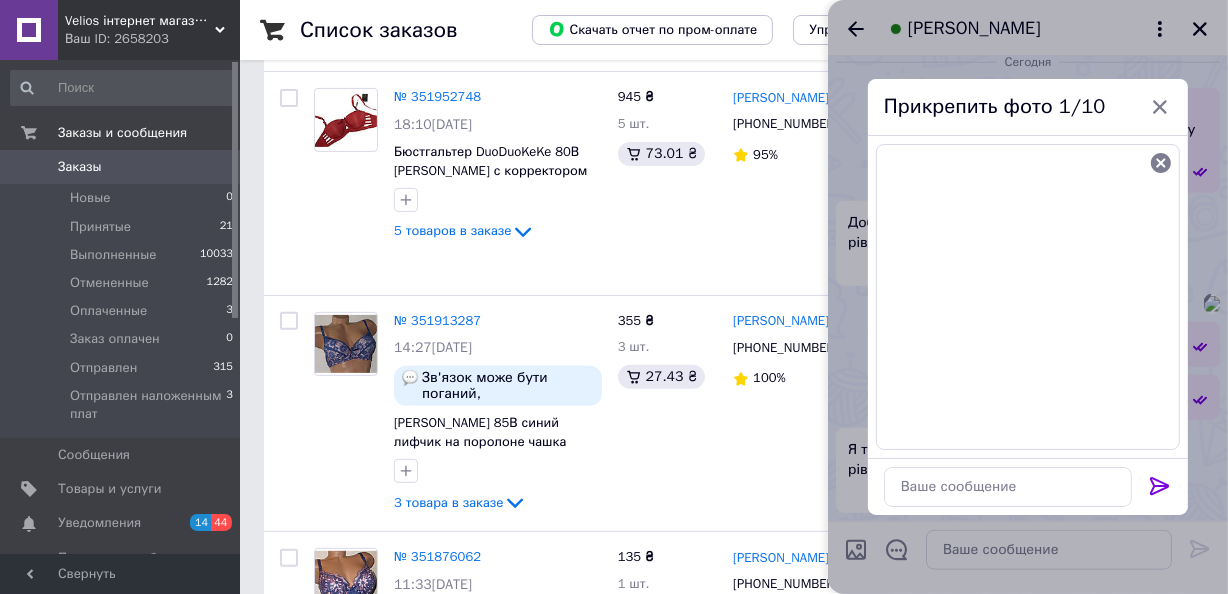 click 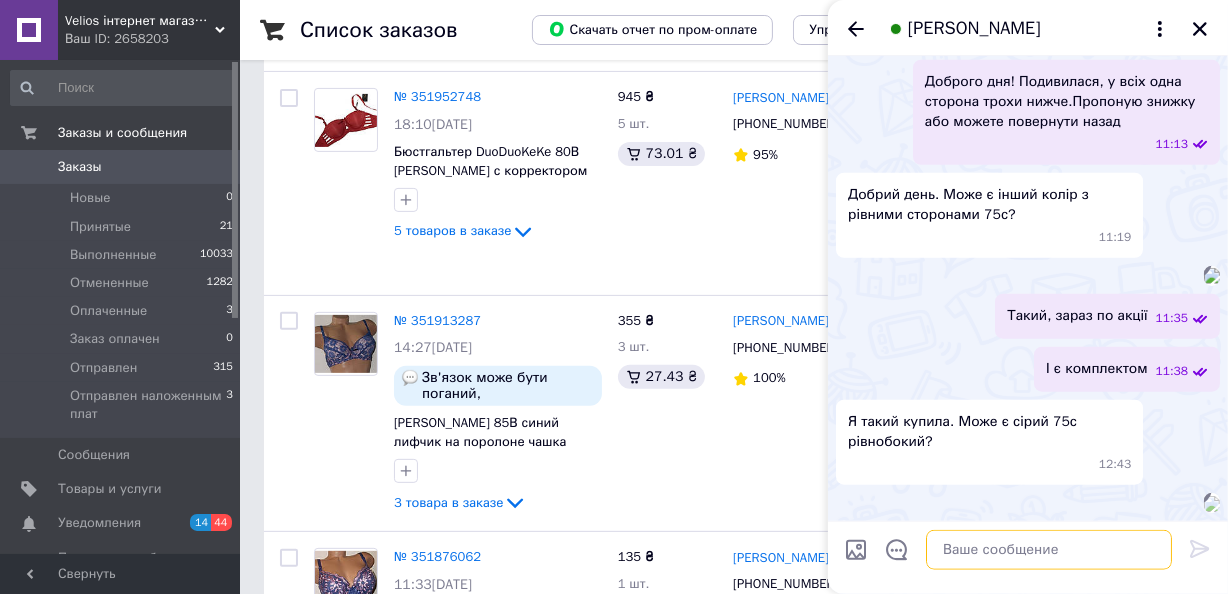 click at bounding box center (1049, 550) 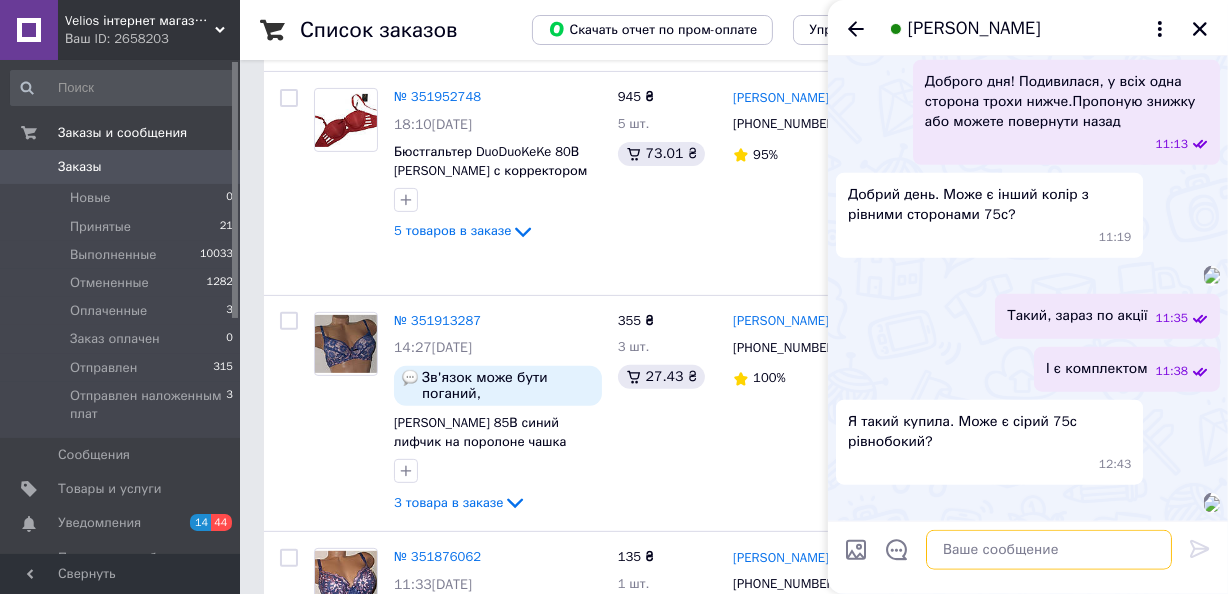 scroll, scrollTop: 2545, scrollLeft: 0, axis: vertical 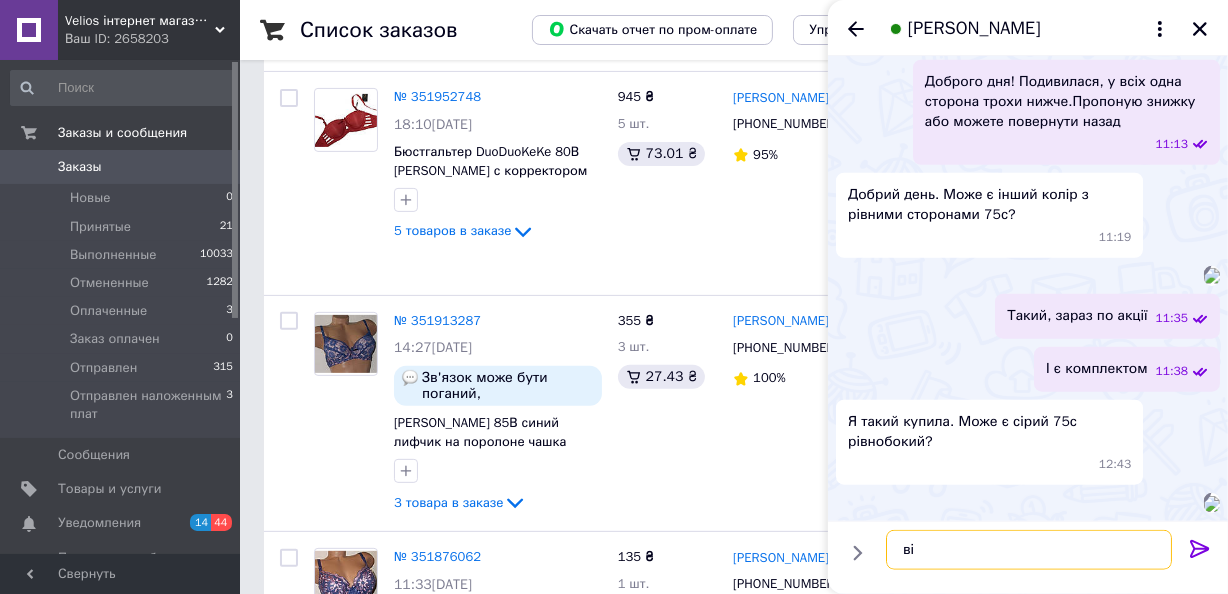 type on "в" 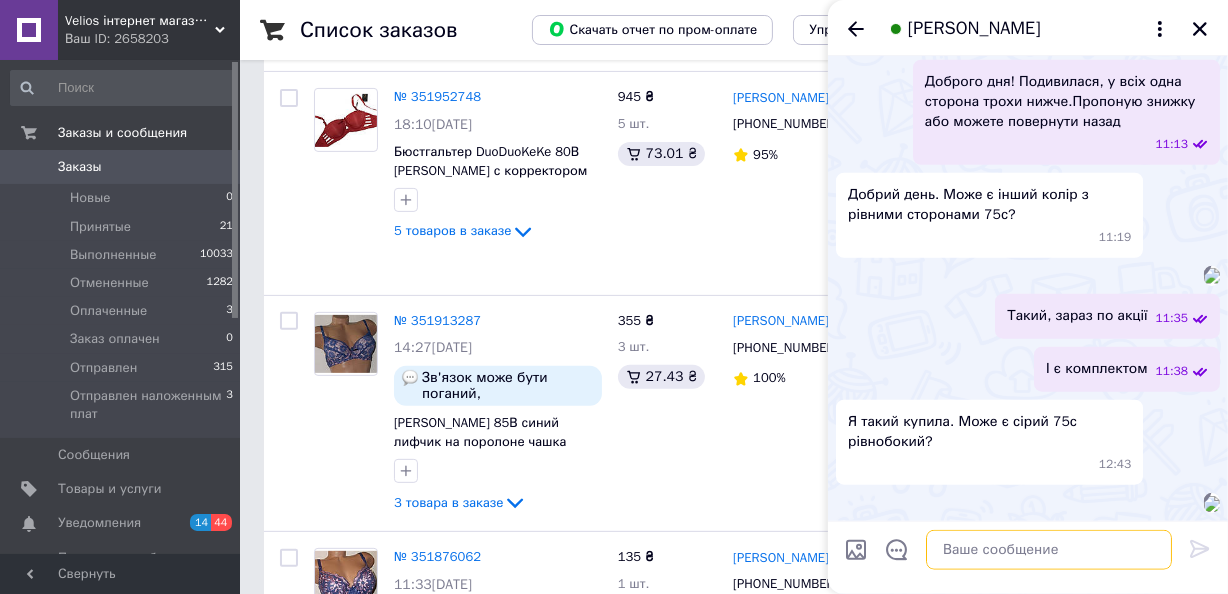 paste on "він трохи темніший, ніж на фото" 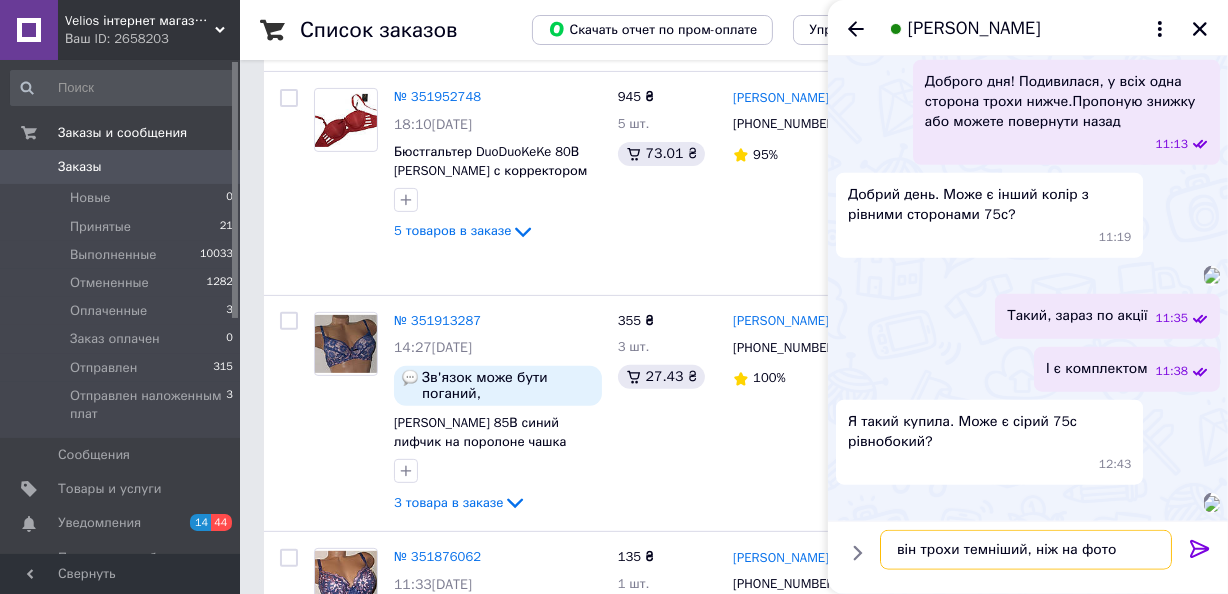 scroll, scrollTop: 0, scrollLeft: 0, axis: both 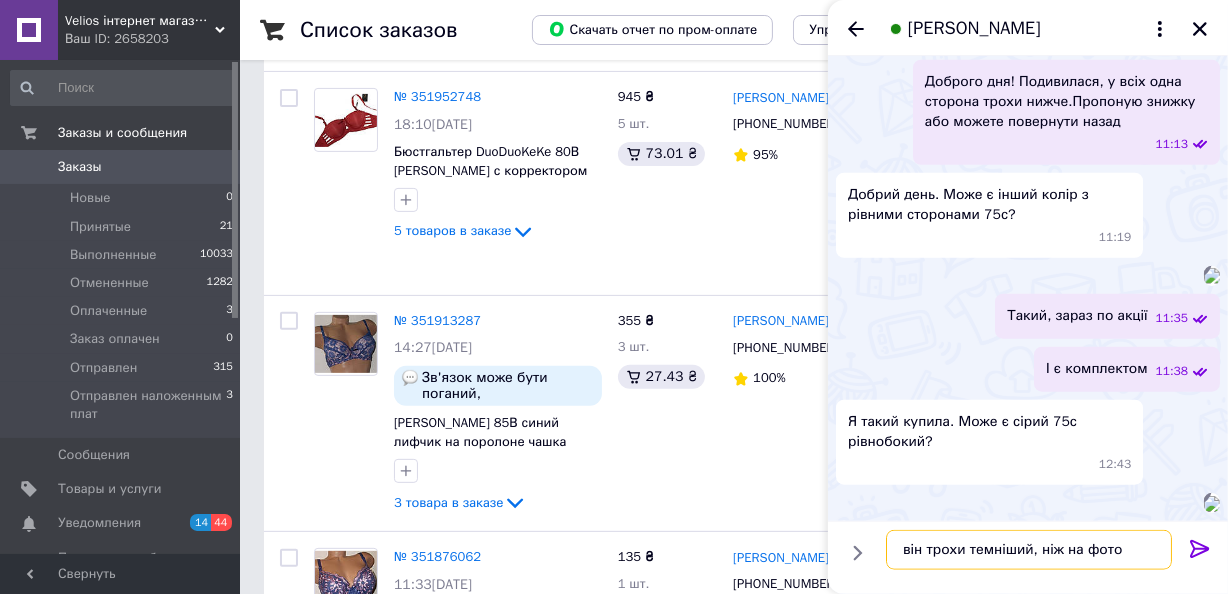type on "він трохи темніший, ніж на фото" 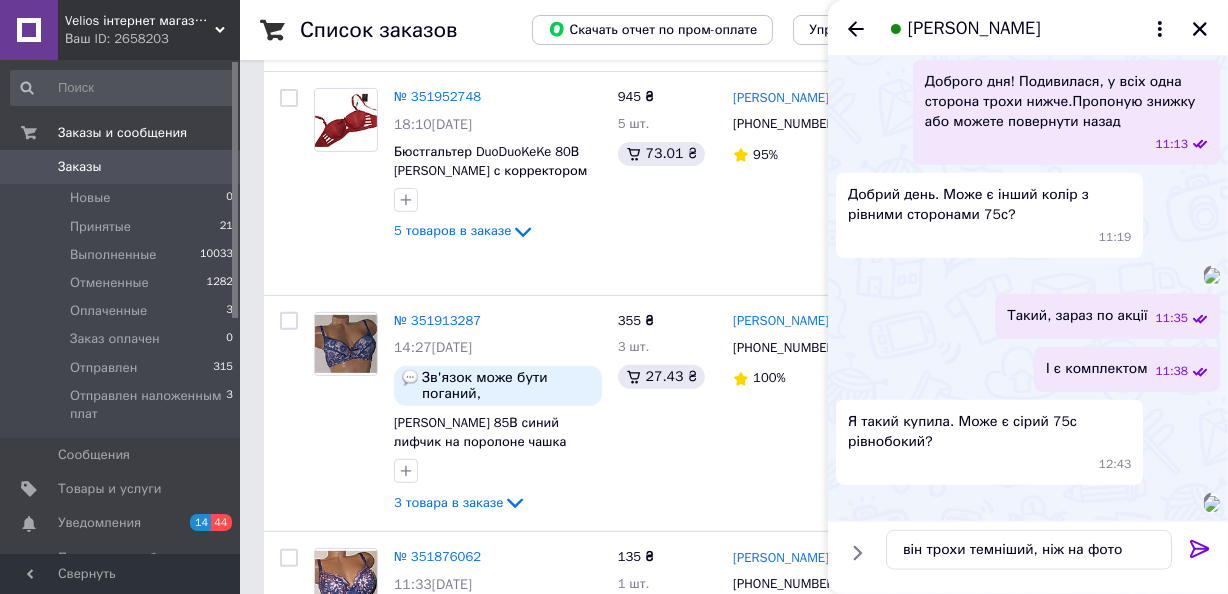 click 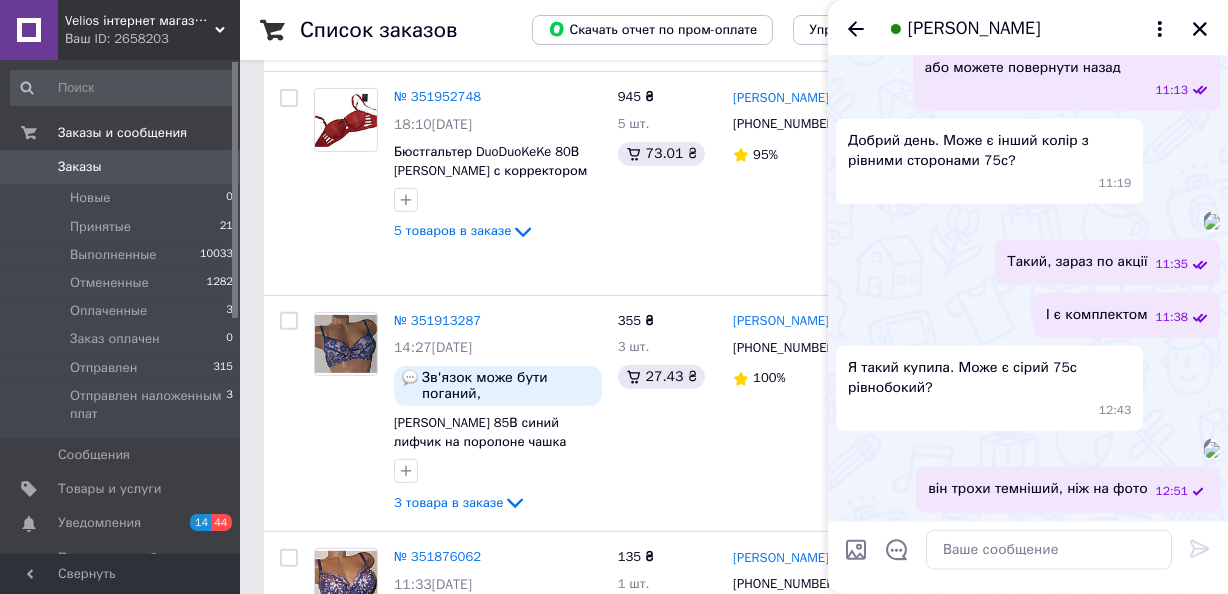 scroll, scrollTop: 2696, scrollLeft: 0, axis: vertical 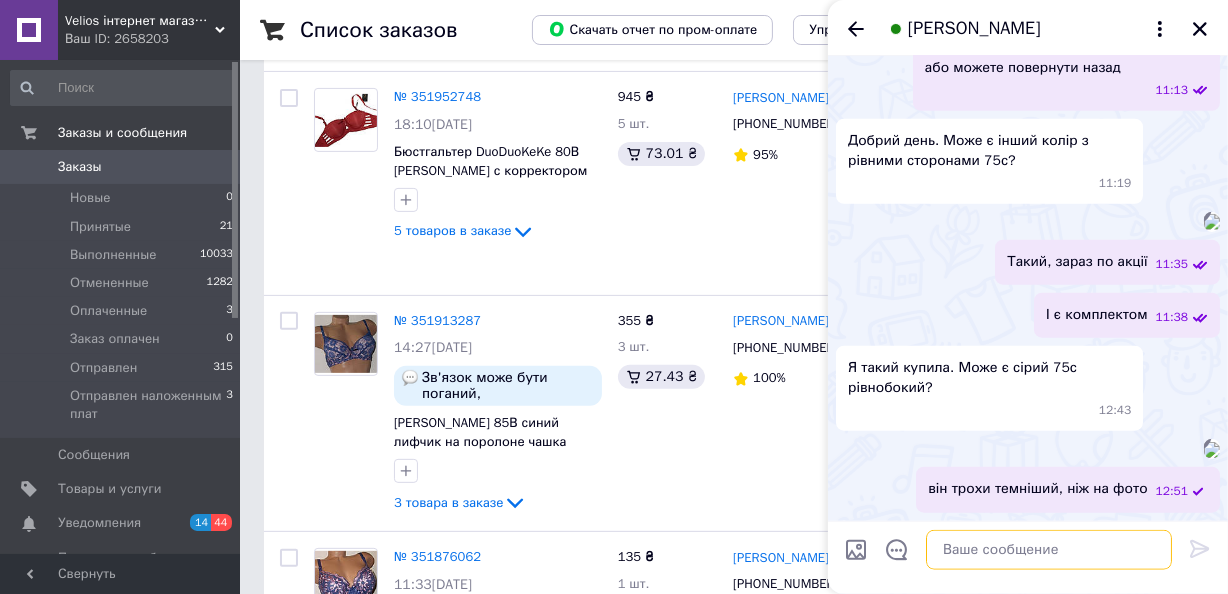 paste on "колір мокко" 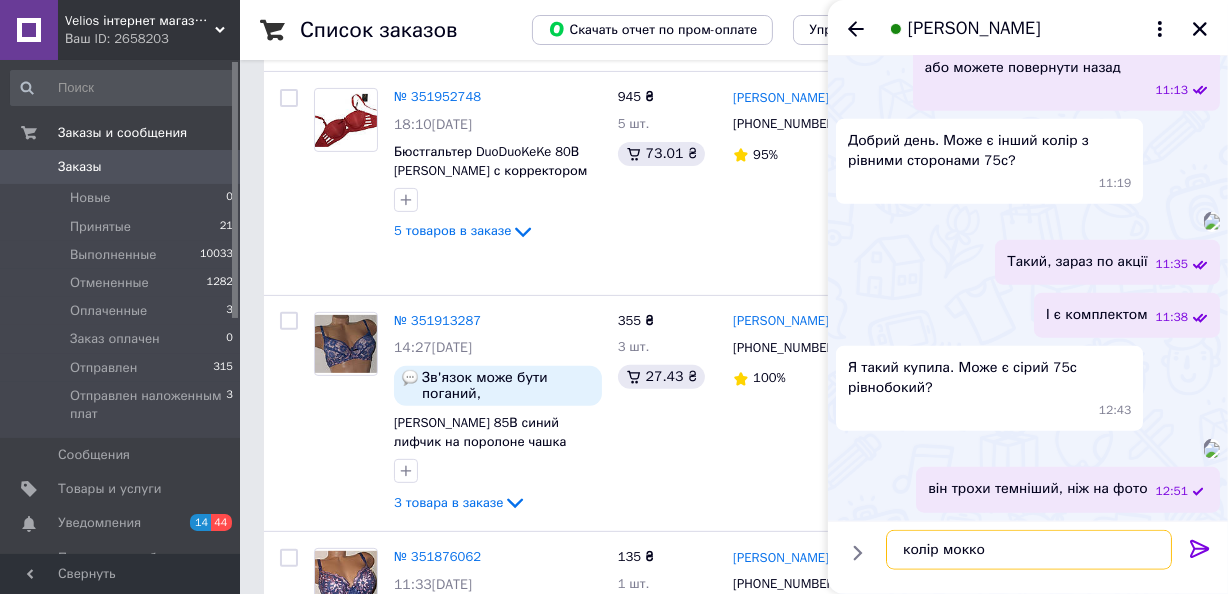 click on "колір мокко" at bounding box center (1029, 550) 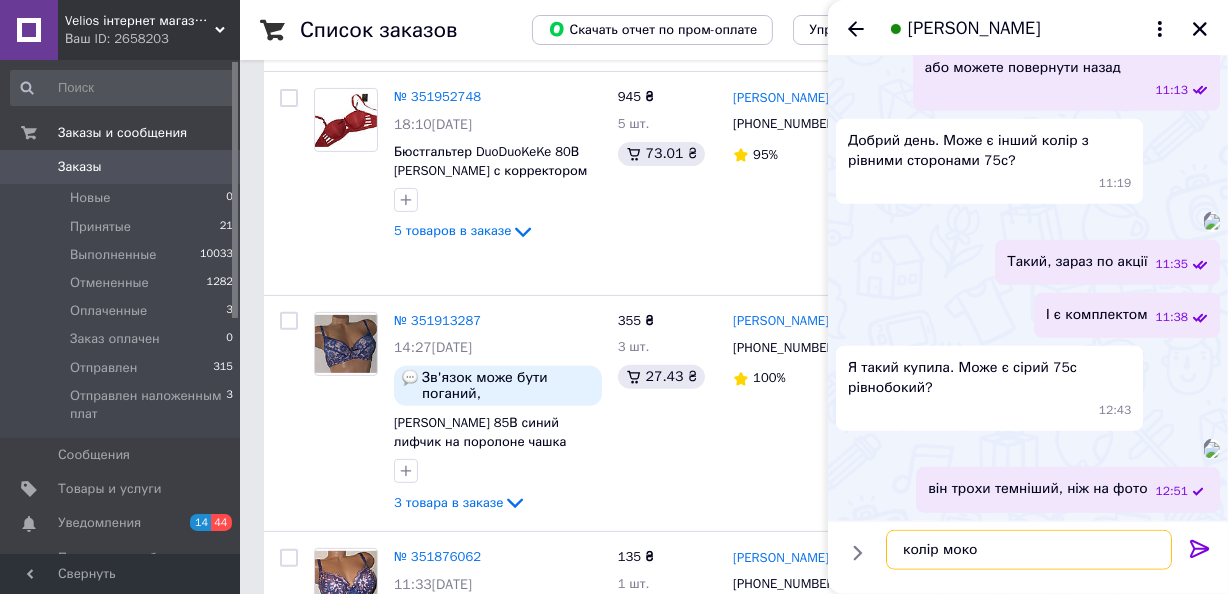type on "колір моко" 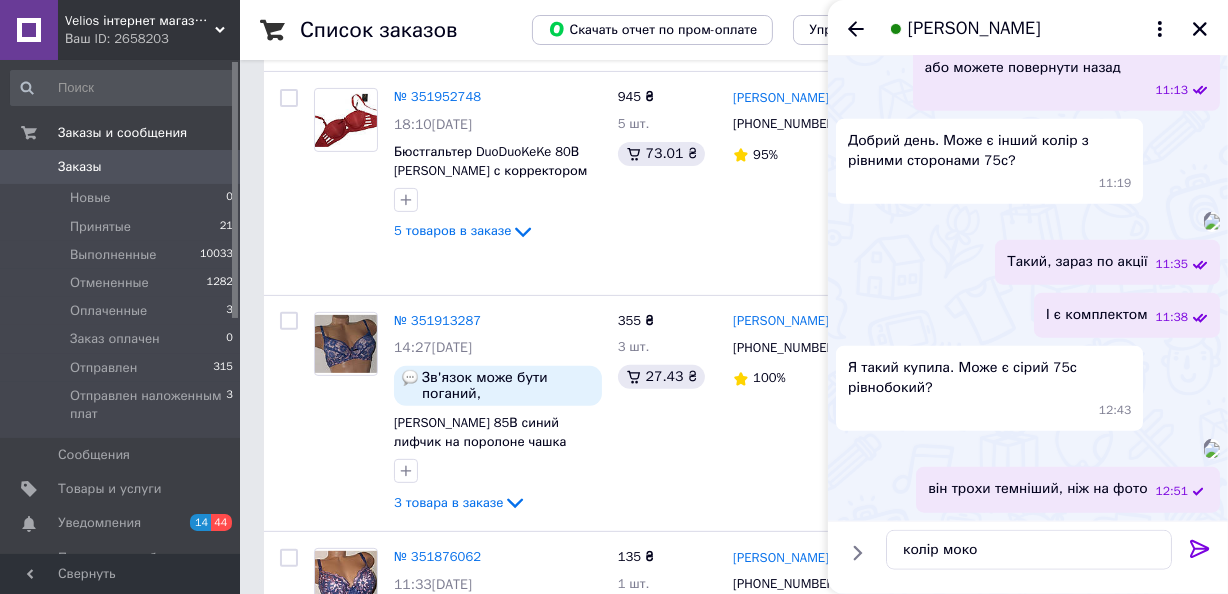 click 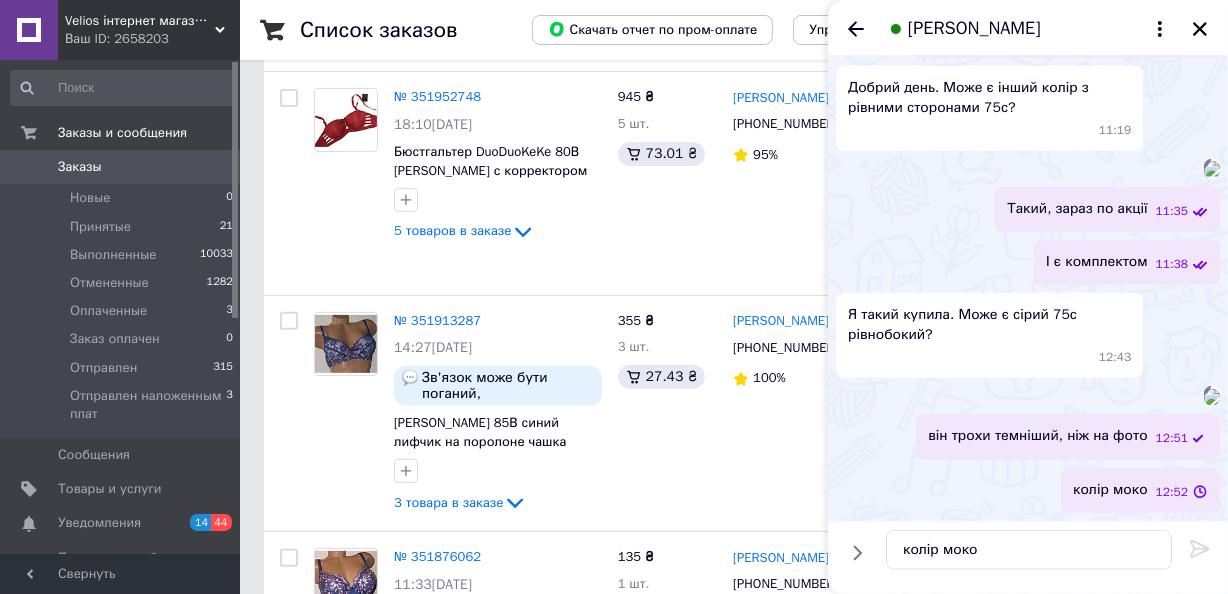 type 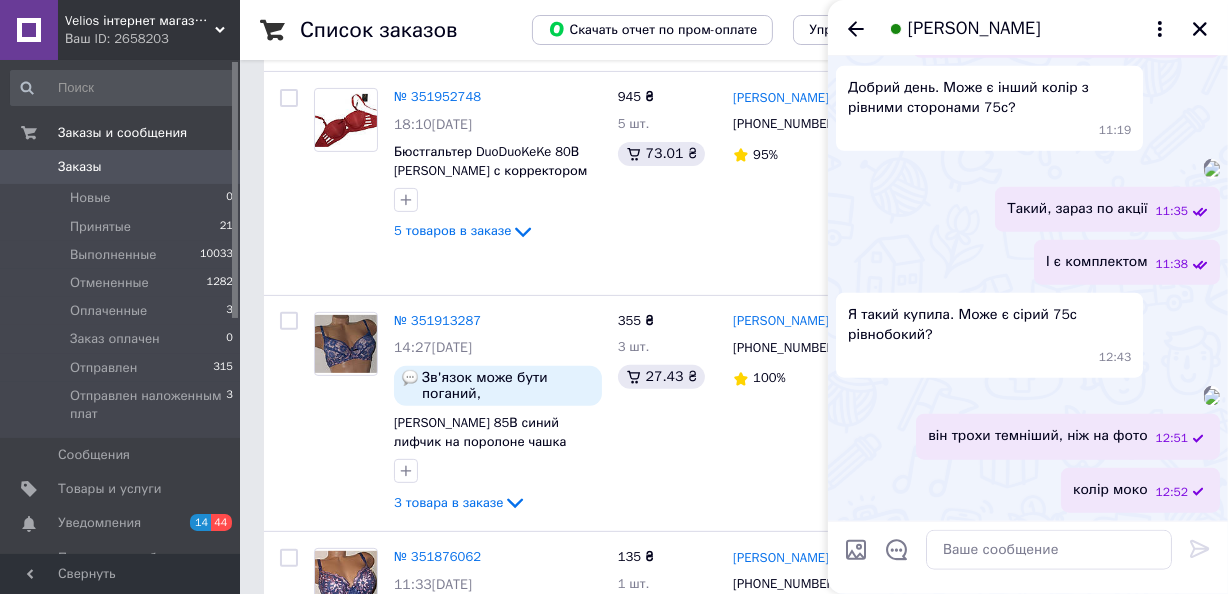 scroll, scrollTop: 2113, scrollLeft: 0, axis: vertical 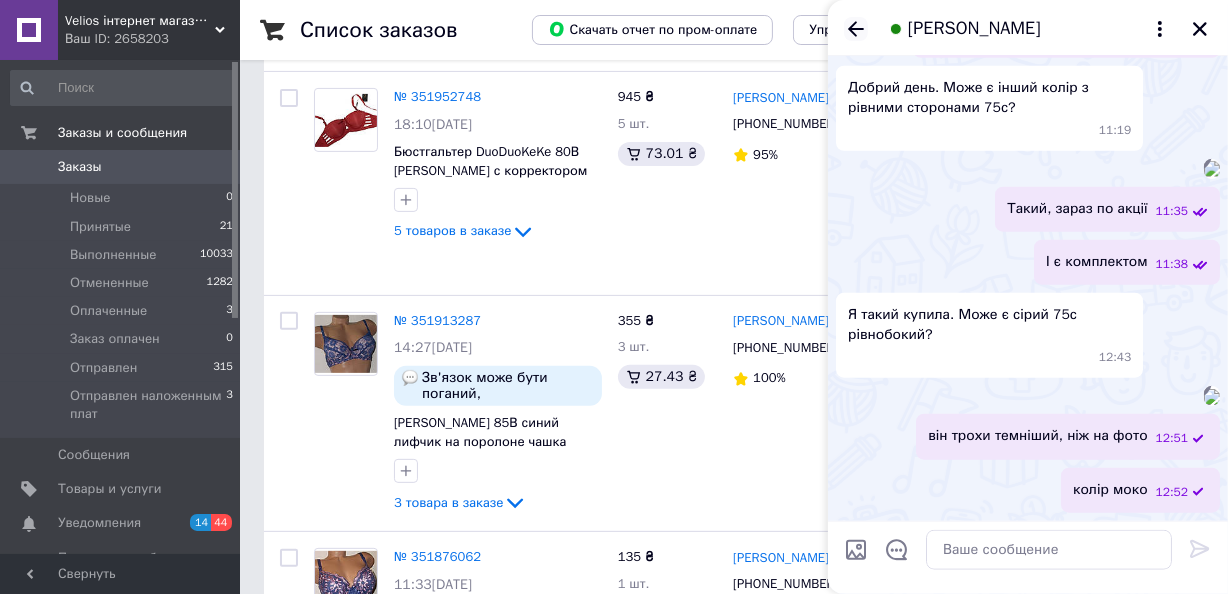 click 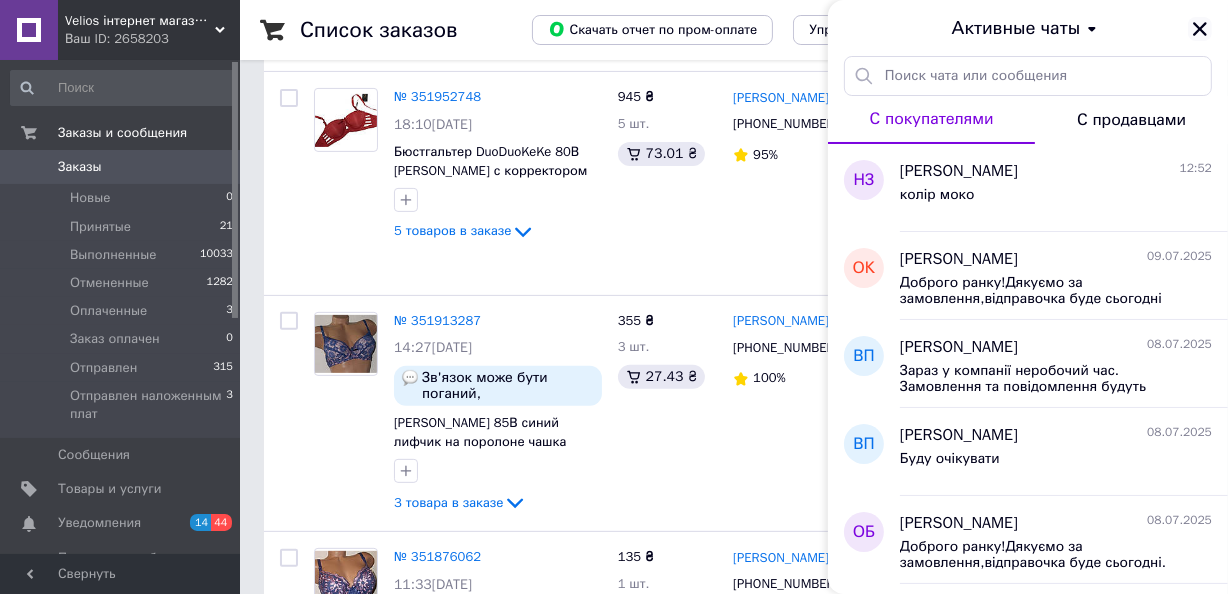 click 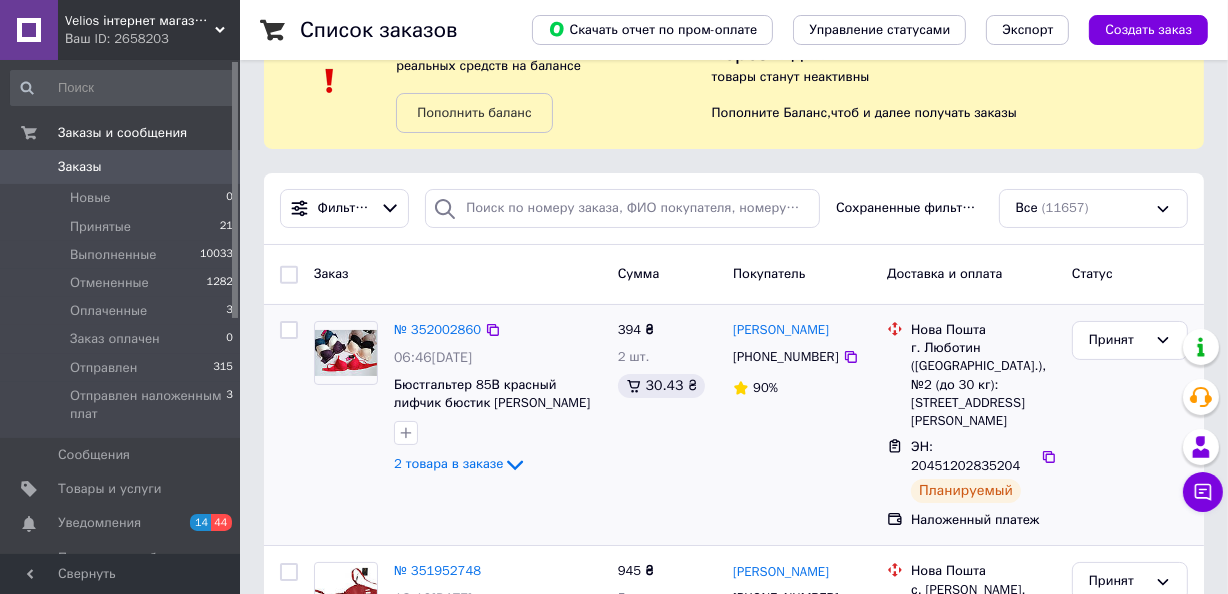 scroll, scrollTop: 0, scrollLeft: 0, axis: both 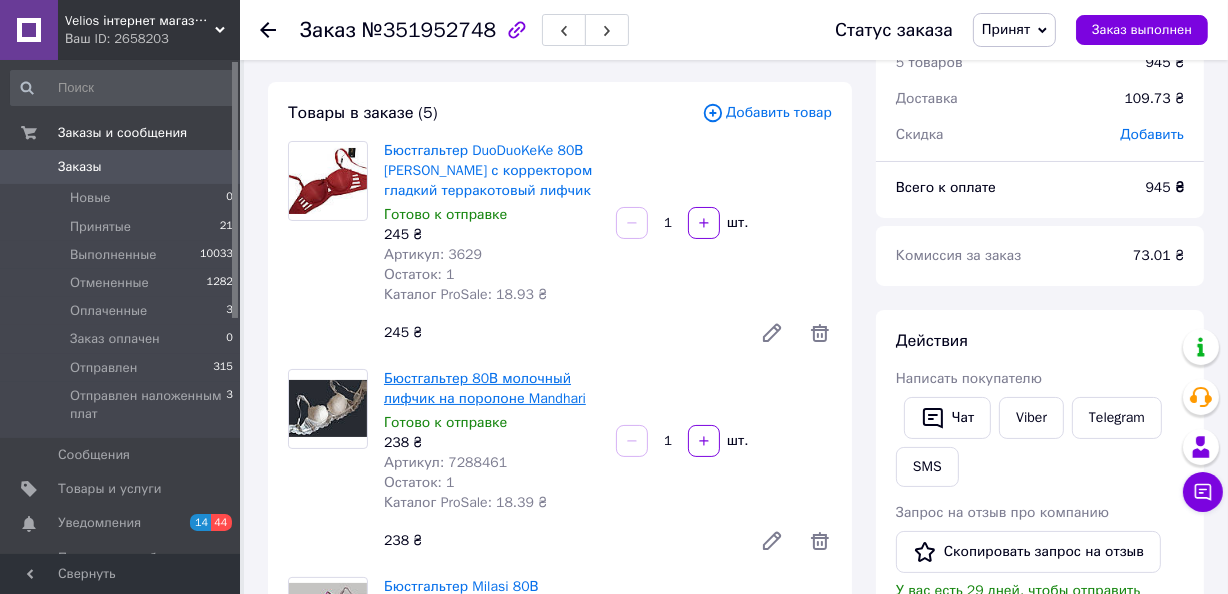 click on "Бюстгальтер 80В молочный лифчик на поролоне Mandhari" at bounding box center [485, 388] 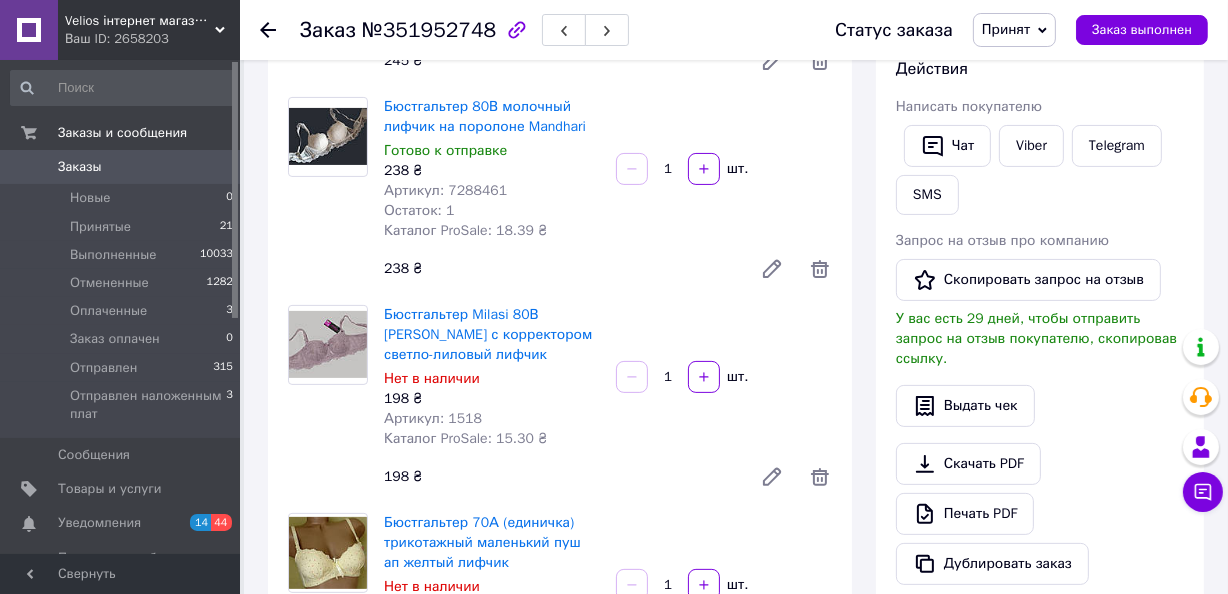scroll, scrollTop: 363, scrollLeft: 0, axis: vertical 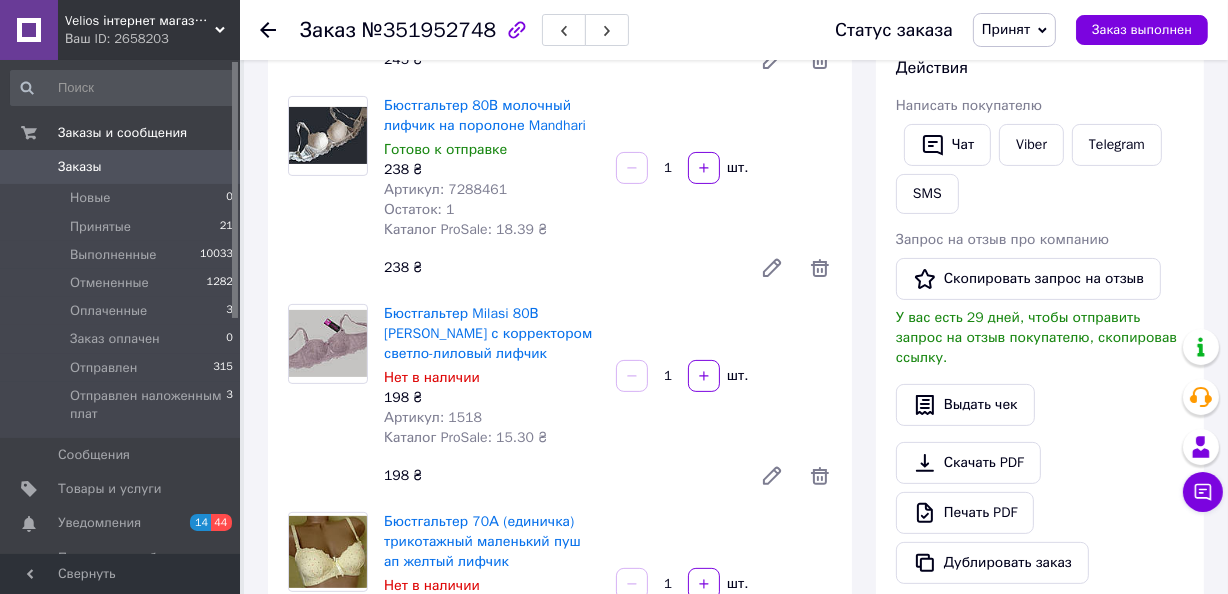 click at bounding box center [328, 192] 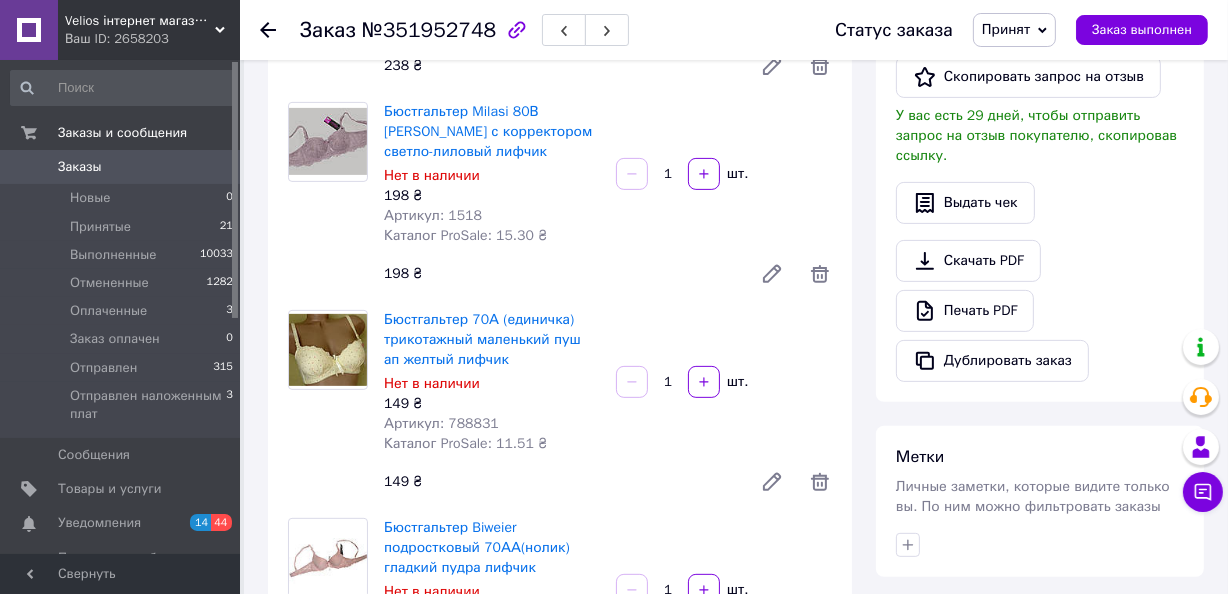 scroll, scrollTop: 363, scrollLeft: 0, axis: vertical 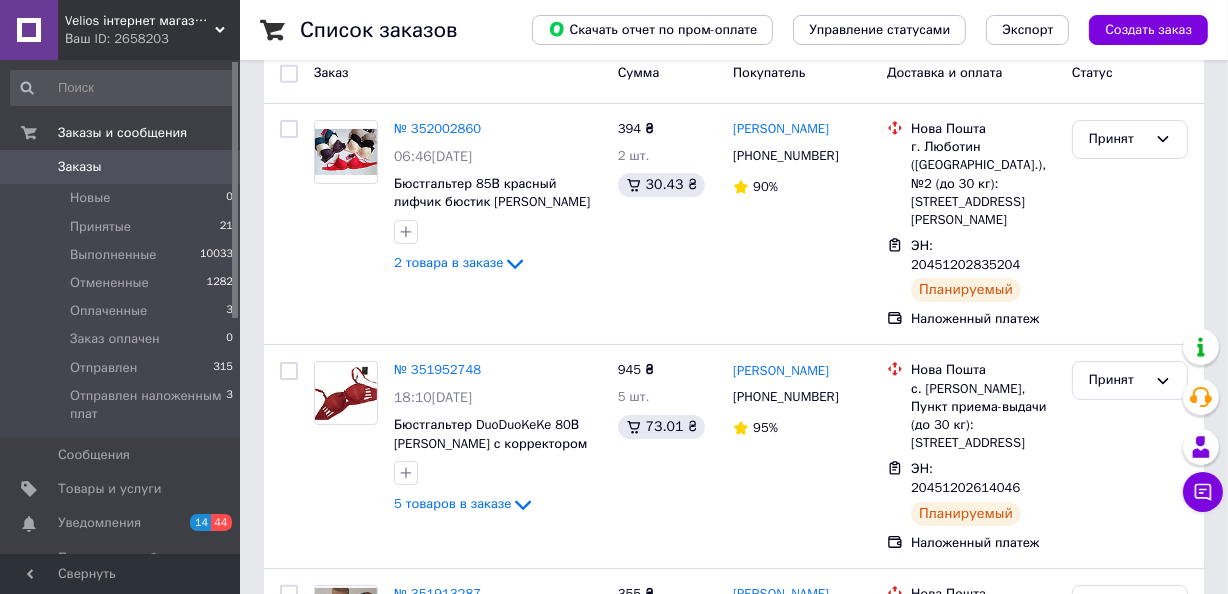 click on "№ 351952748" at bounding box center (437, 369) 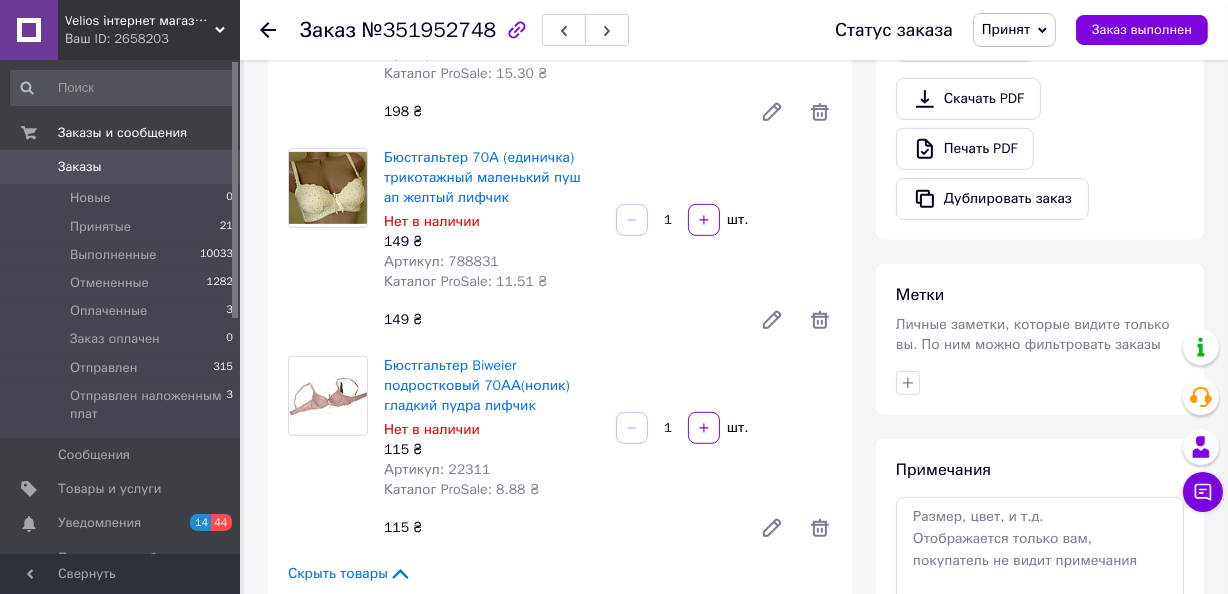 scroll, scrollTop: 818, scrollLeft: 0, axis: vertical 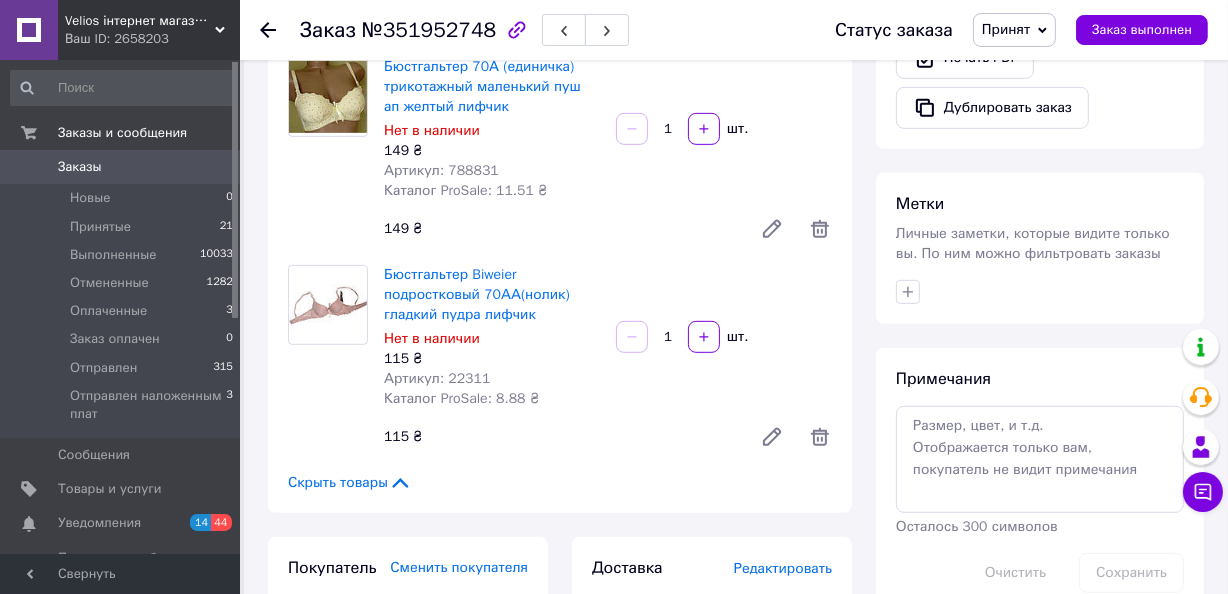 click on "Заказы" at bounding box center [80, 167] 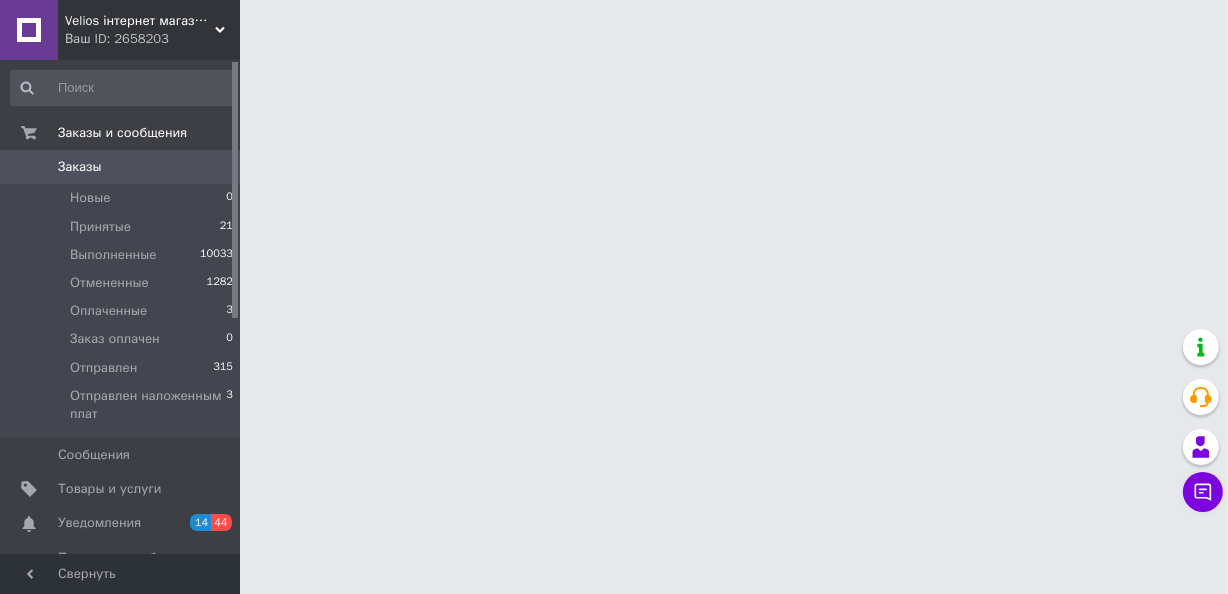 scroll, scrollTop: 0, scrollLeft: 0, axis: both 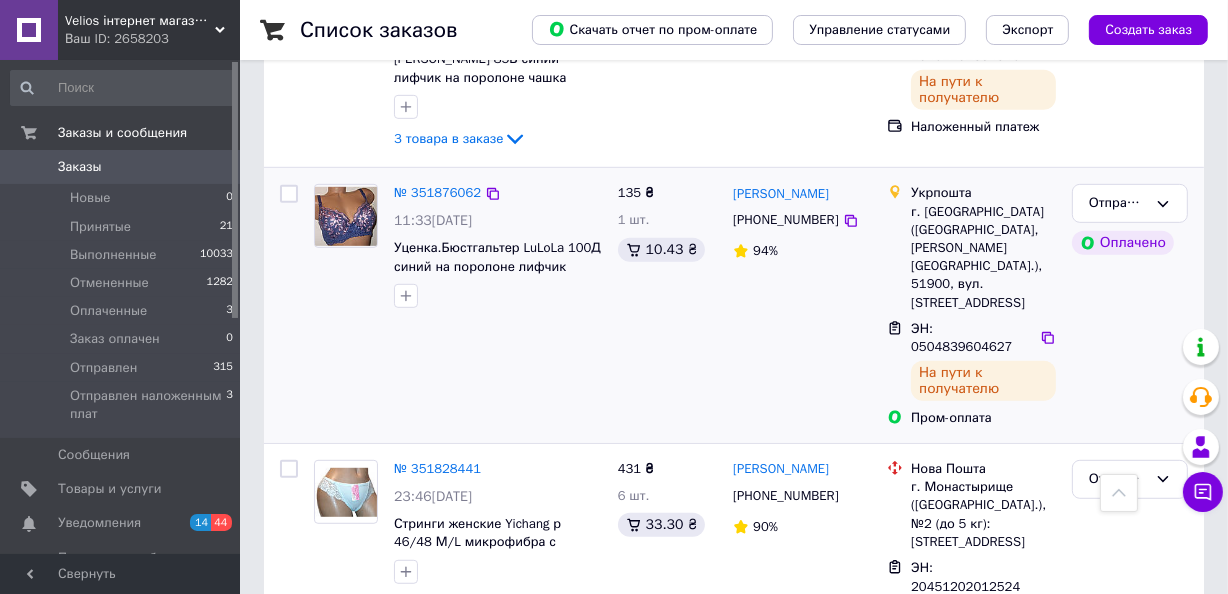 drag, startPoint x: 423, startPoint y: 283, endPoint x: 448, endPoint y: 292, distance: 26.57066 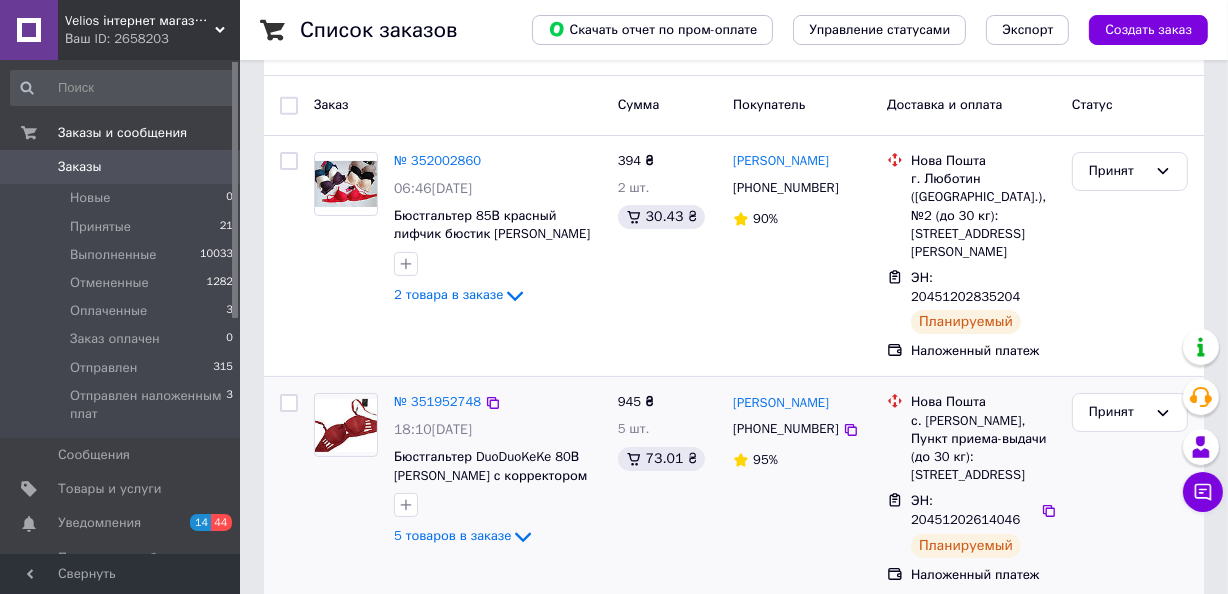 scroll, scrollTop: 272, scrollLeft: 0, axis: vertical 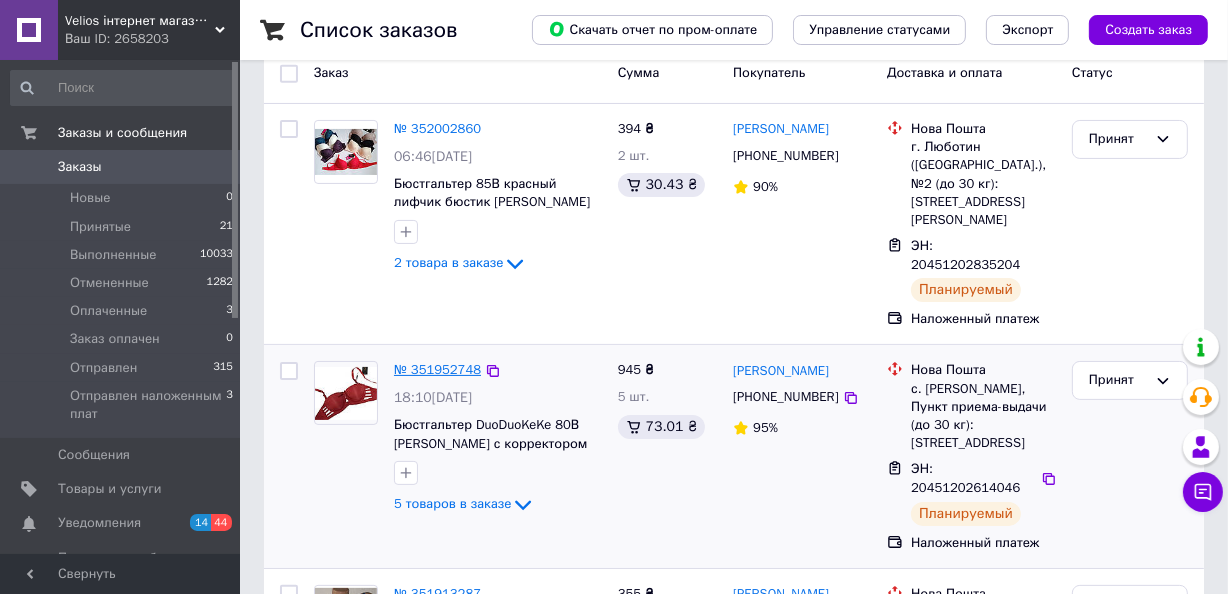 click on "№ 351952748" at bounding box center [437, 369] 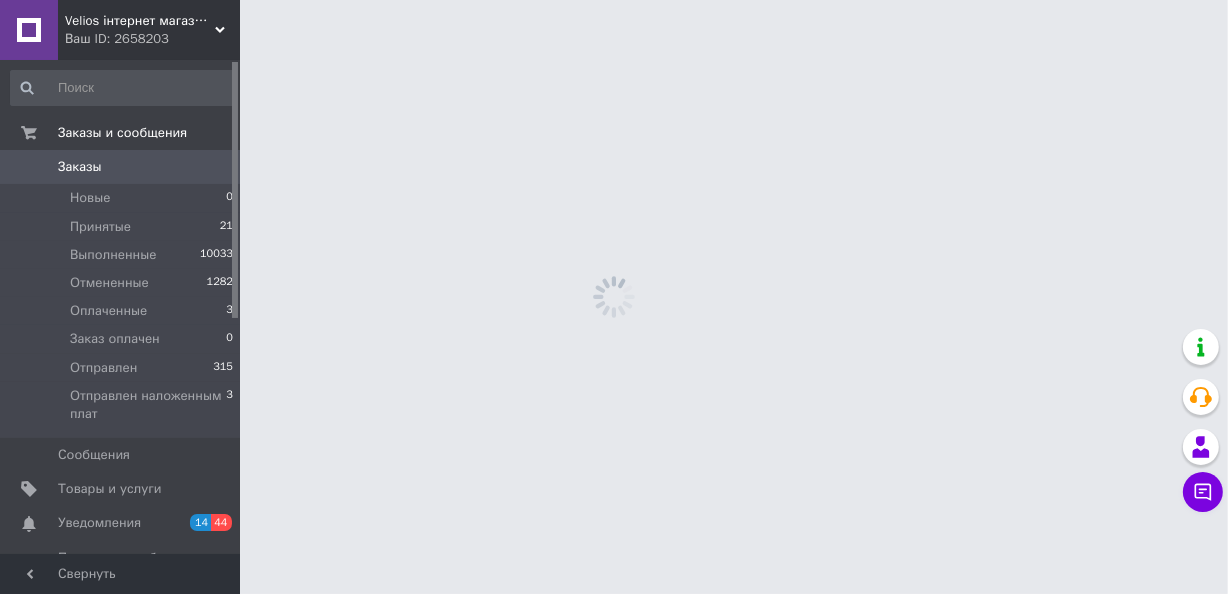 scroll, scrollTop: 0, scrollLeft: 0, axis: both 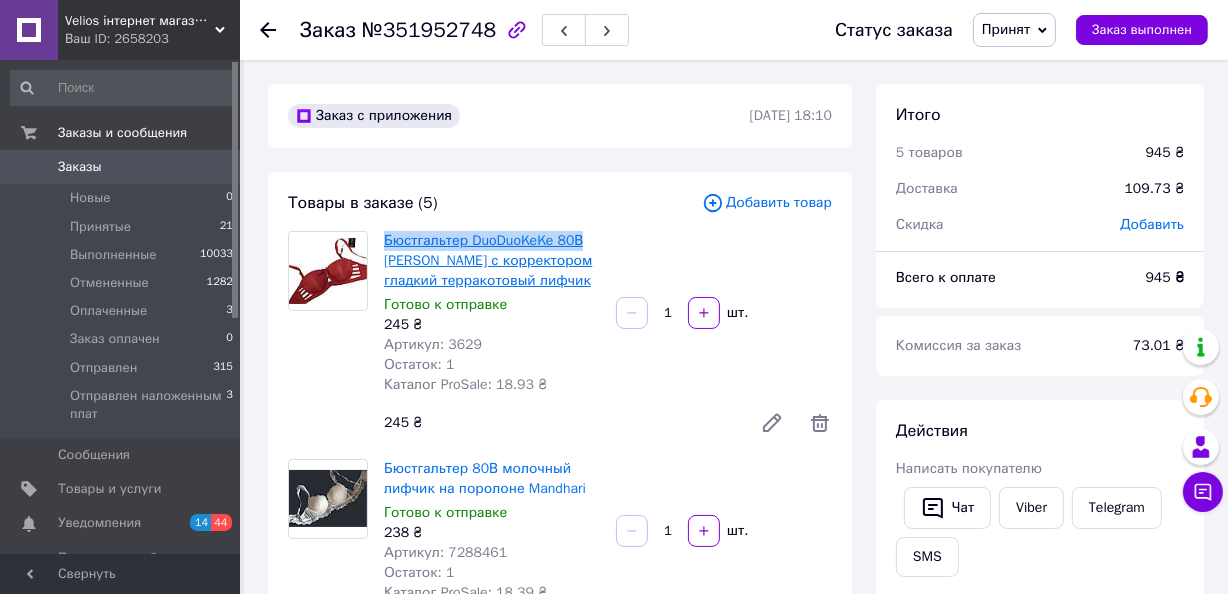 drag, startPoint x: 377, startPoint y: 235, endPoint x: 576, endPoint y: 247, distance: 199.36148 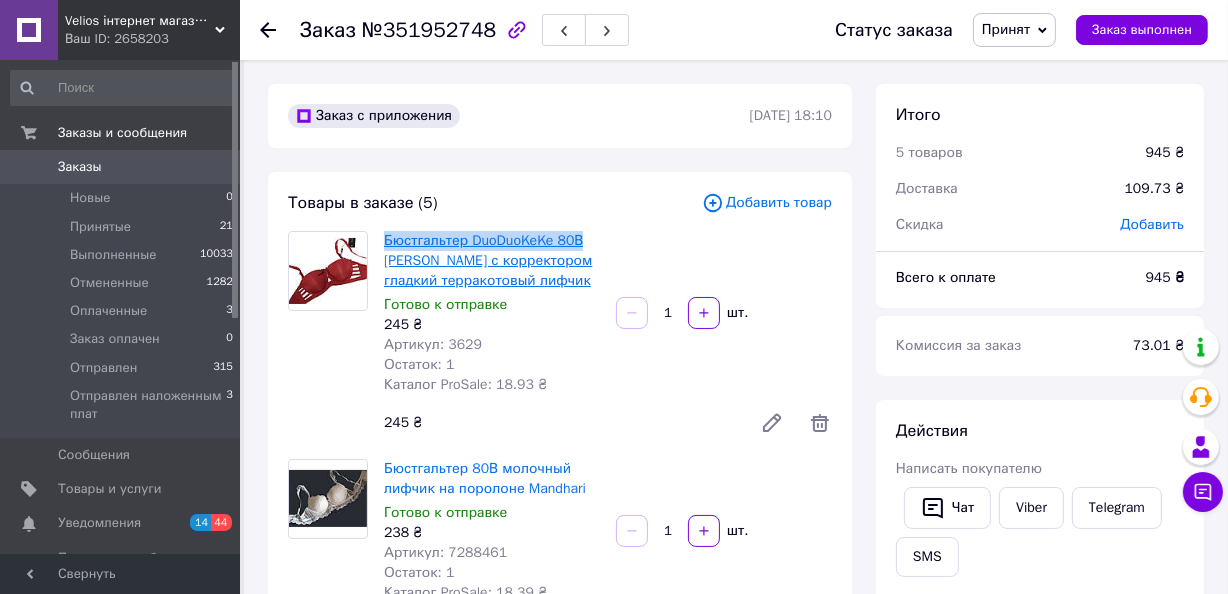 copy on "Бюстгальтер DuoDuoKeKe  80В" 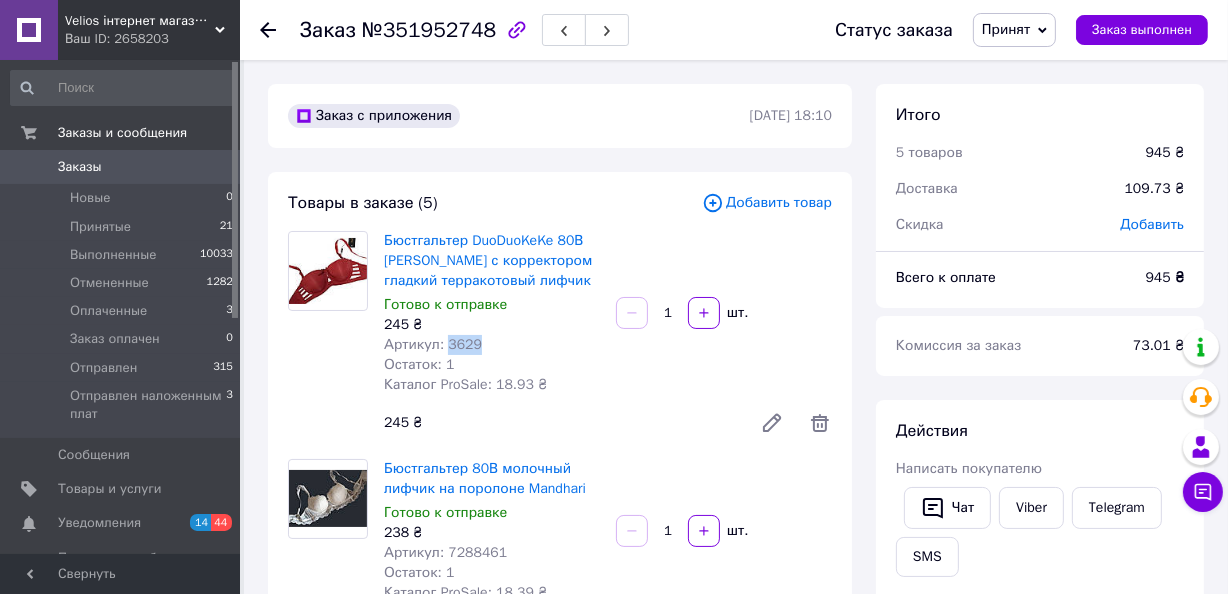 drag, startPoint x: 481, startPoint y: 342, endPoint x: 447, endPoint y: 342, distance: 34 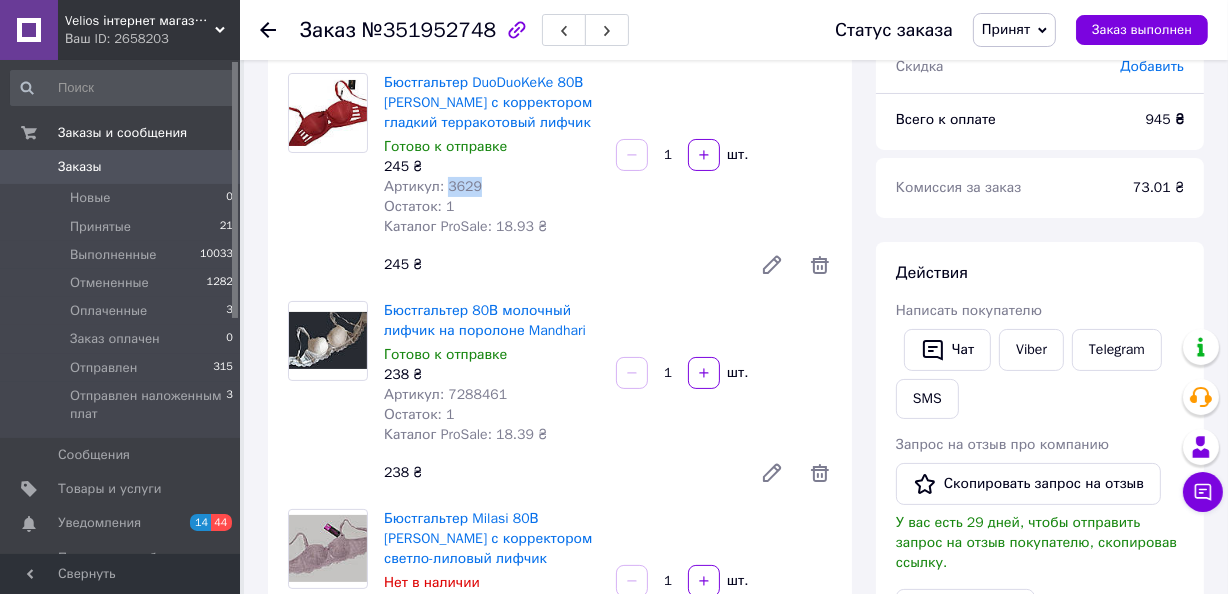 scroll, scrollTop: 181, scrollLeft: 0, axis: vertical 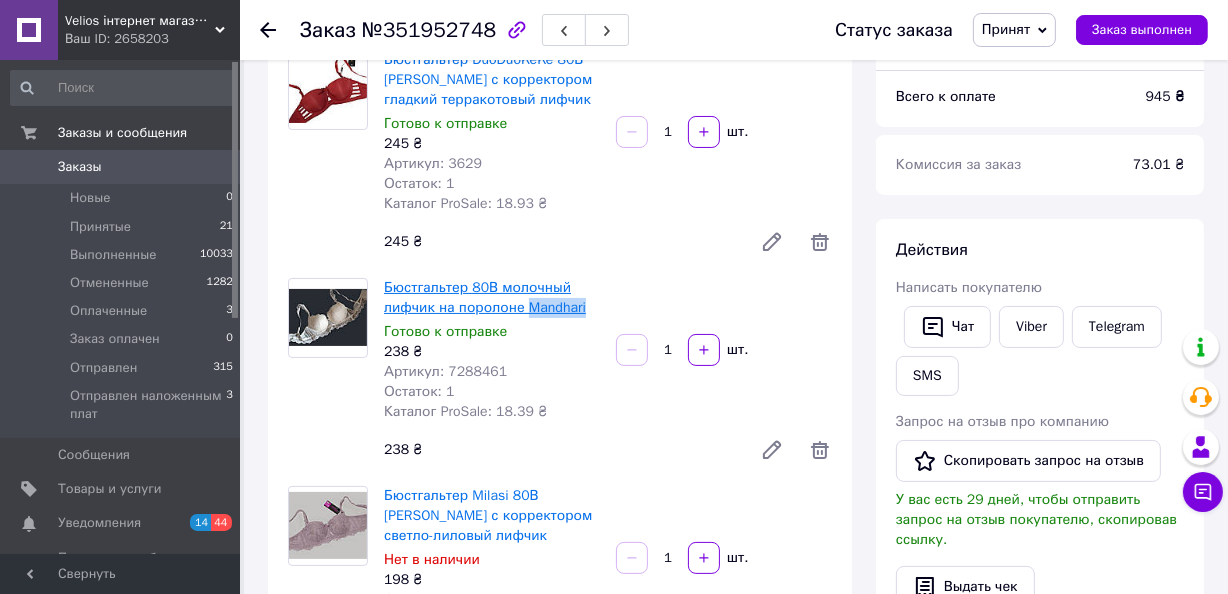 drag, startPoint x: 592, startPoint y: 305, endPoint x: 524, endPoint y: 303, distance: 68.0294 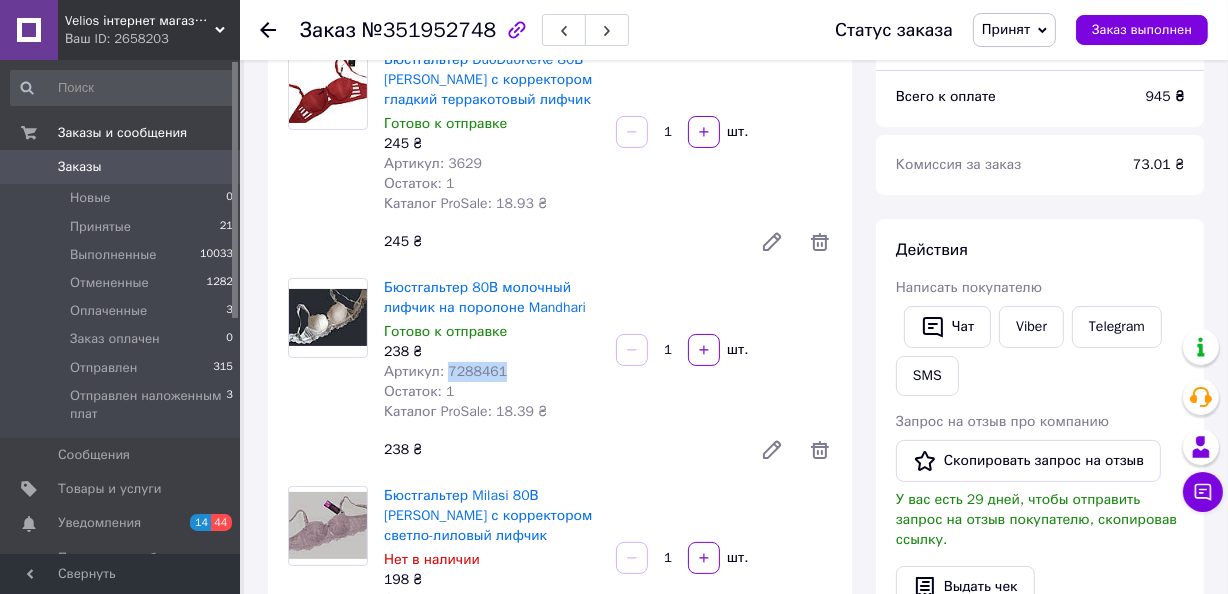 drag, startPoint x: 501, startPoint y: 373, endPoint x: 448, endPoint y: 367, distance: 53.338543 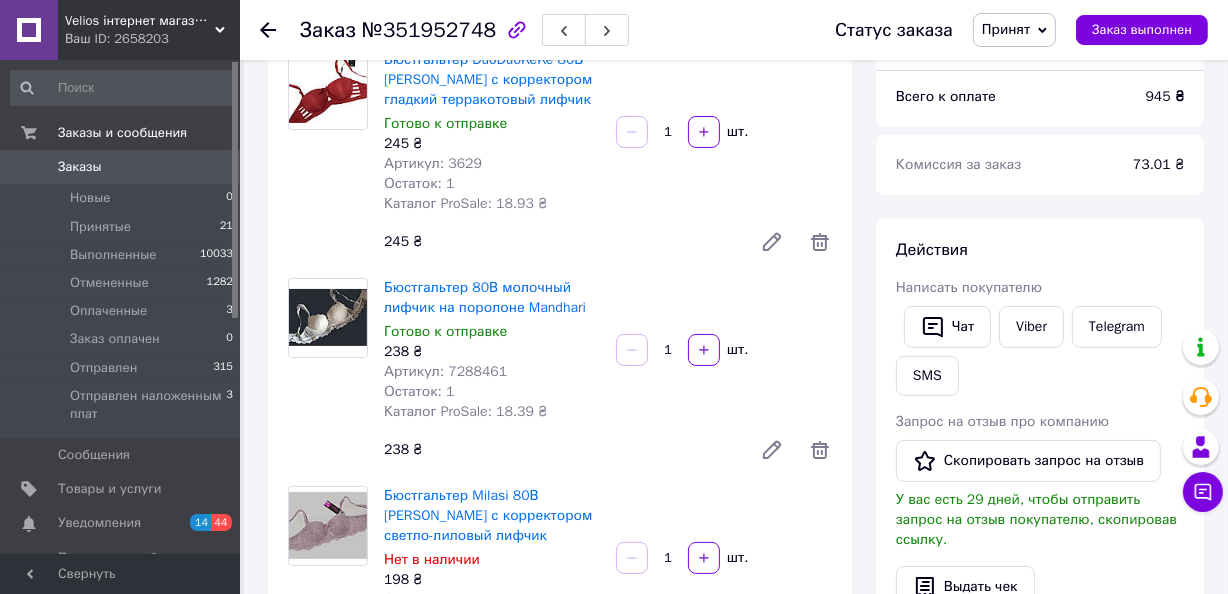 drag, startPoint x: 448, startPoint y: 367, endPoint x: 599, endPoint y: 444, distance: 169.49927 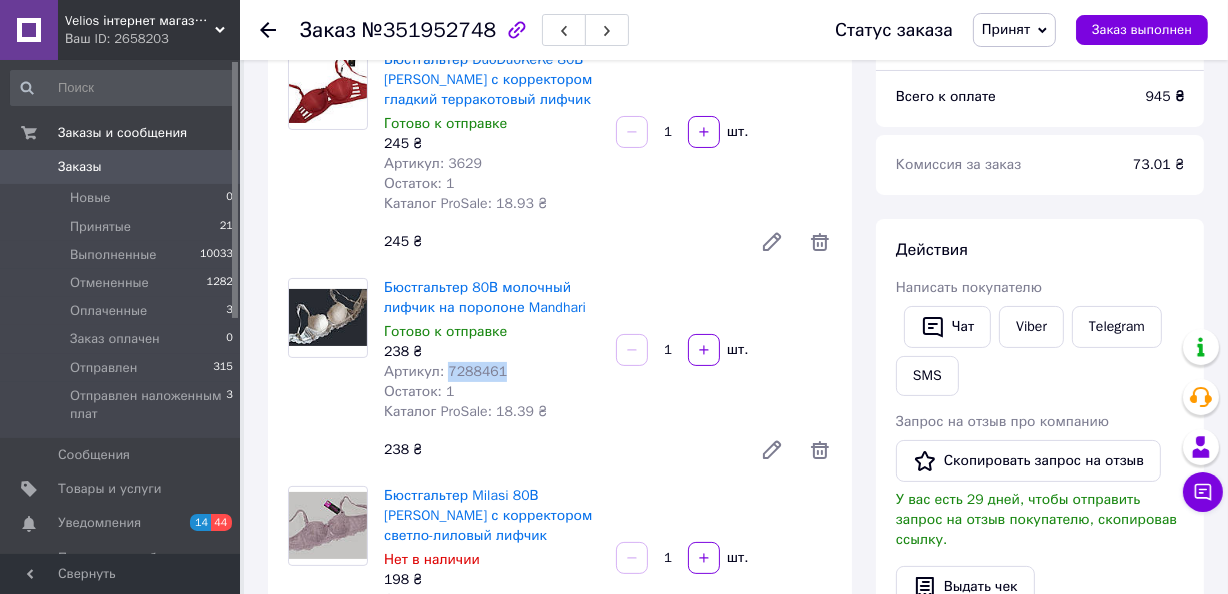 drag, startPoint x: 500, startPoint y: 370, endPoint x: 444, endPoint y: 370, distance: 56 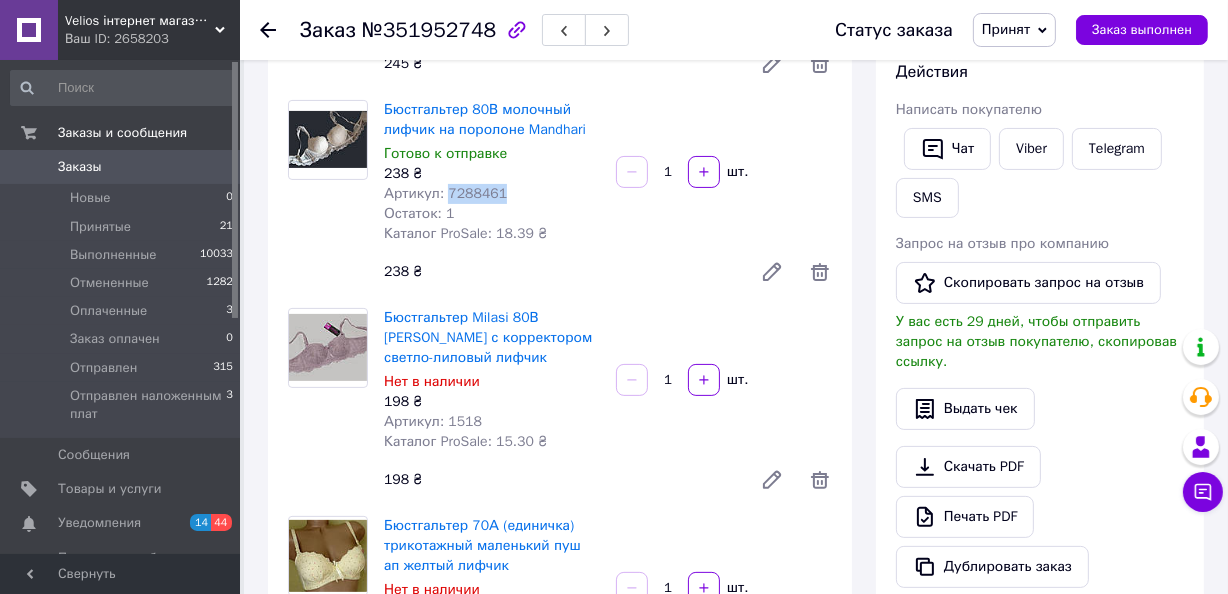 scroll, scrollTop: 363, scrollLeft: 0, axis: vertical 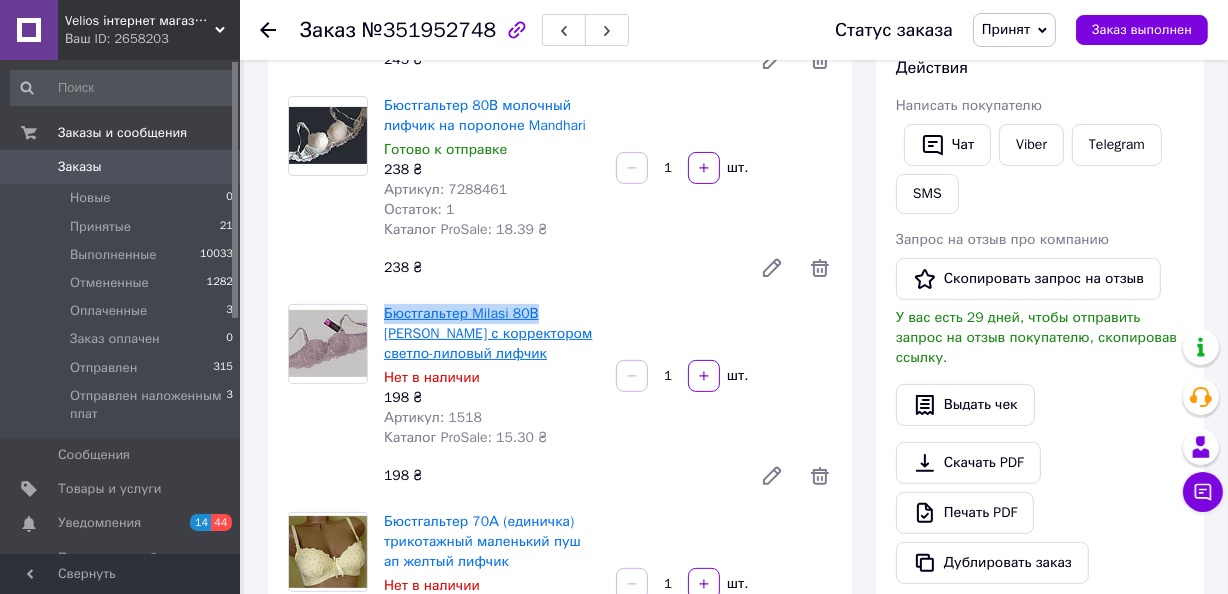 drag, startPoint x: 378, startPoint y: 312, endPoint x: 530, endPoint y: 307, distance: 152.08221 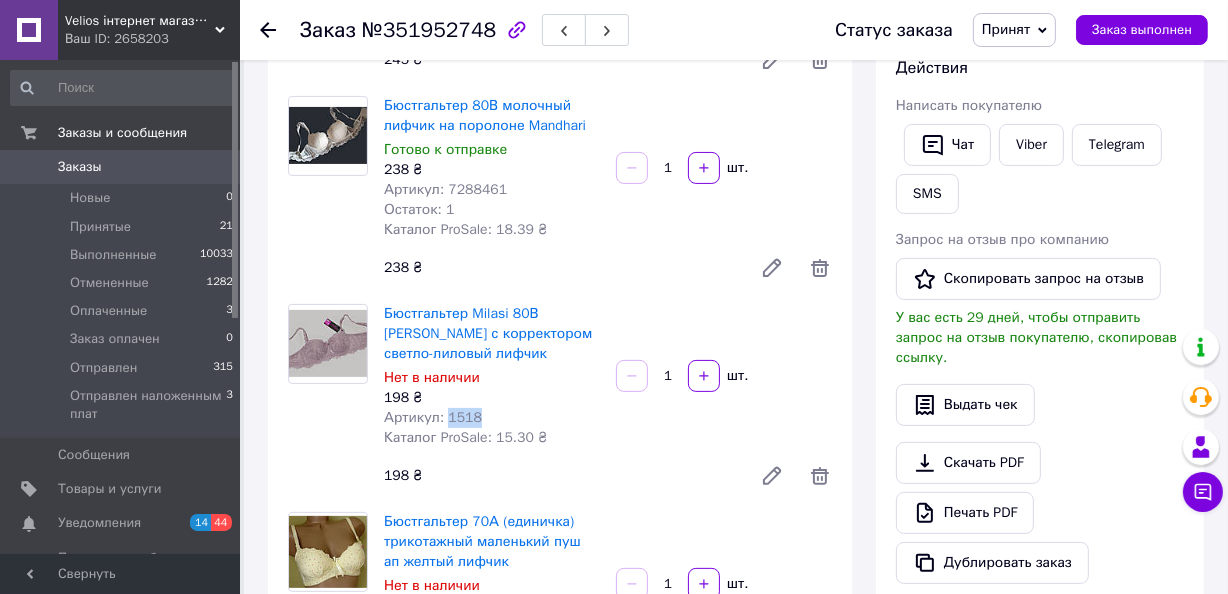 drag, startPoint x: 479, startPoint y: 411, endPoint x: 447, endPoint y: 424, distance: 34.539833 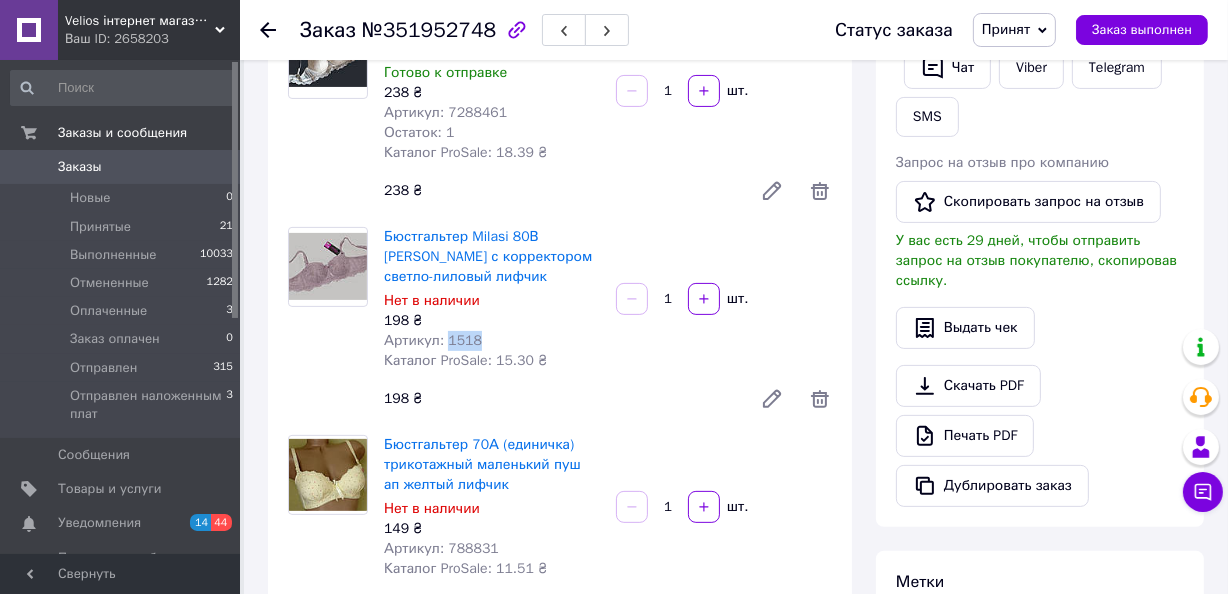 scroll, scrollTop: 636, scrollLeft: 0, axis: vertical 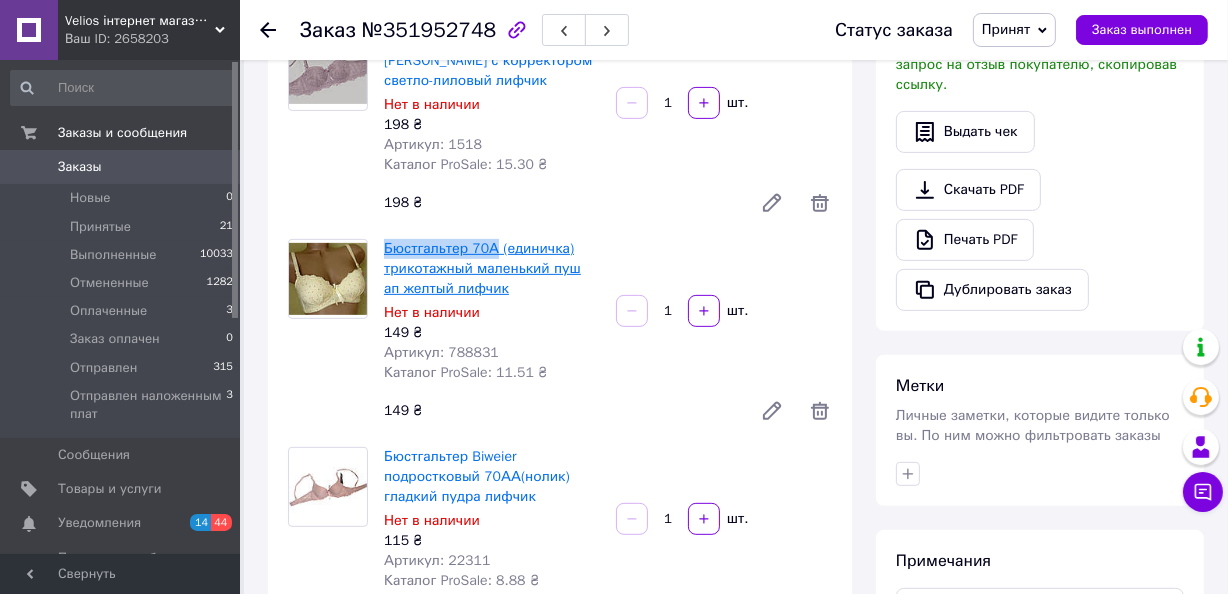 drag, startPoint x: 379, startPoint y: 244, endPoint x: 492, endPoint y: 249, distance: 113.110565 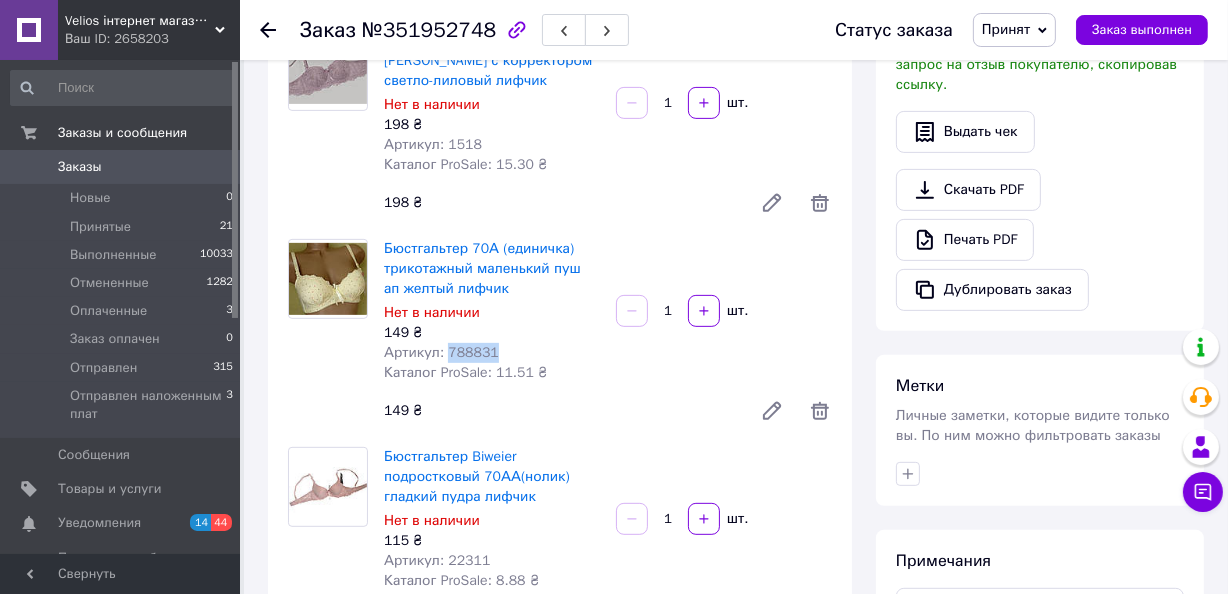 drag, startPoint x: 492, startPoint y: 352, endPoint x: 449, endPoint y: 360, distance: 43.737854 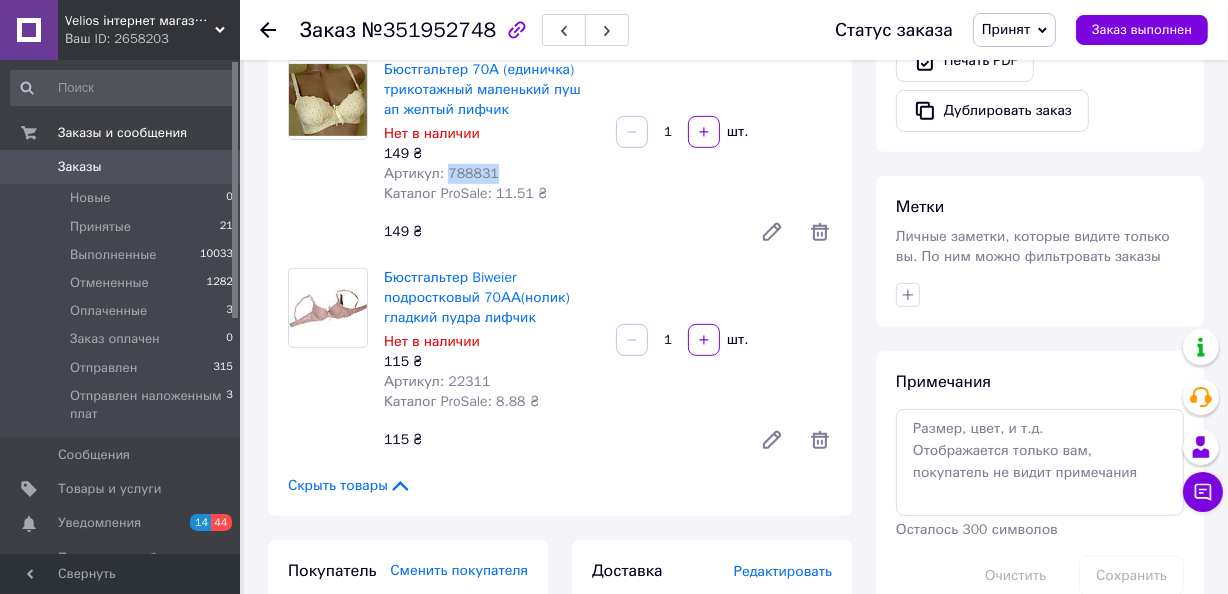 scroll, scrollTop: 818, scrollLeft: 0, axis: vertical 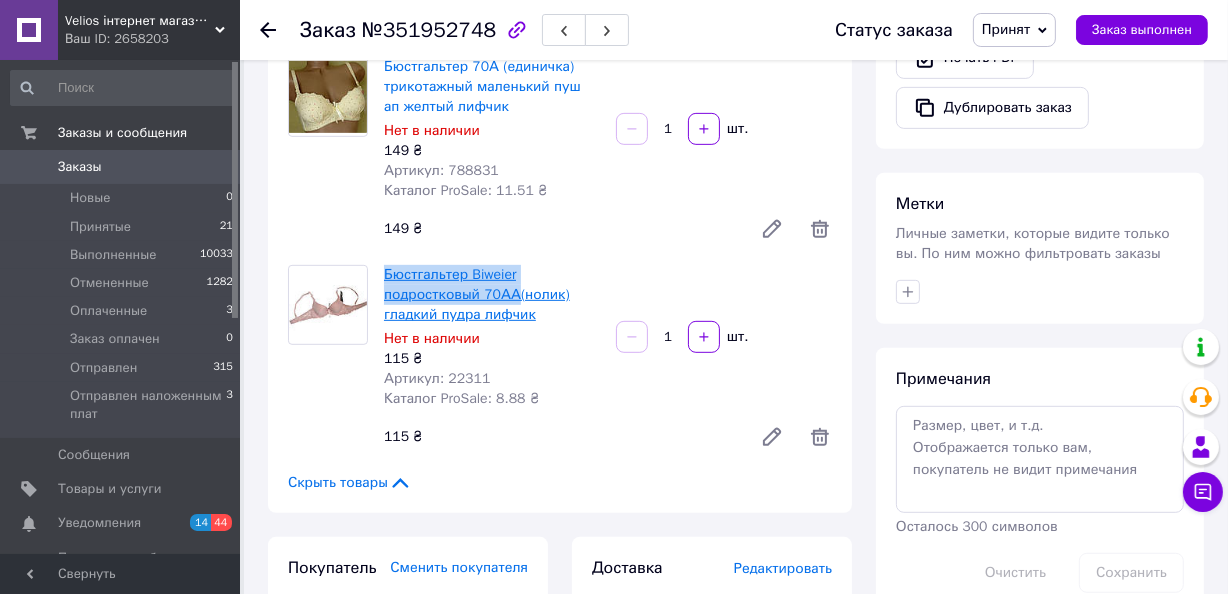 drag, startPoint x: 380, startPoint y: 273, endPoint x: 512, endPoint y: 293, distance: 133.50656 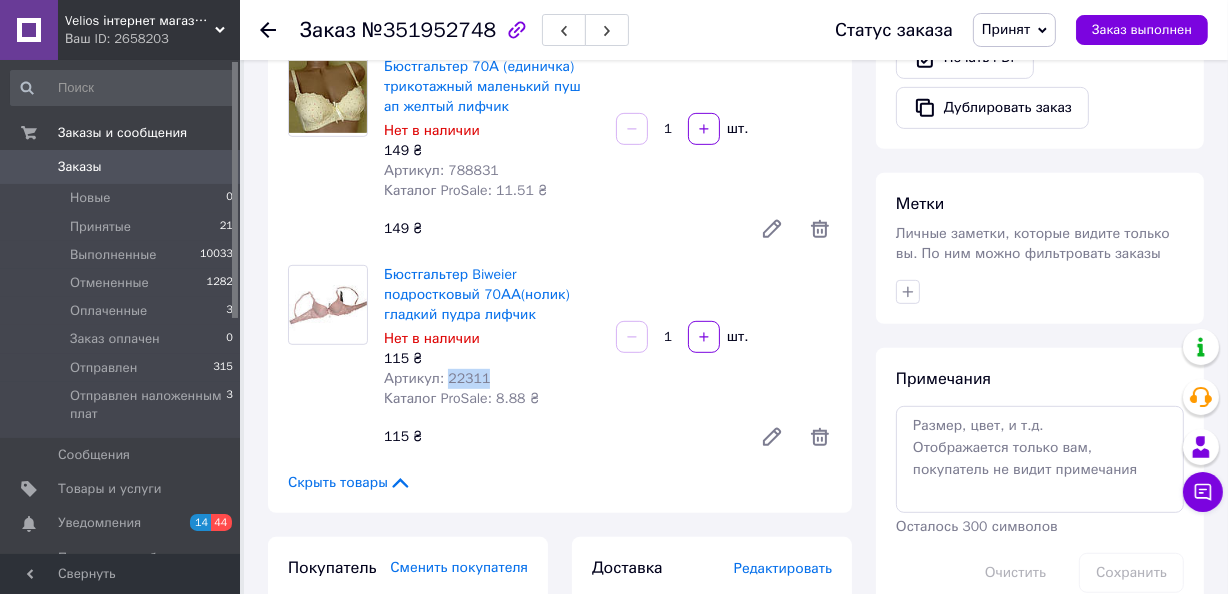 drag, startPoint x: 481, startPoint y: 375, endPoint x: 448, endPoint y: 383, distance: 33.955853 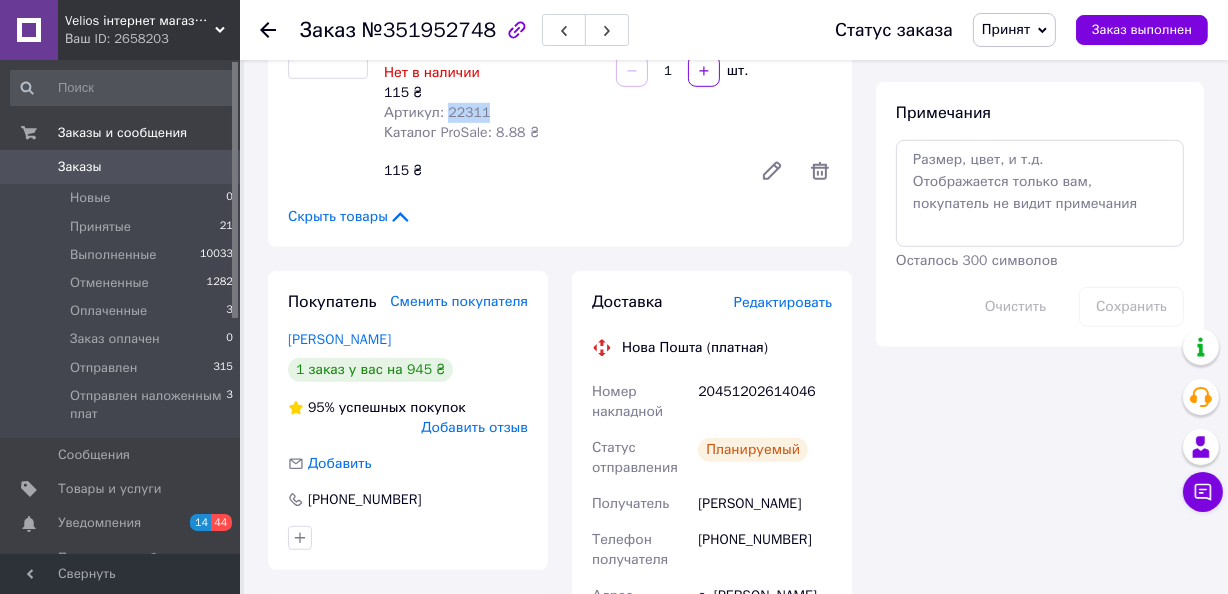 scroll, scrollTop: 1181, scrollLeft: 0, axis: vertical 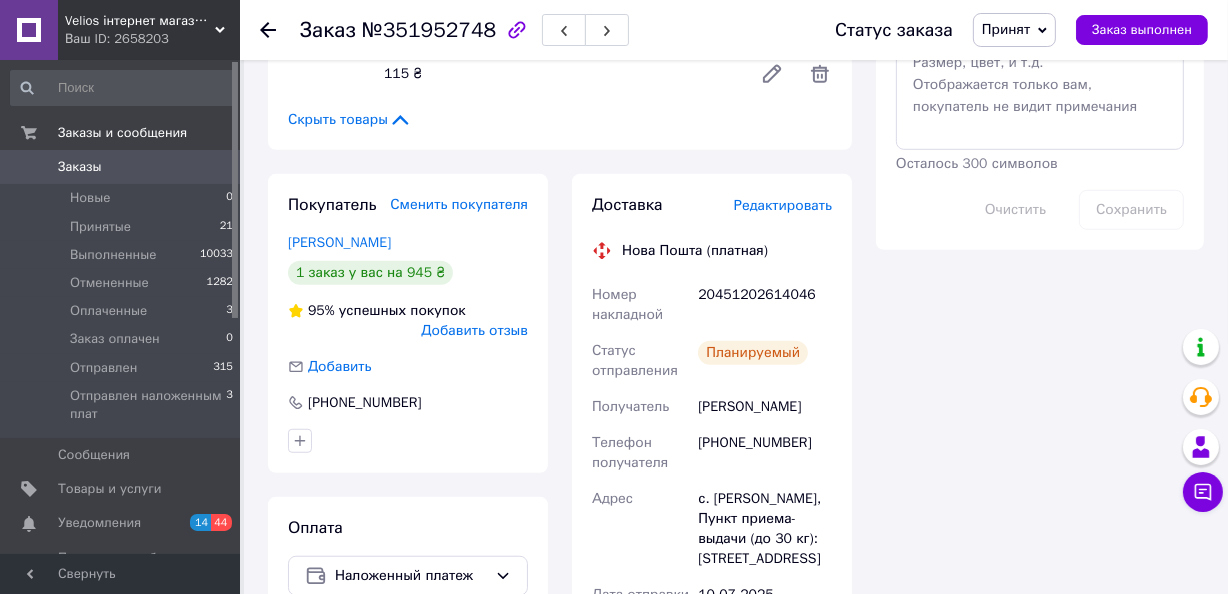 click on "Заказы 0" at bounding box center [122, 167] 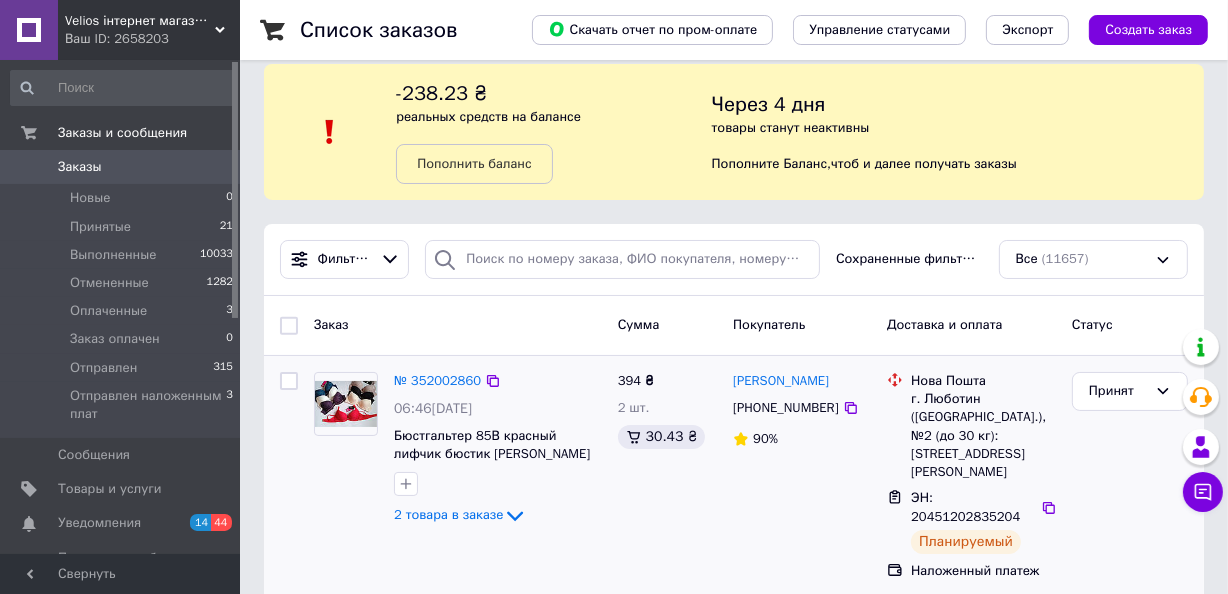 scroll, scrollTop: 181, scrollLeft: 0, axis: vertical 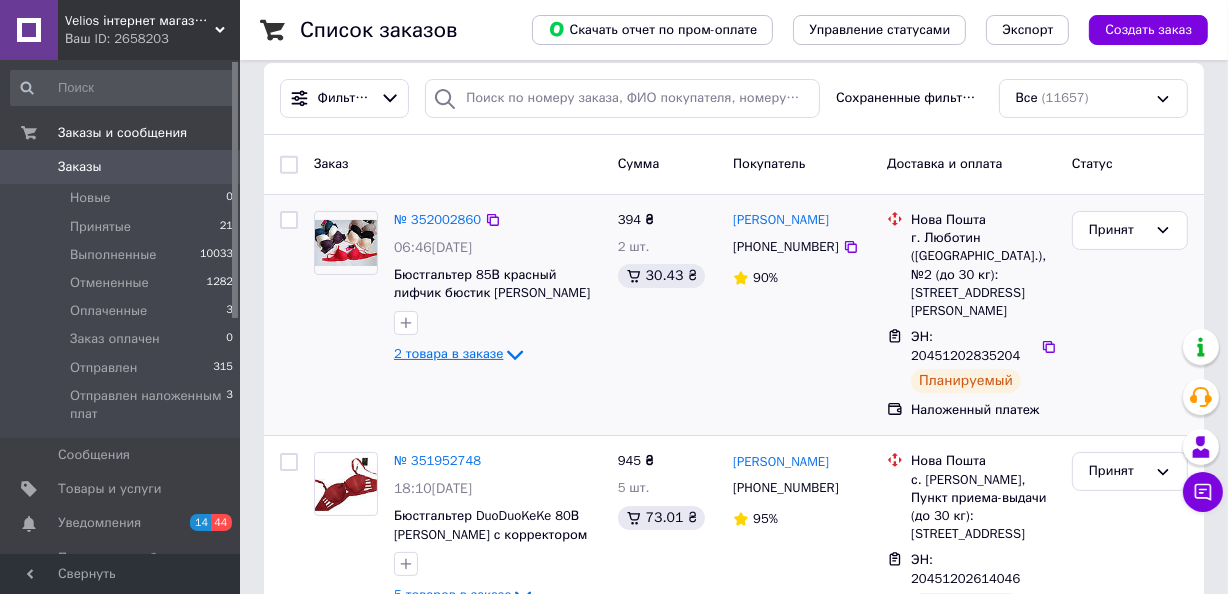 click on "2 товара в заказе" at bounding box center (448, 353) 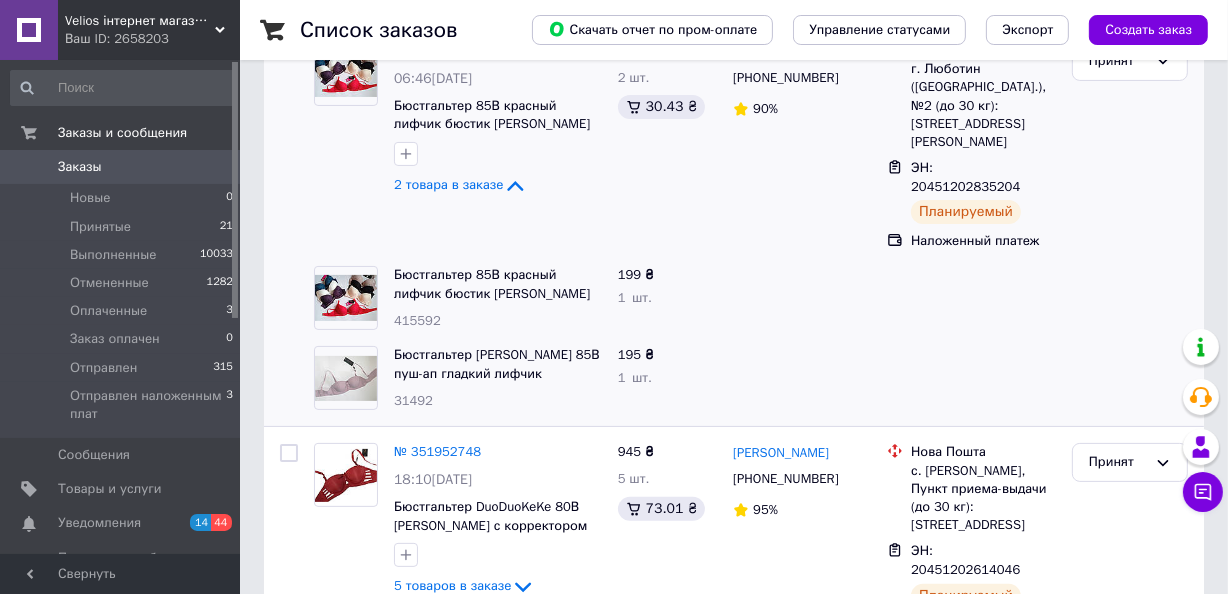 scroll, scrollTop: 363, scrollLeft: 0, axis: vertical 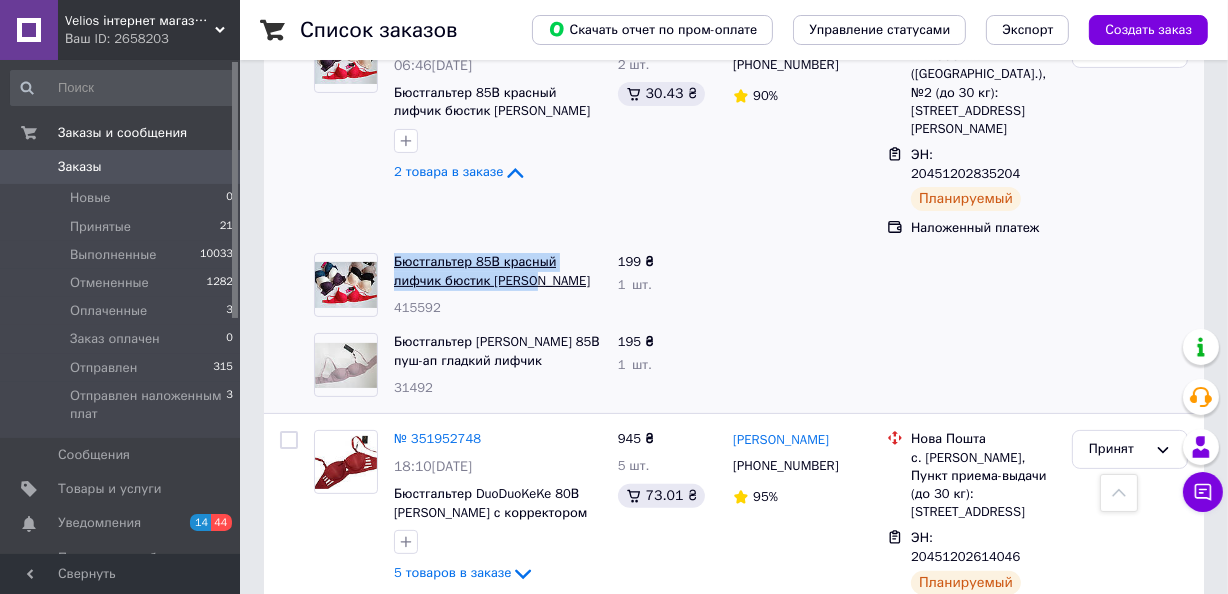 drag, startPoint x: 390, startPoint y: 219, endPoint x: 471, endPoint y: 249, distance: 86.37708 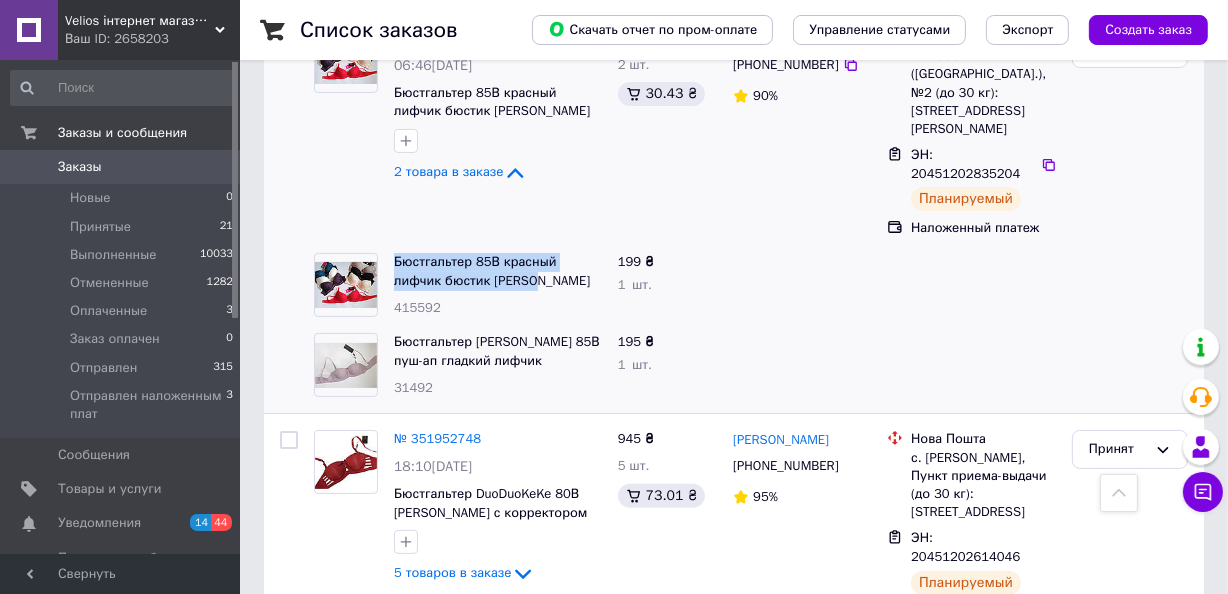 scroll, scrollTop: 272, scrollLeft: 0, axis: vertical 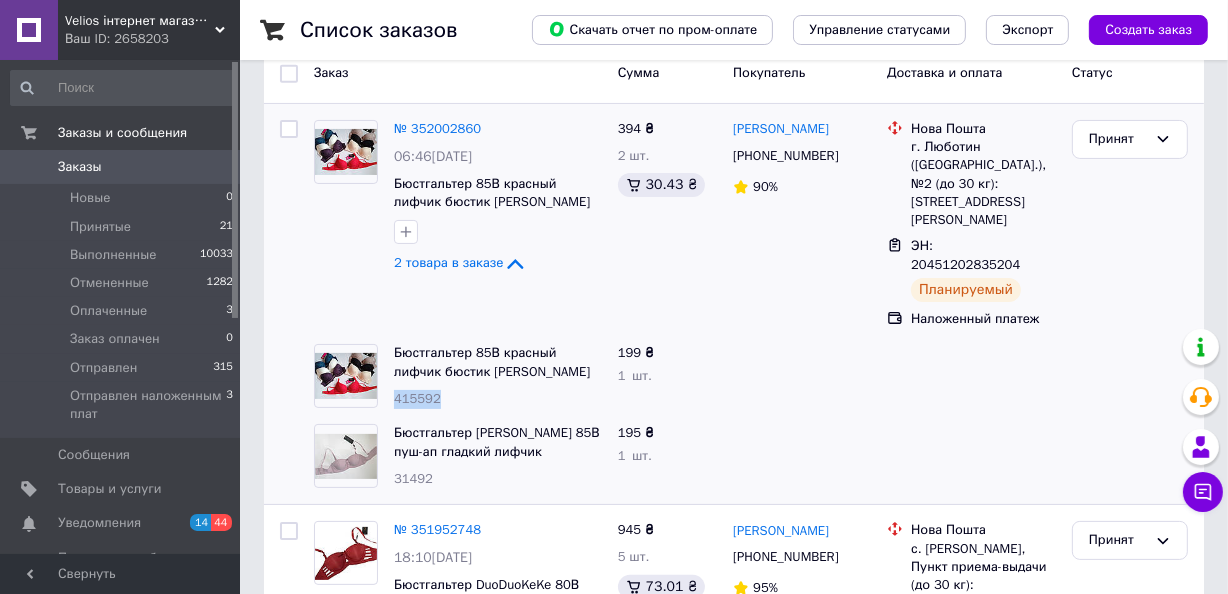 drag, startPoint x: 452, startPoint y: 358, endPoint x: 393, endPoint y: 353, distance: 59.211487 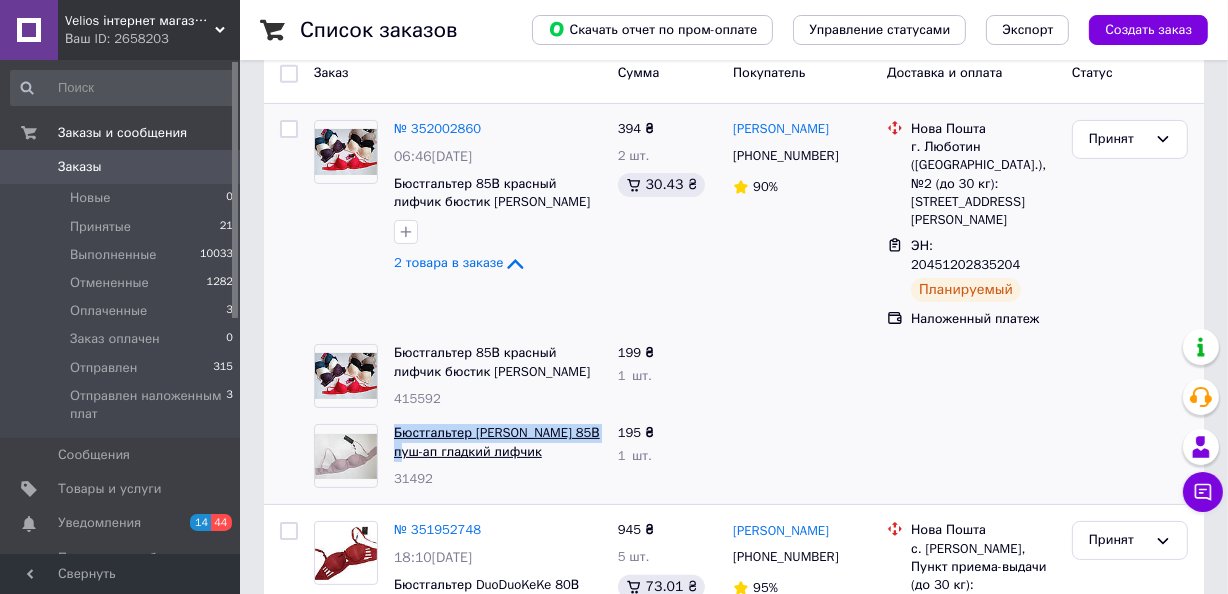 drag, startPoint x: 596, startPoint y: 391, endPoint x: 395, endPoint y: 396, distance: 201.06218 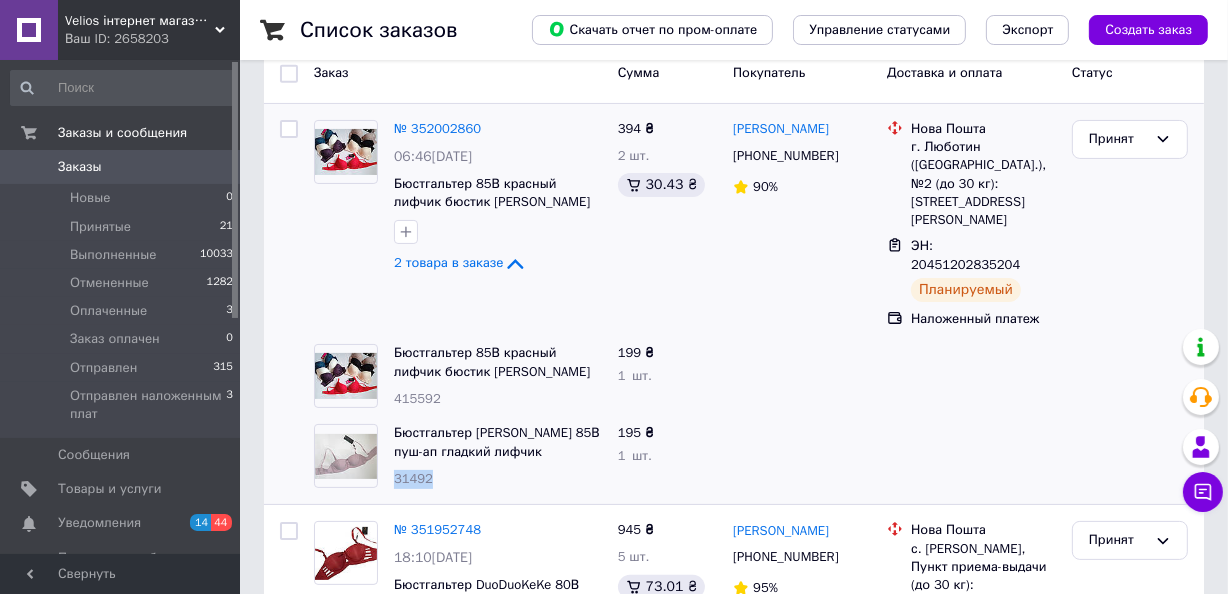 drag, startPoint x: 436, startPoint y: 443, endPoint x: 396, endPoint y: 444, distance: 40.012497 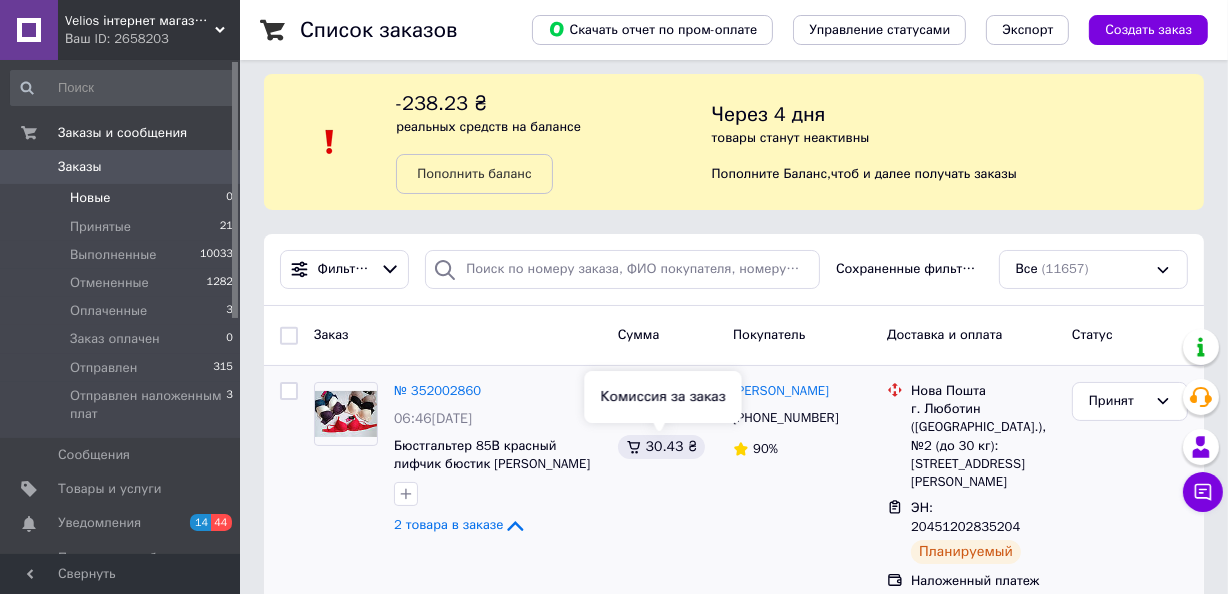 scroll, scrollTop: 0, scrollLeft: 0, axis: both 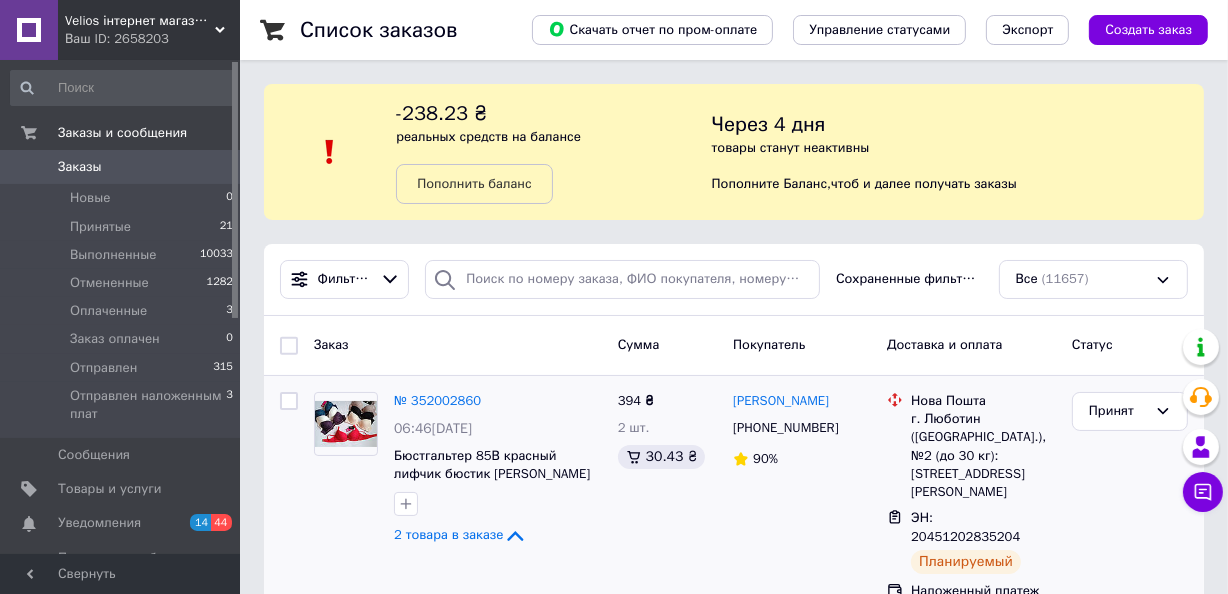 click on "Заказы" at bounding box center (80, 167) 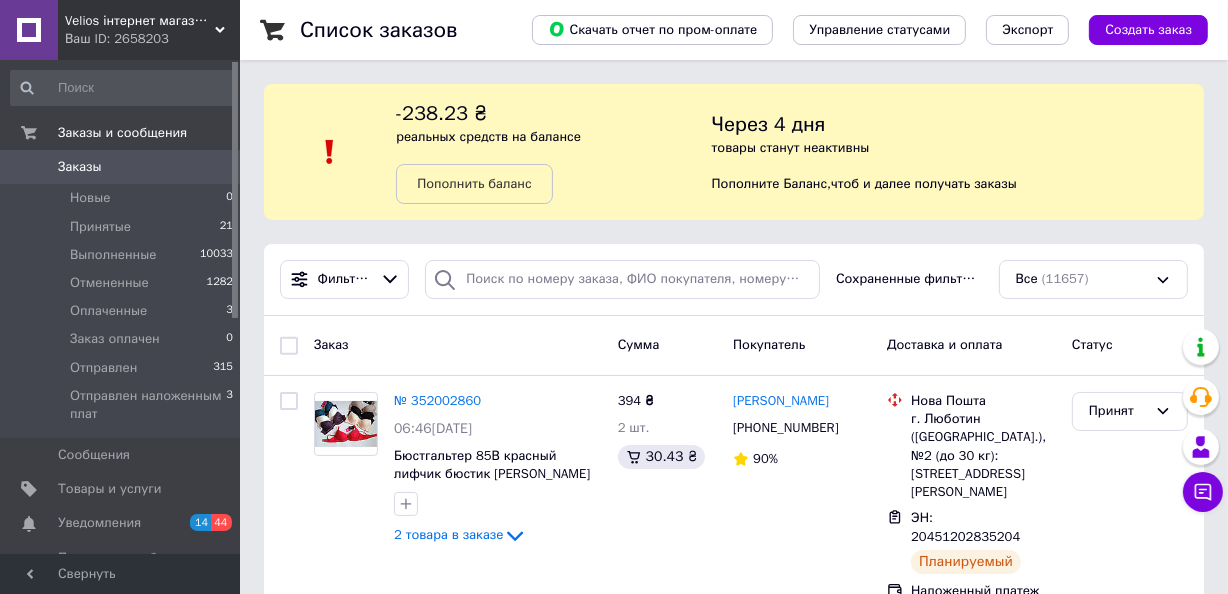 click on "Список заказов   Скачать отчет по пром-оплате Управление статусами Экспорт Создать заказ -238.23 ₴ реальных средств на балансе Пополнить баланс Через 4 дня товары станут неактивны Пополните Баланс ,  чтоб и далее получать заказы Фильтры Сохраненные фильтры: Все (11657) Заказ Сумма Покупатель Доставка и оплата Статус № 352002860 06:46[DATE] Бюстгальтер 85В красный лифчик бюстик Milasi чашка В второго размера гладкий с кружевом  85B 2 товара в заказе 394 ₴ 2 шт. 30.43 ₴ [PERSON_NAME] [PHONE_NUMBER] 90% Нова Пошта г. Люботин ([GEOGRAPHIC_DATA].), №2 (до 30 кг): [STREET_ADDRESS][PERSON_NAME] ЭН: 20451202835204 Принят" at bounding box center (734, 11442) 